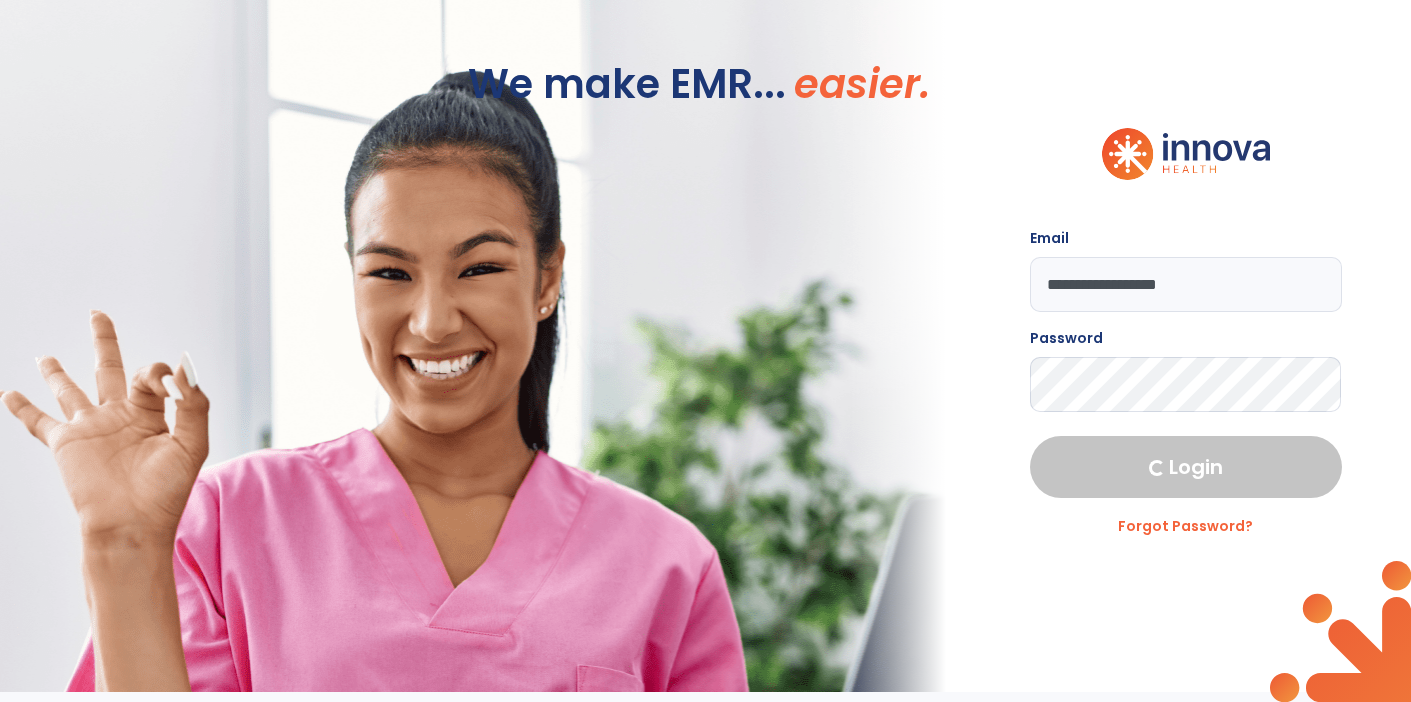 scroll, scrollTop: 0, scrollLeft: 0, axis: both 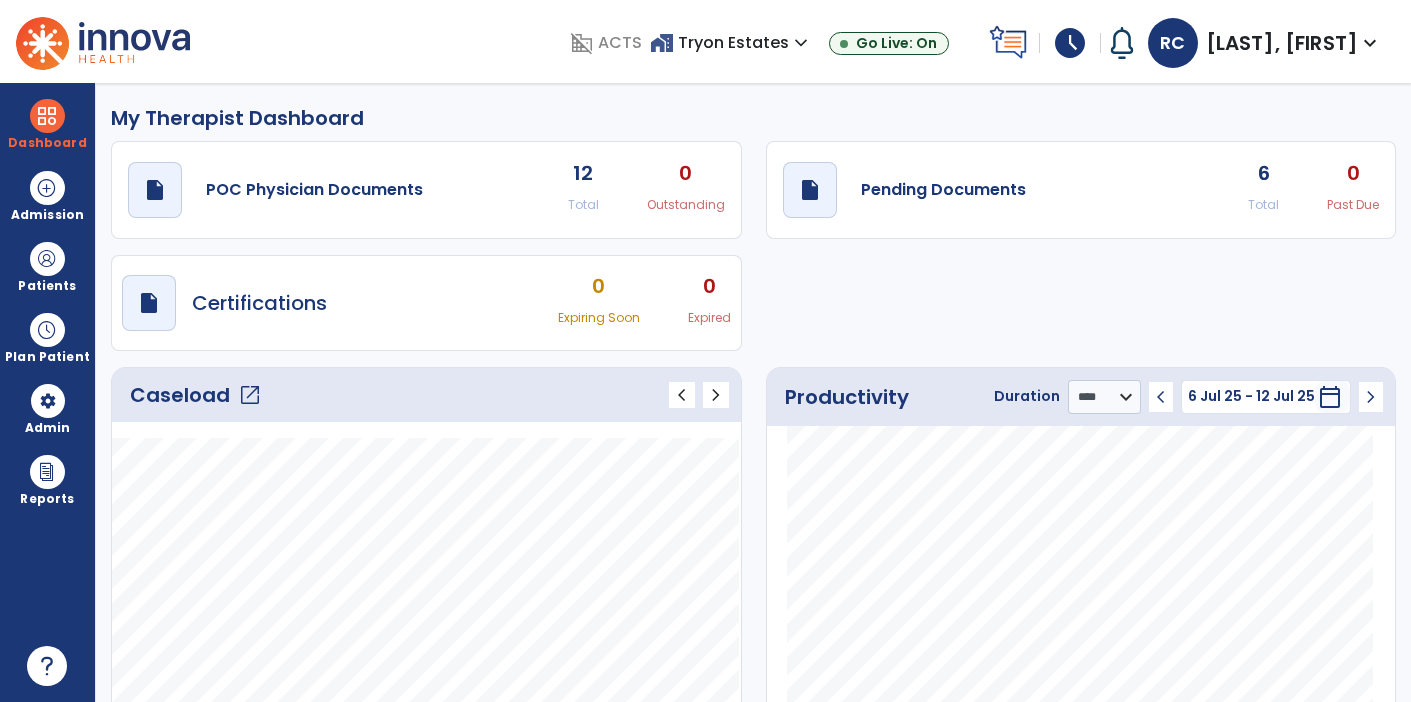 click on "Total" 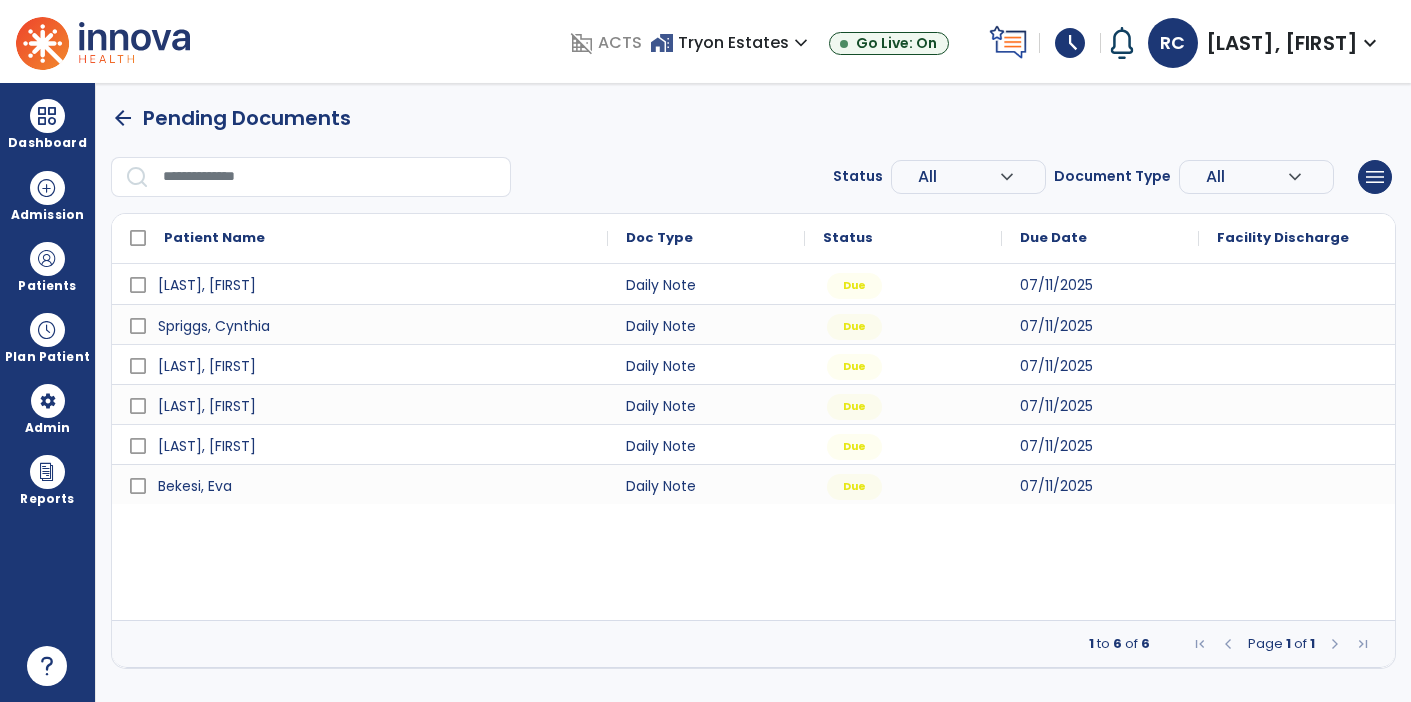 scroll, scrollTop: 0, scrollLeft: 0, axis: both 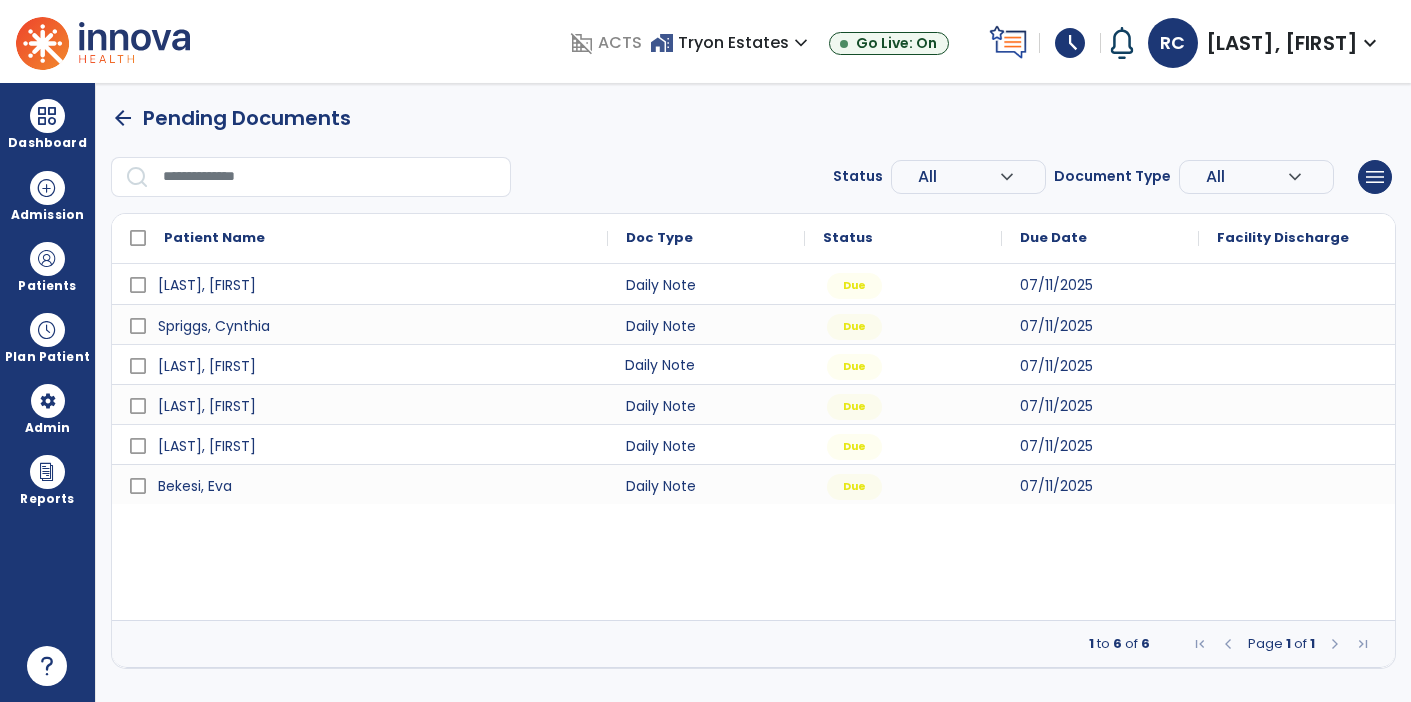 click on "Daily Note" at bounding box center (706, 364) 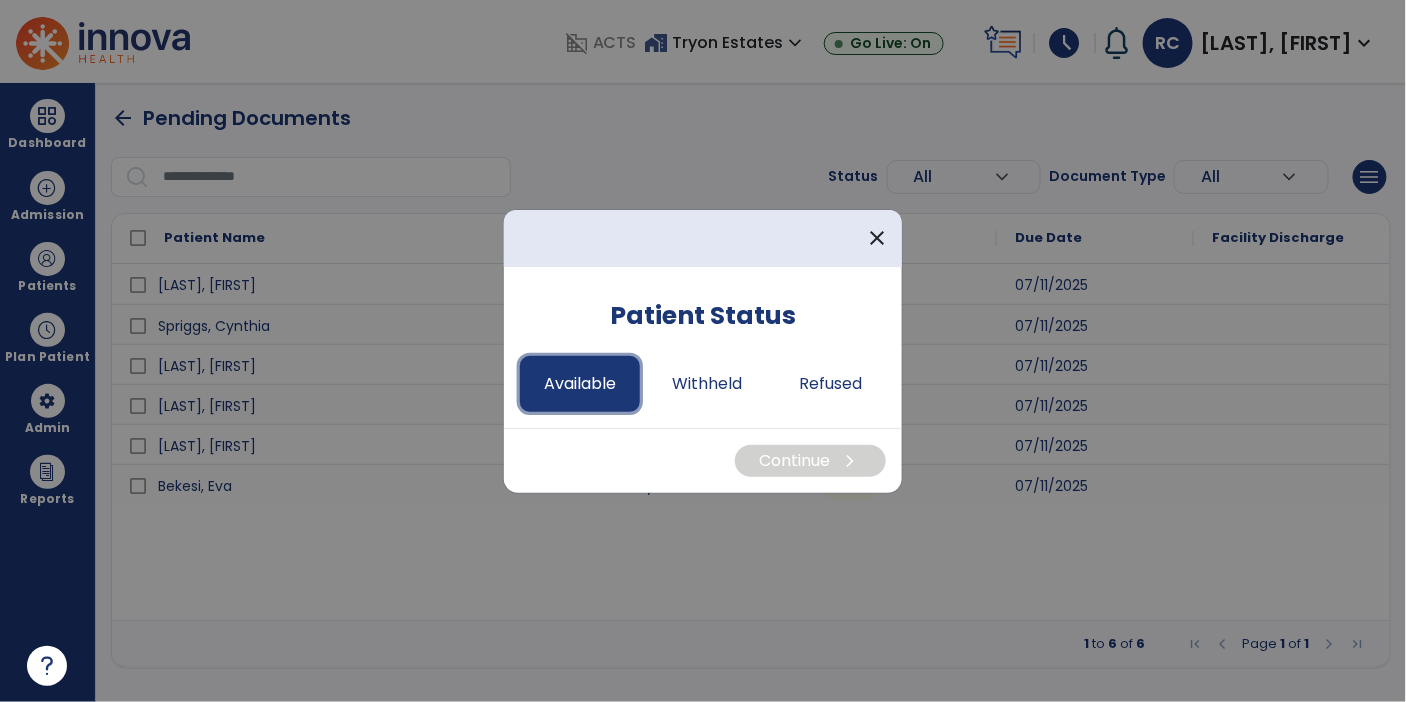 click on "Available" at bounding box center [580, 384] 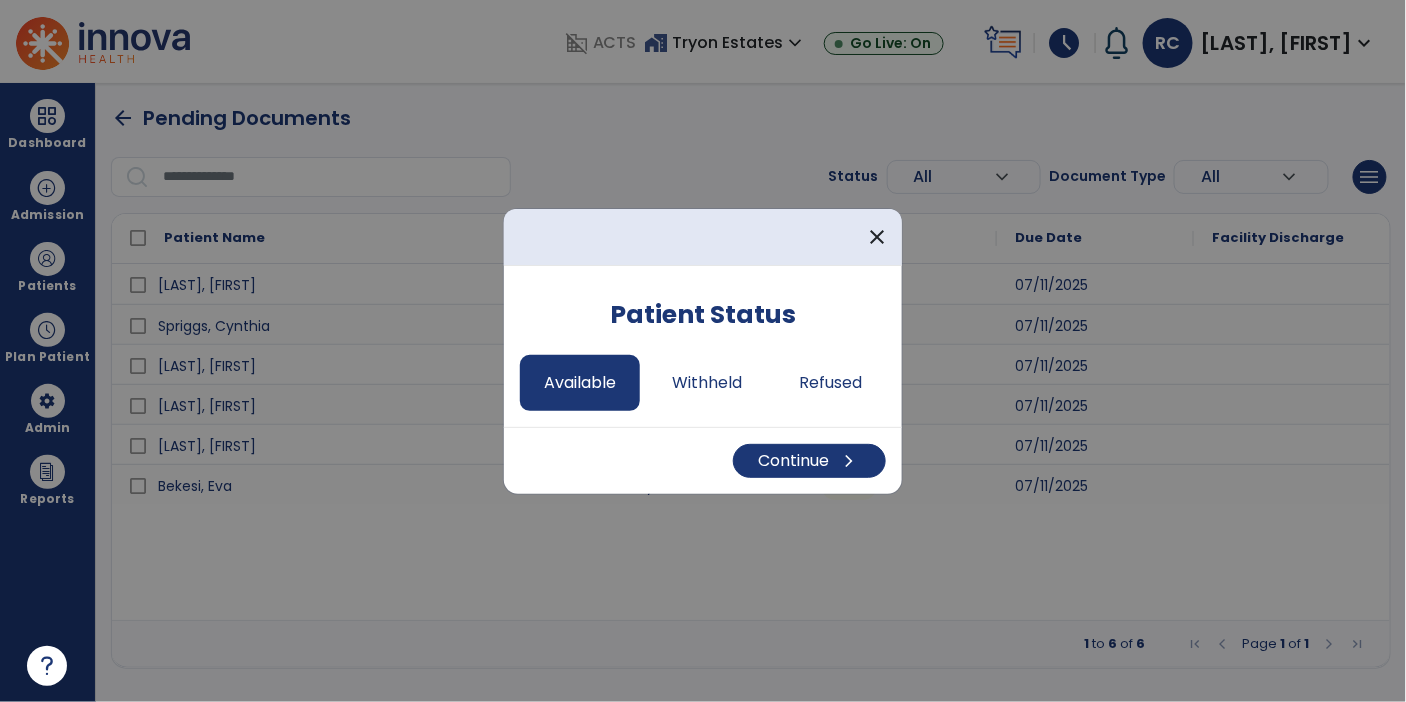 click on "Continue   chevron_right" at bounding box center (703, 460) 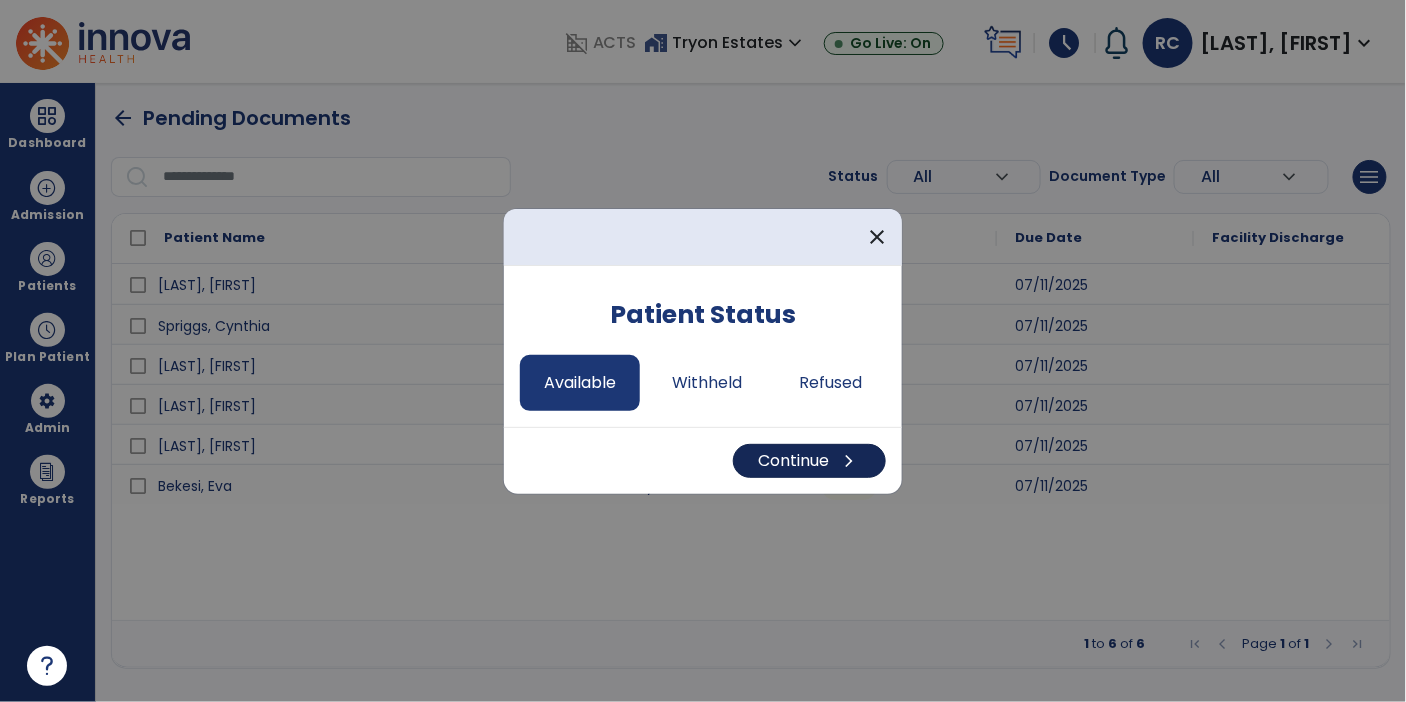 click on "chevron_right" at bounding box center [849, 461] 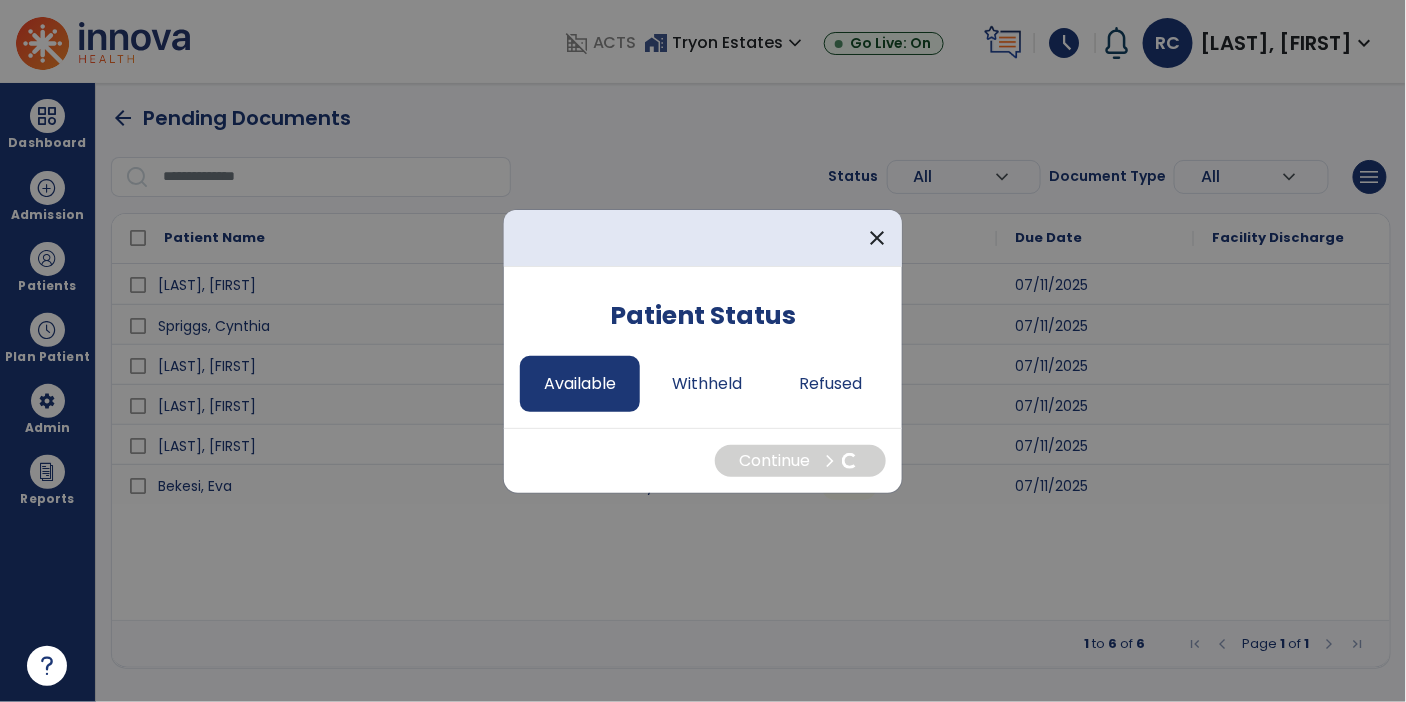 select on "*" 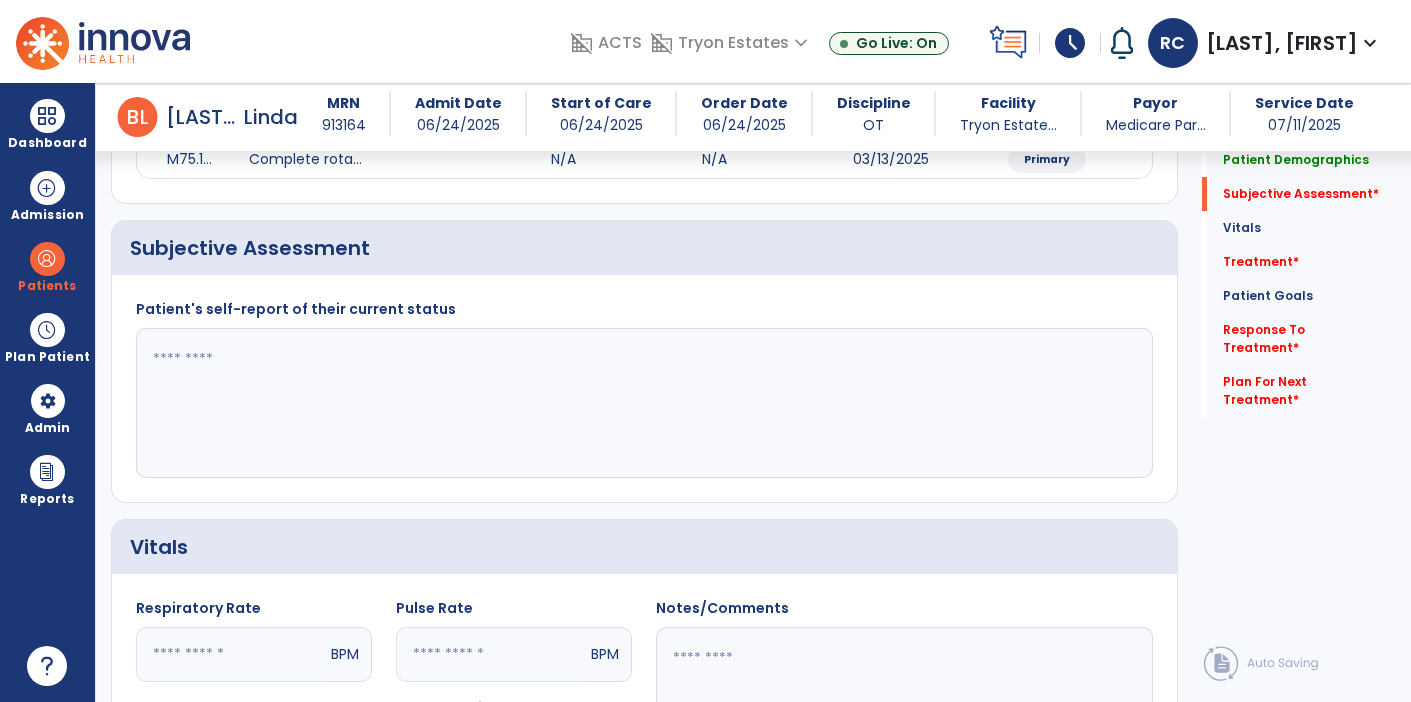 scroll, scrollTop: 319, scrollLeft: 0, axis: vertical 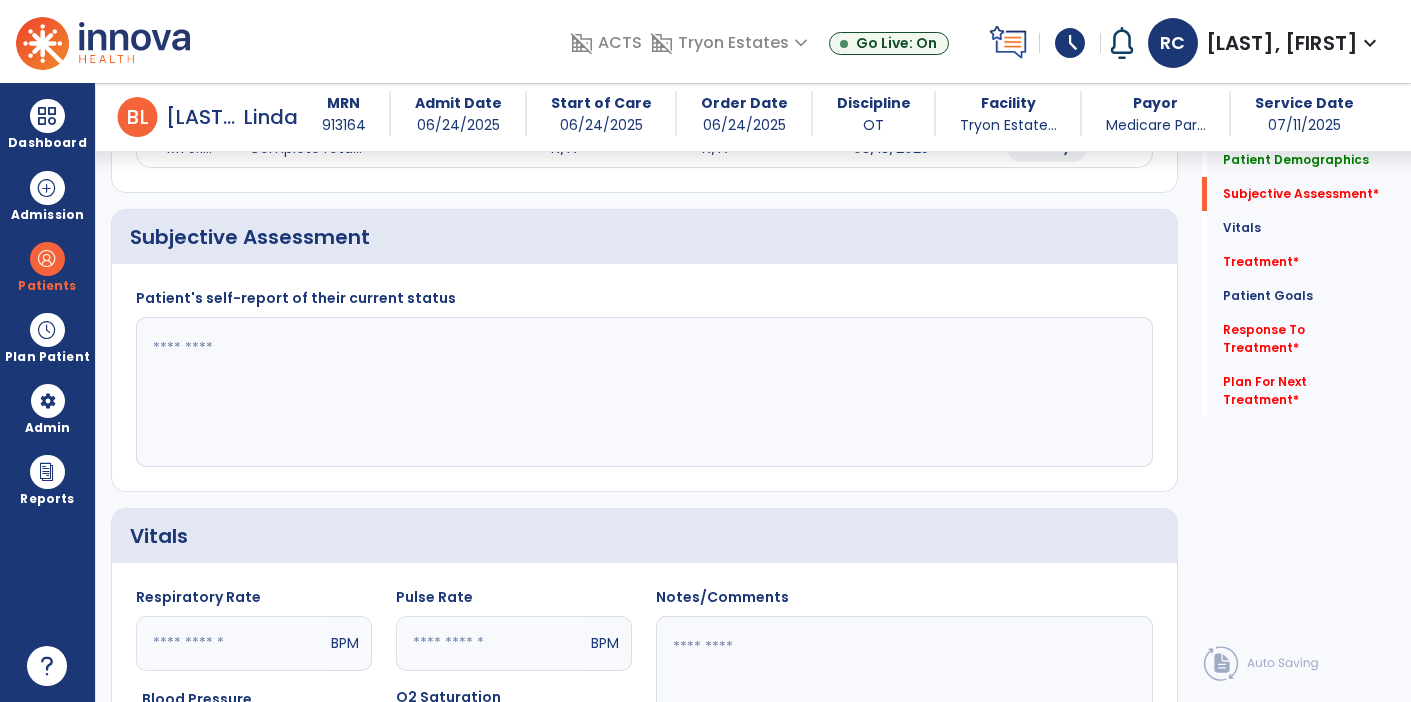 click 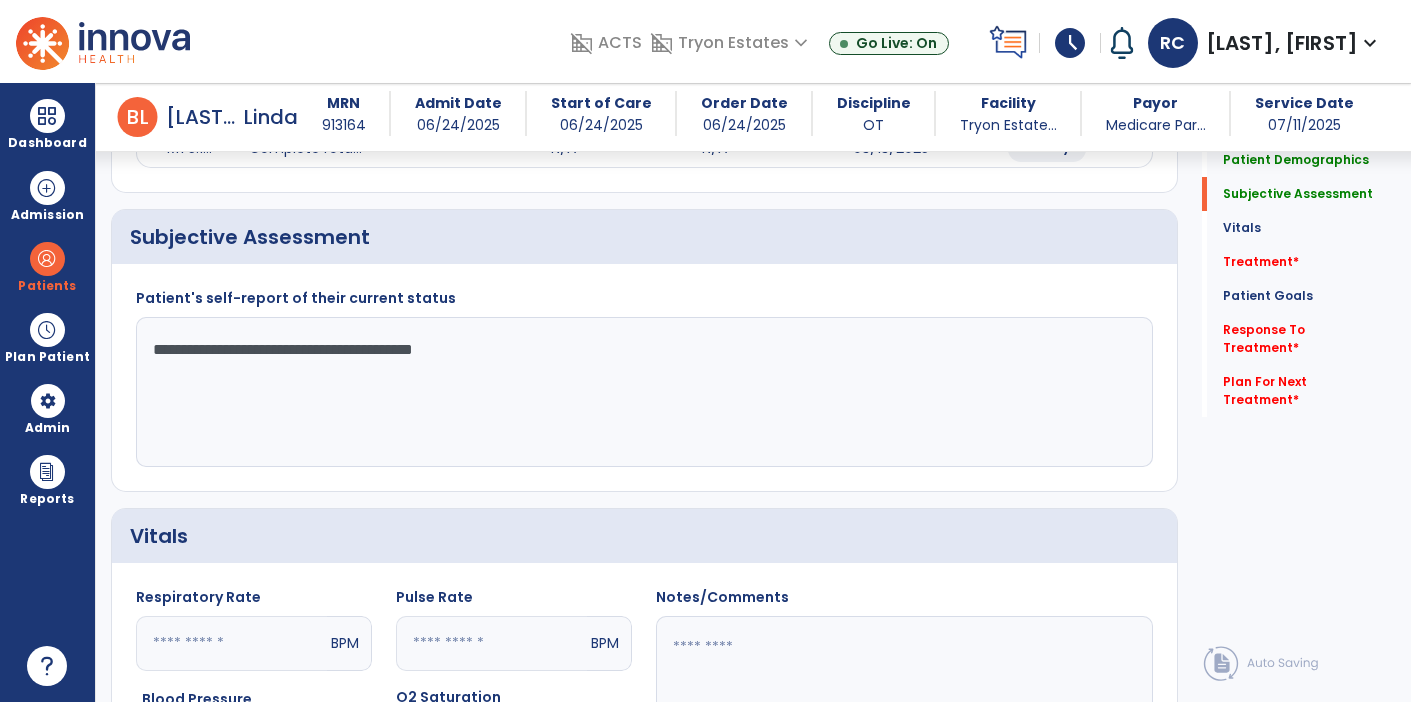 click on "**********" 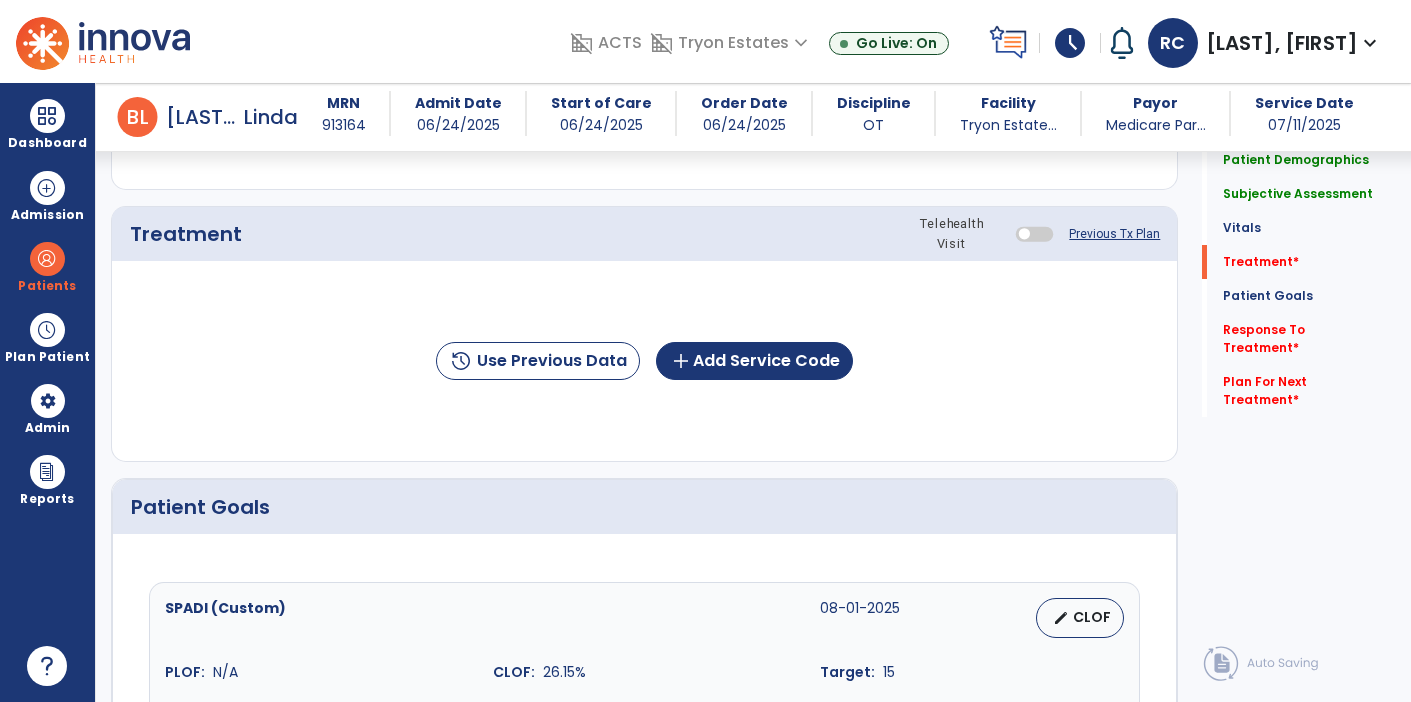 scroll, scrollTop: 1039, scrollLeft: 0, axis: vertical 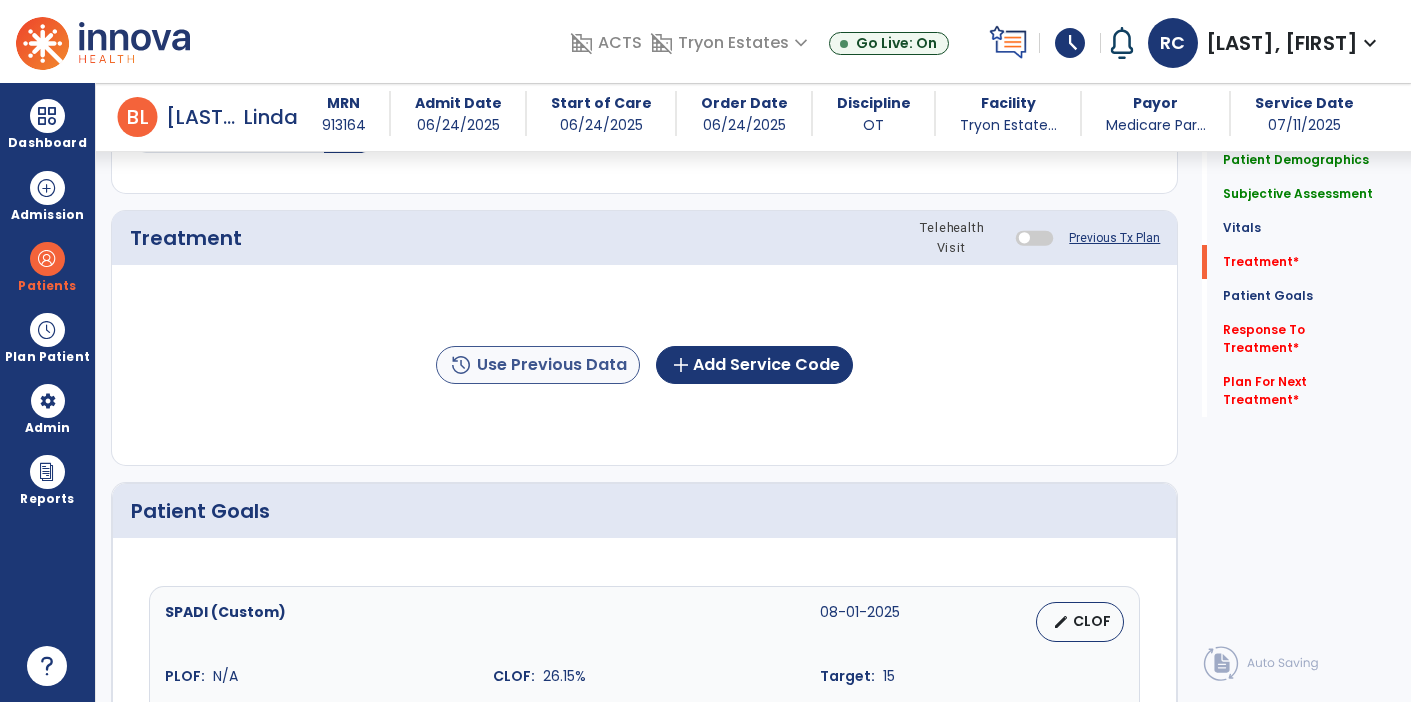 type on "**********" 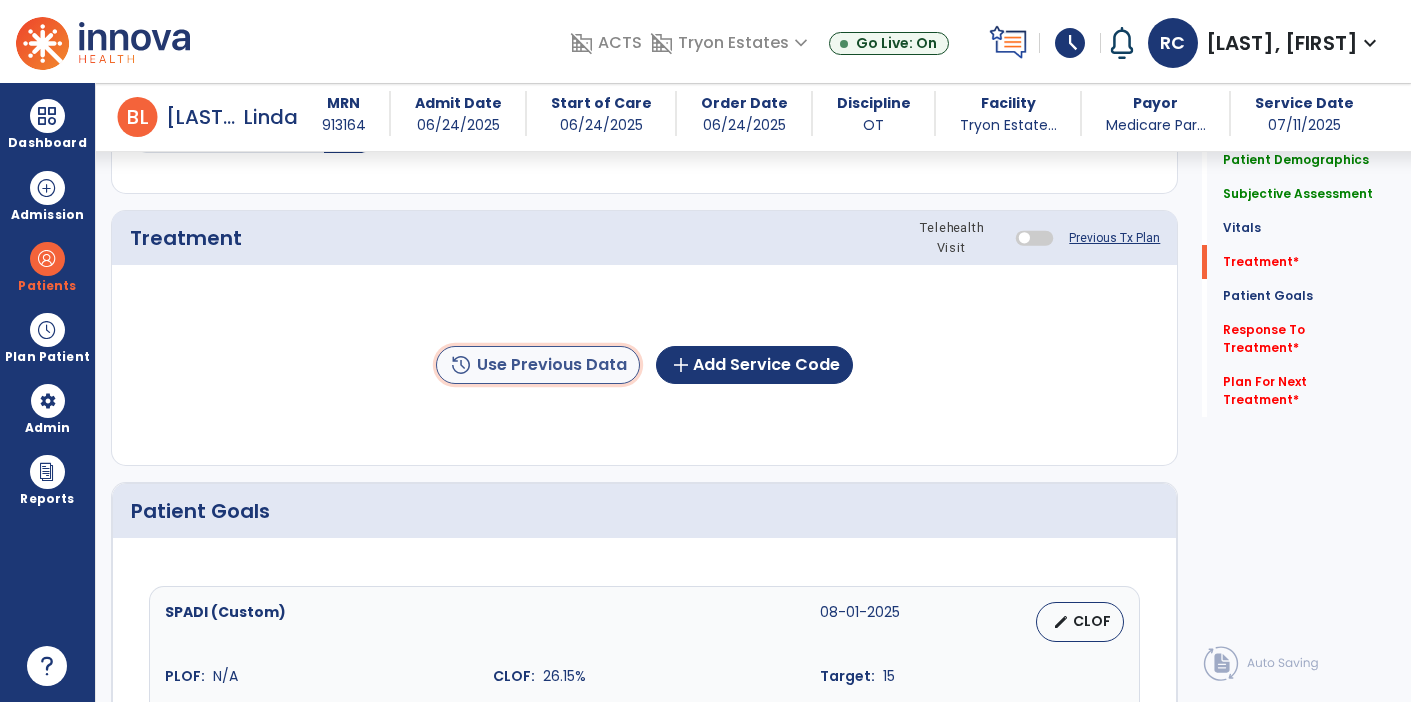 click on "history  Use Previous Data" 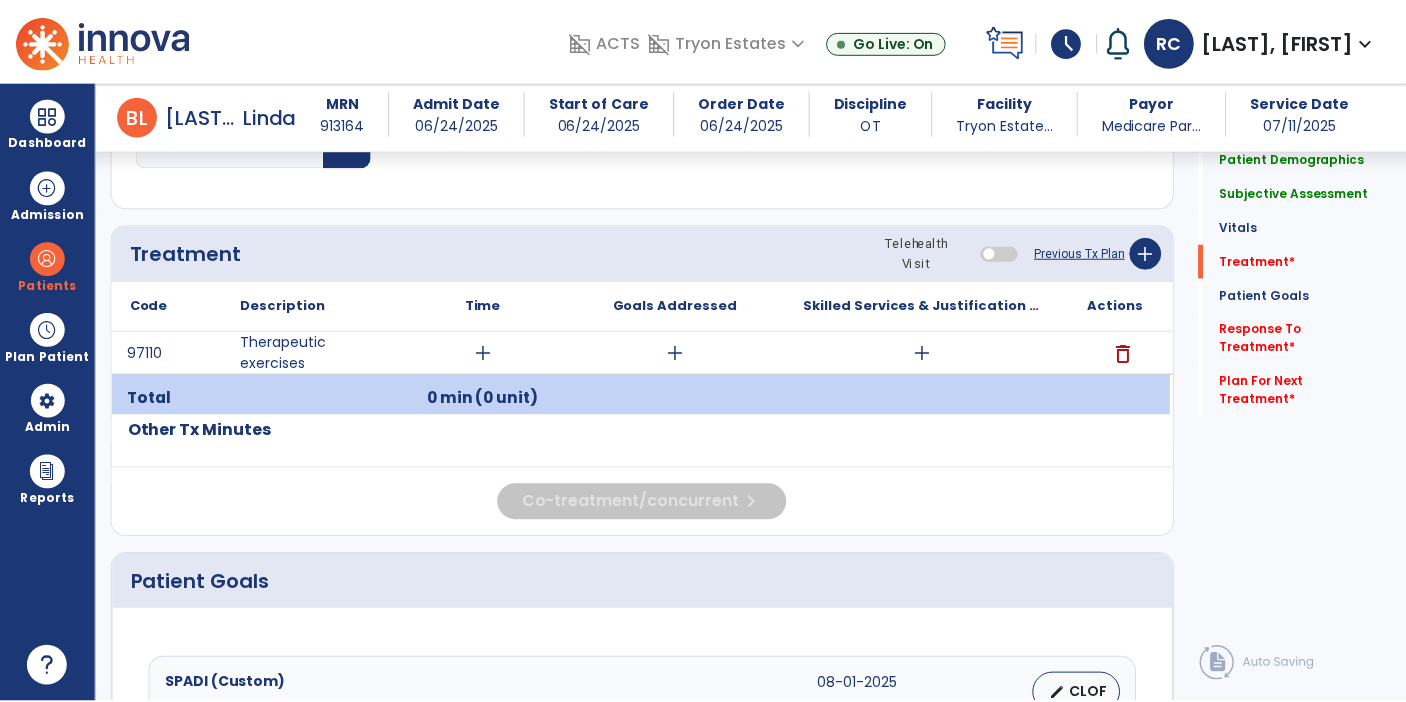 scroll, scrollTop: 1023, scrollLeft: 0, axis: vertical 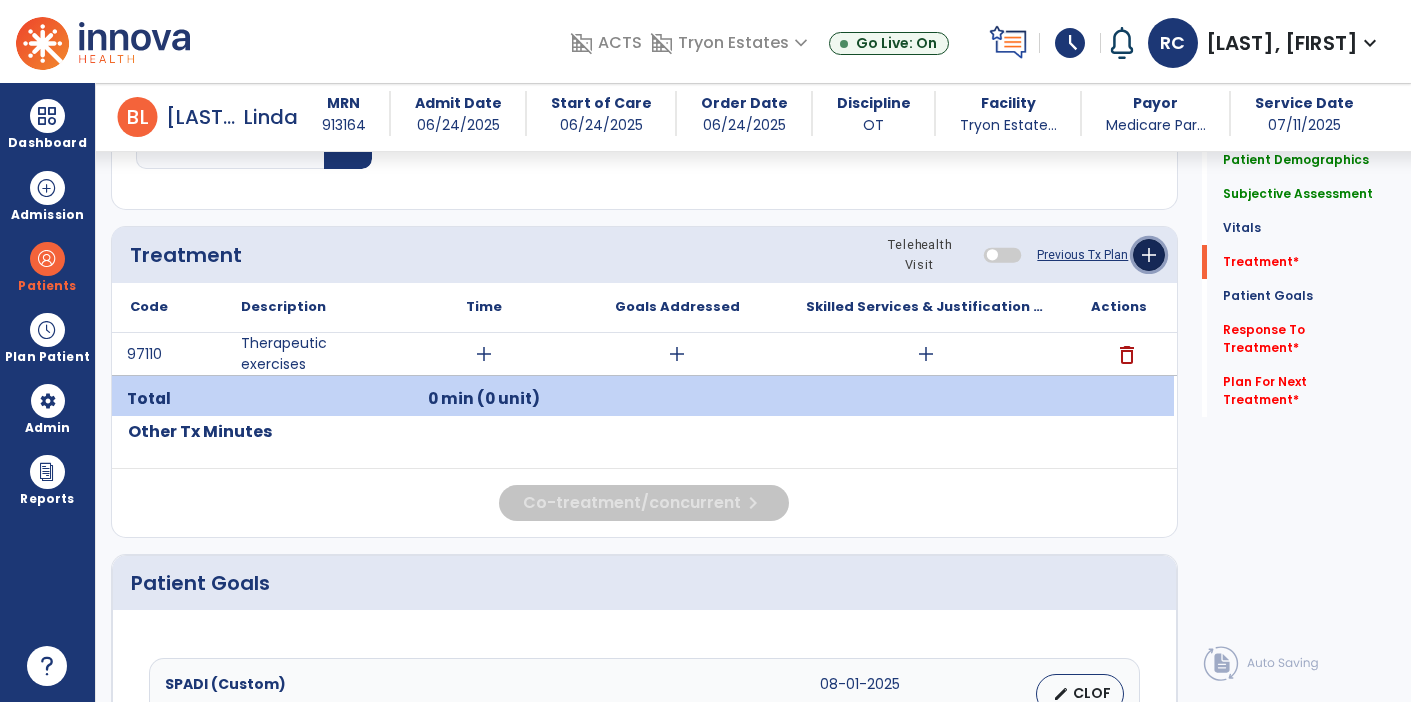 click on "add" 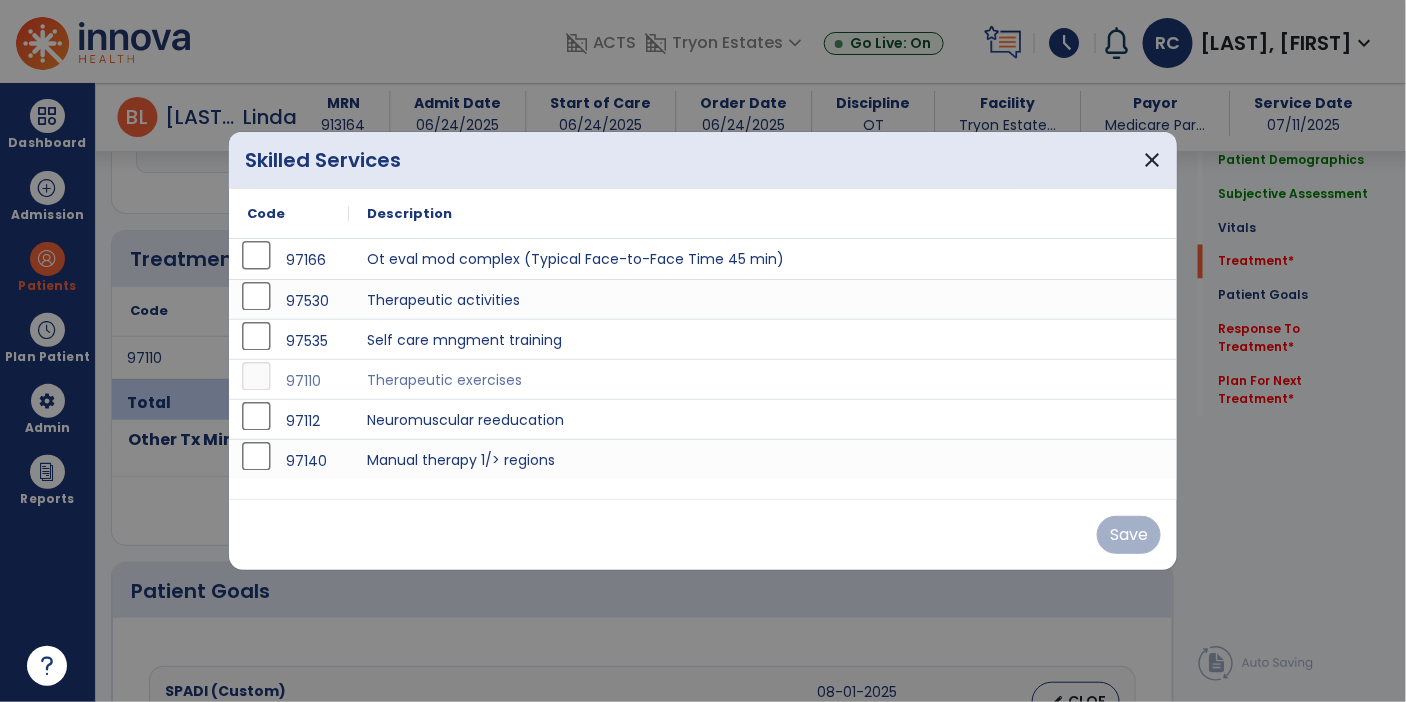 scroll, scrollTop: 1023, scrollLeft: 0, axis: vertical 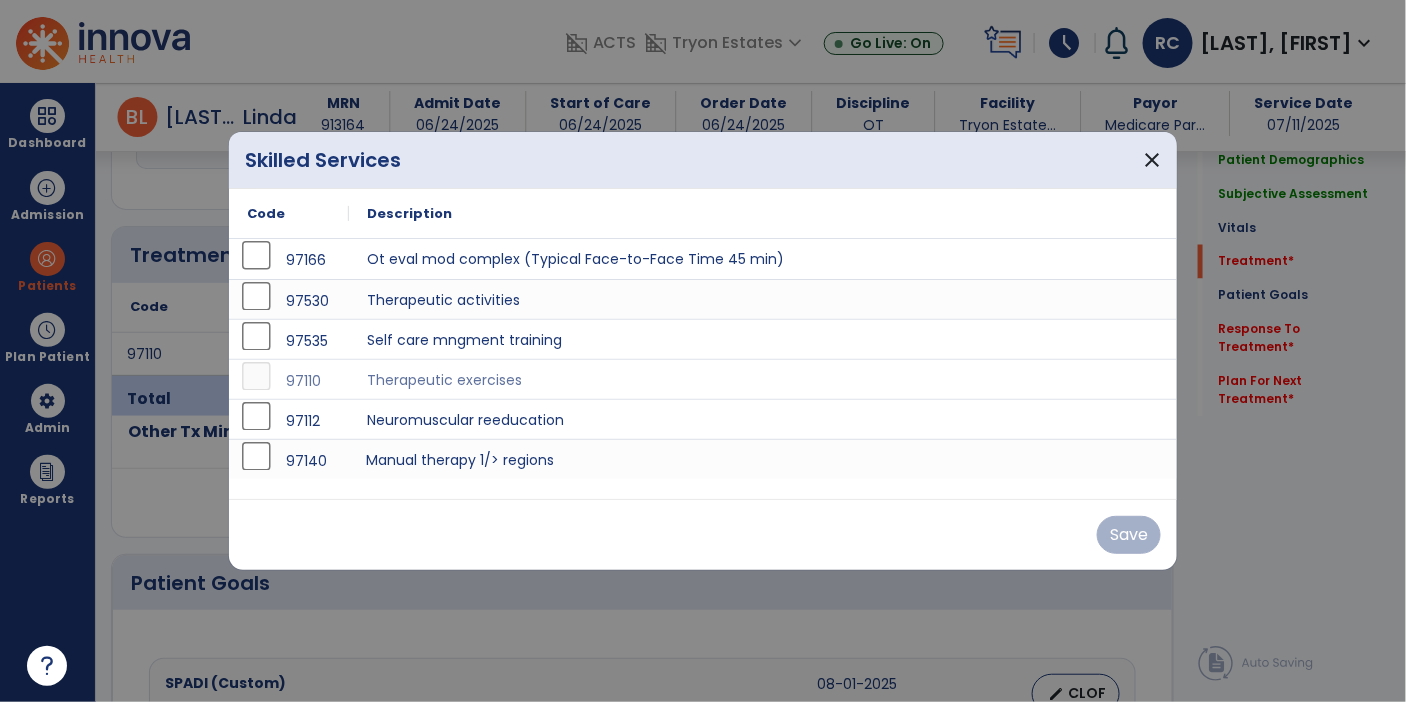 click on "Manual therapy 1/> regions" at bounding box center (763, 459) 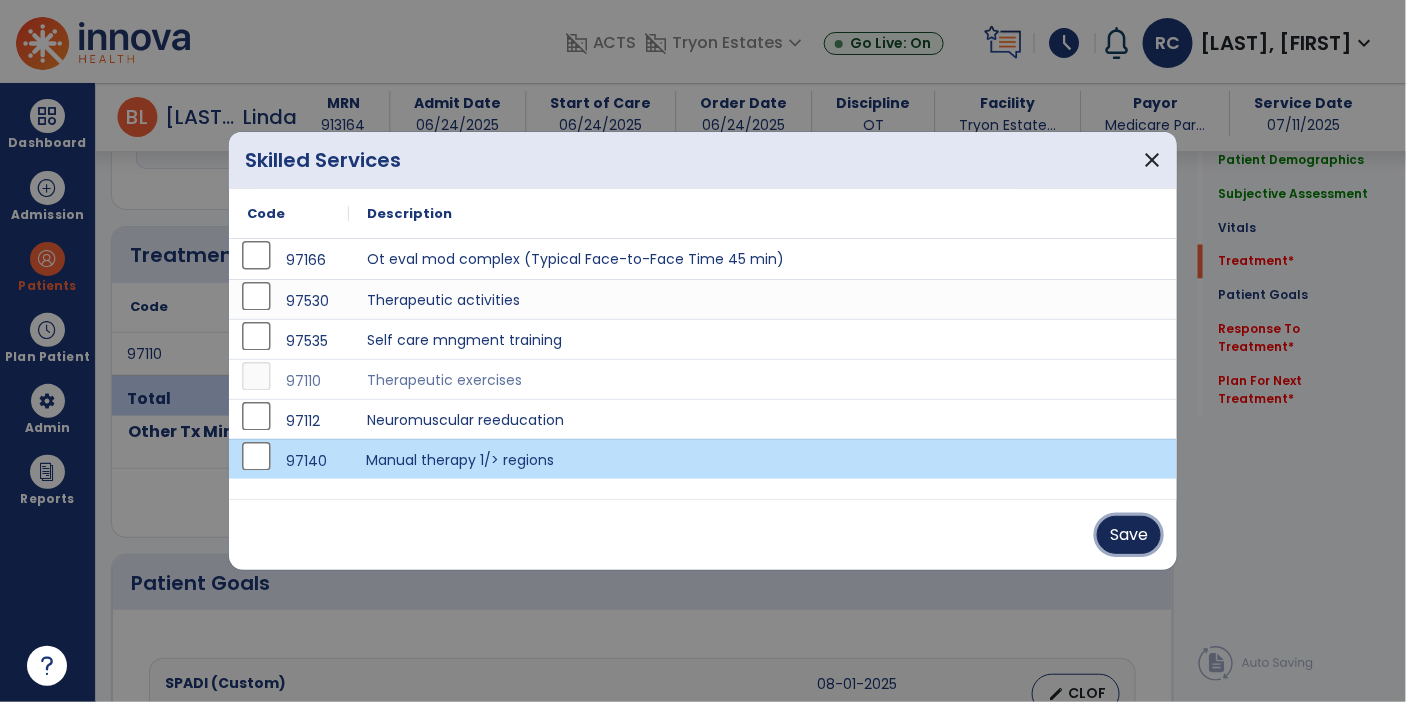 click on "Save" at bounding box center (1129, 535) 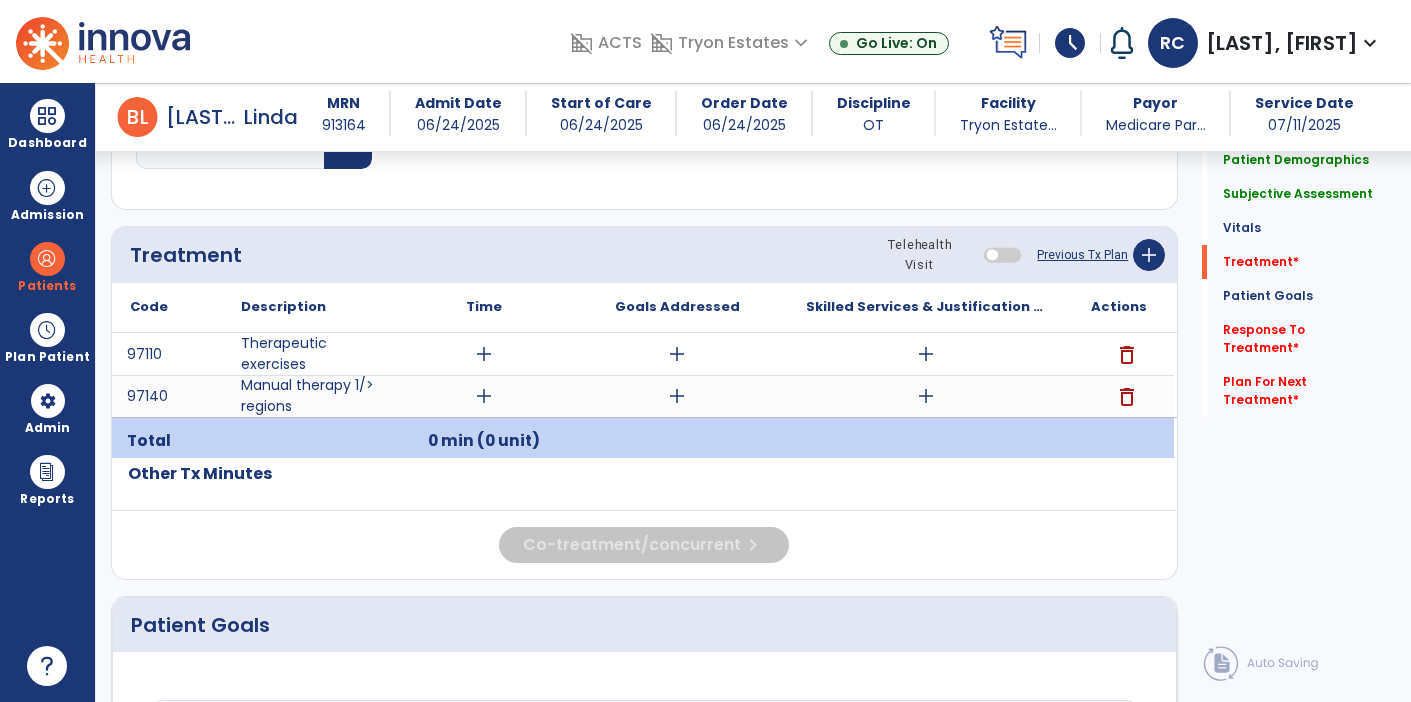 click on "add" at bounding box center [484, 354] 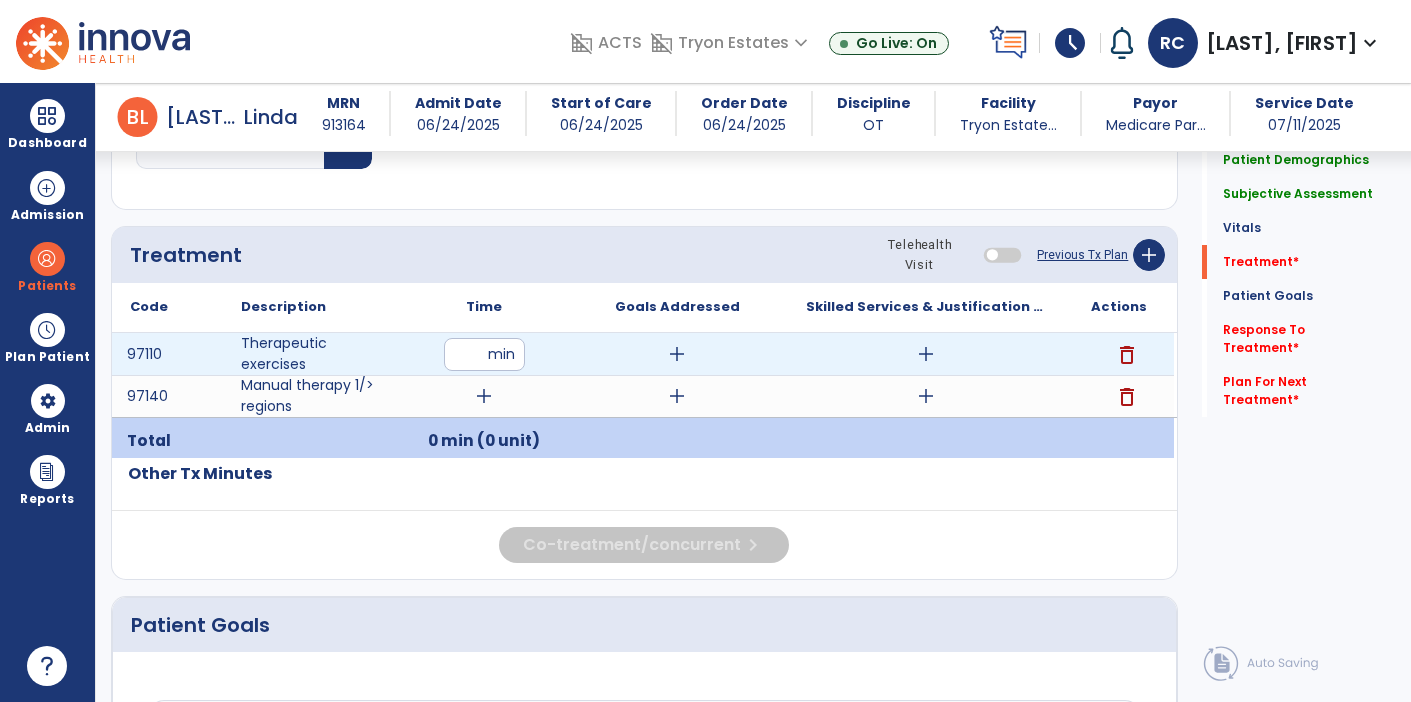 type on "**" 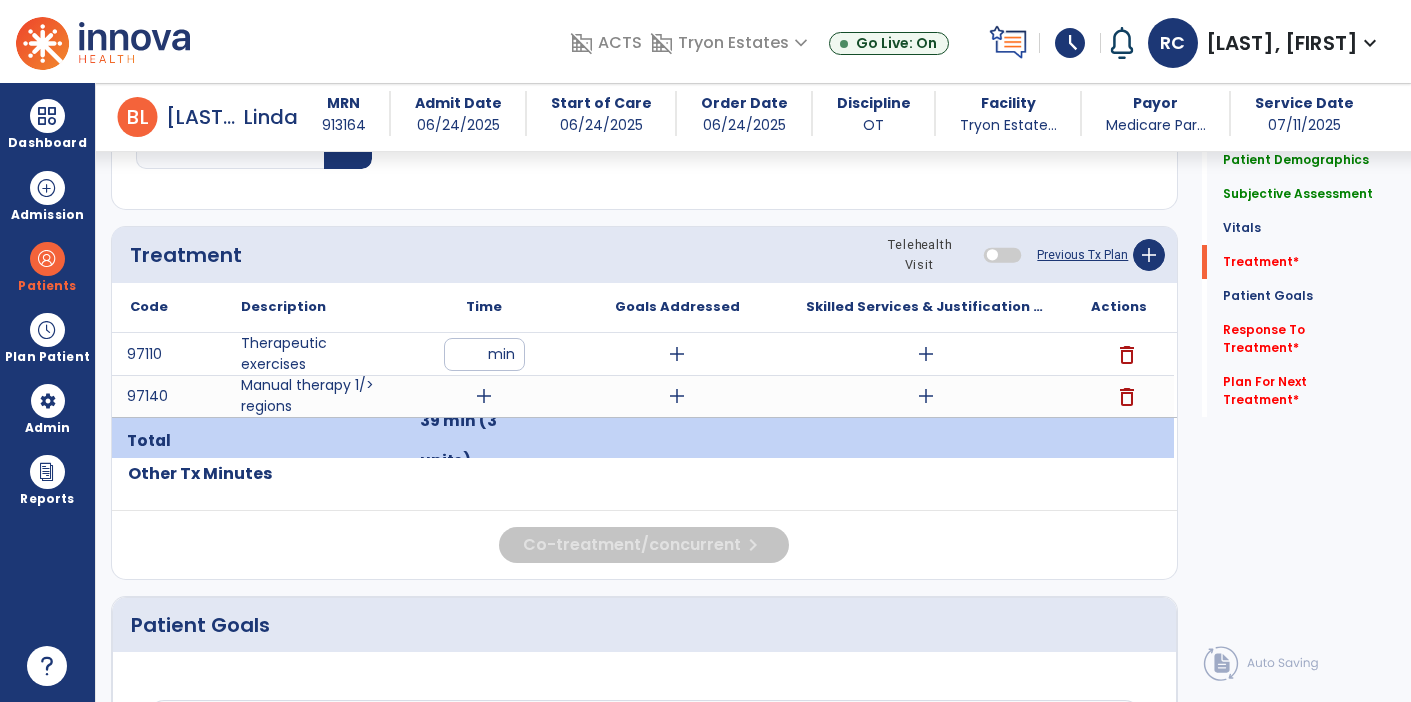 click on "add" at bounding box center [484, 396] 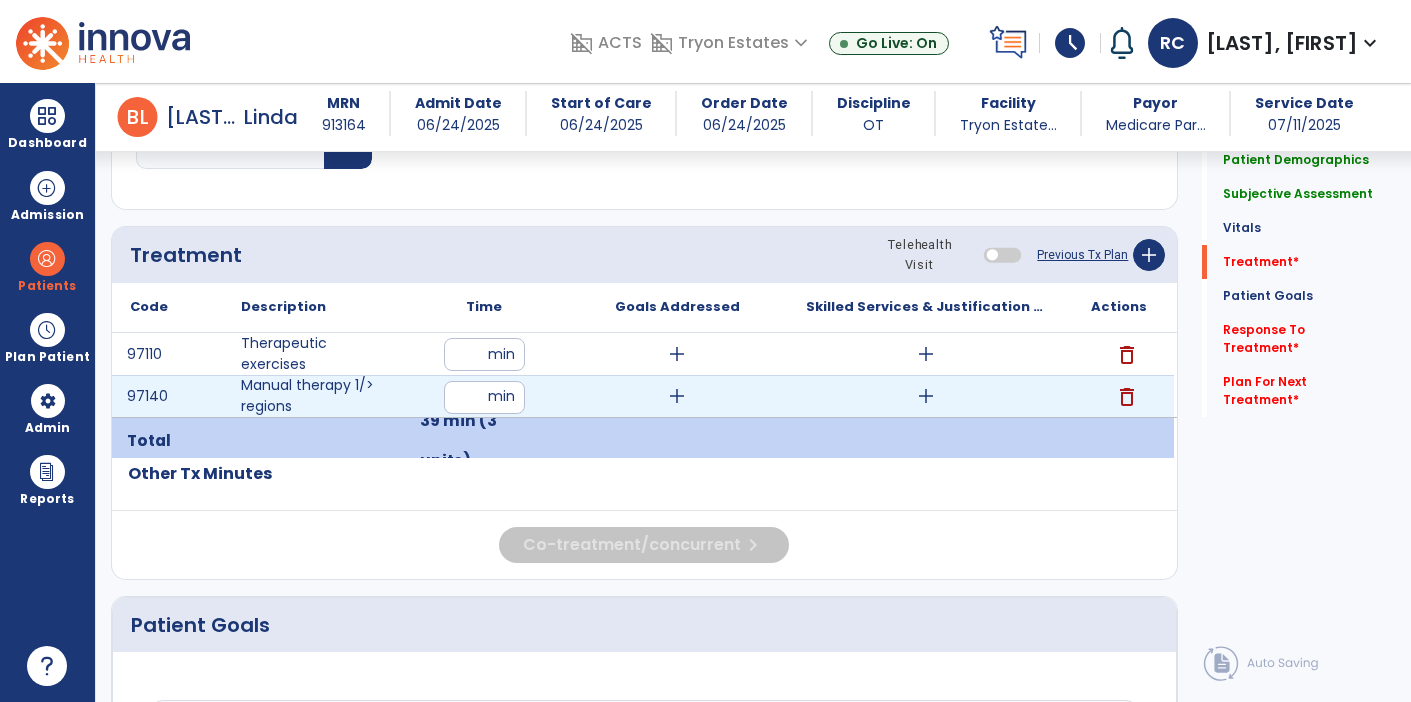 type on "**" 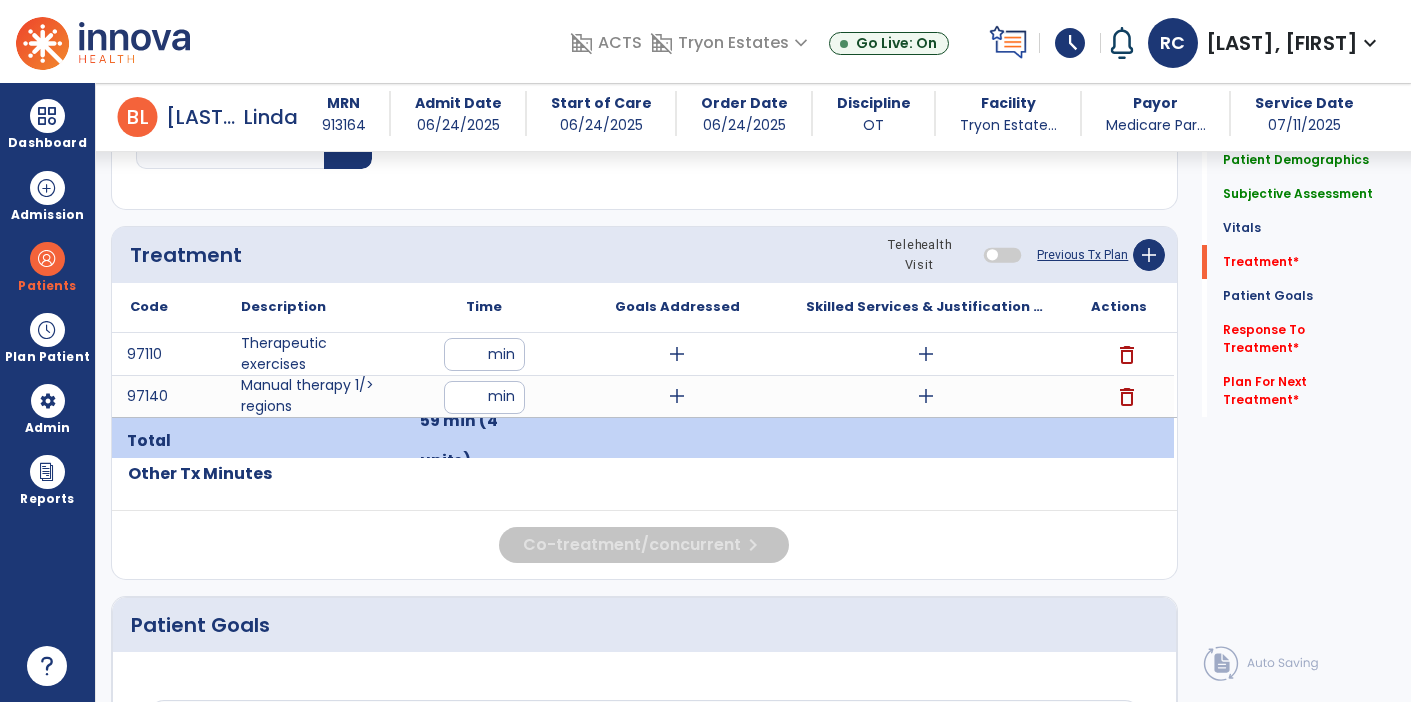 click on "add" at bounding box center [677, 354] 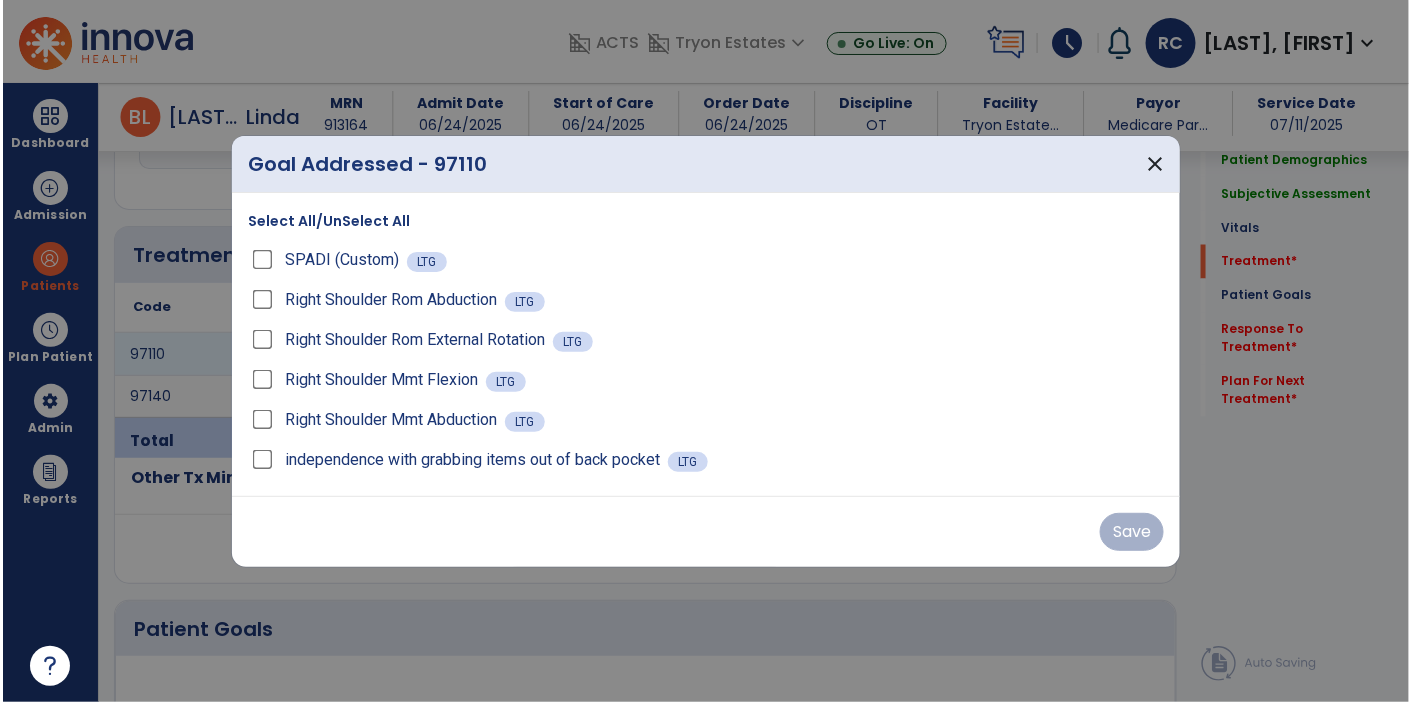 scroll, scrollTop: 1023, scrollLeft: 0, axis: vertical 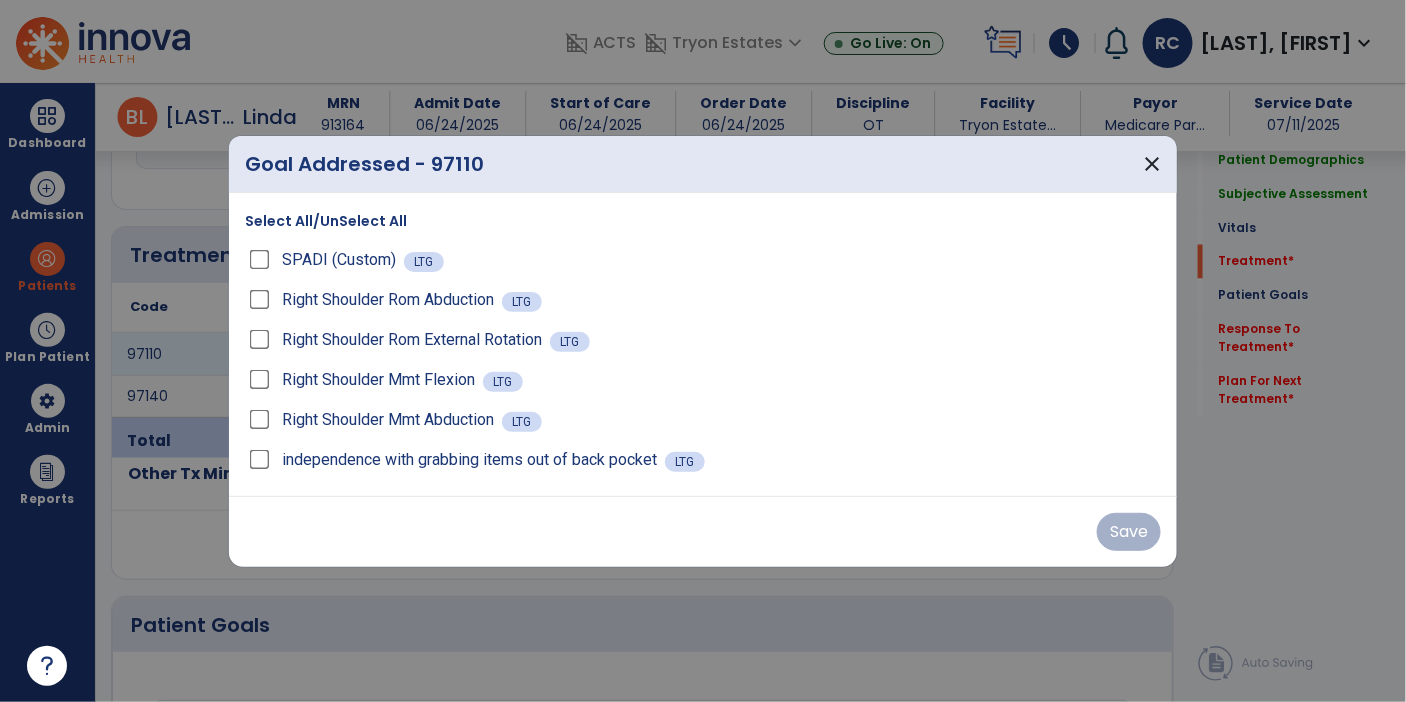 click on "Select All/UnSelect All" at bounding box center [326, 221] 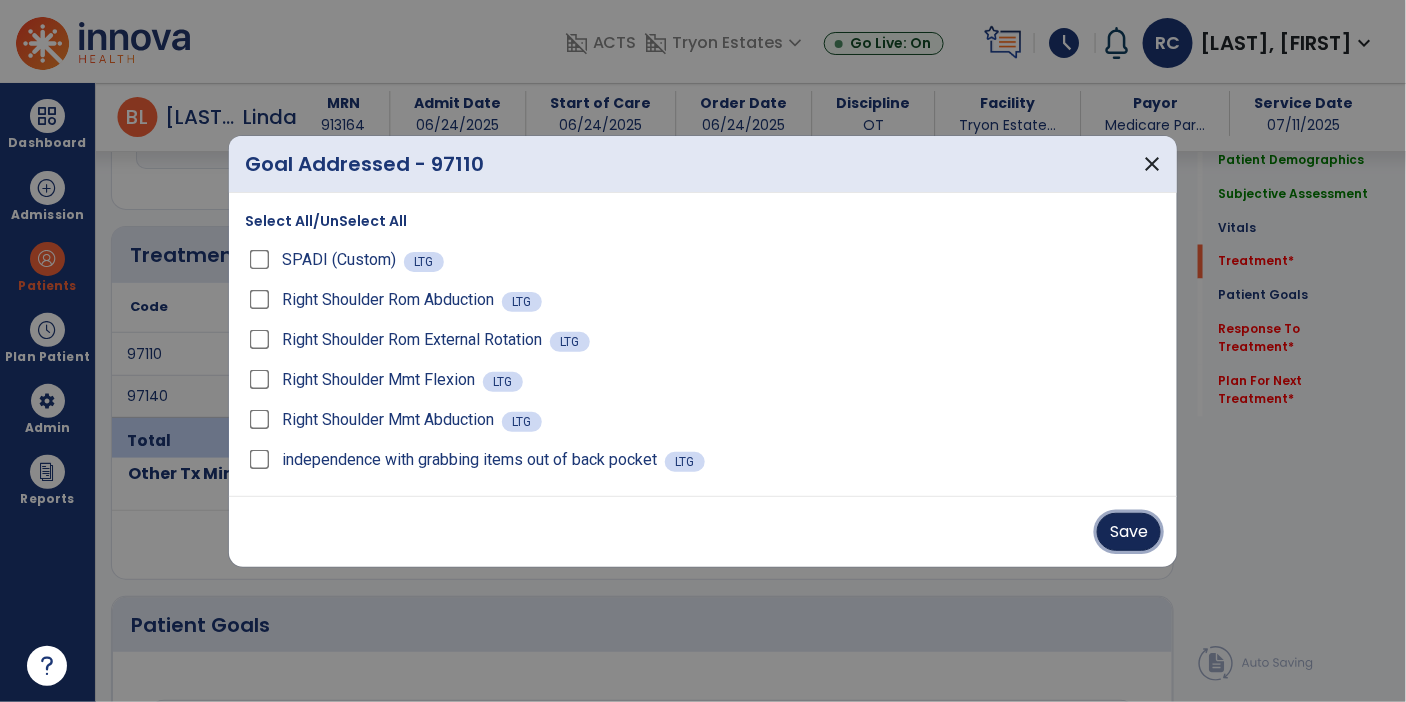 click on "Save" at bounding box center (1129, 532) 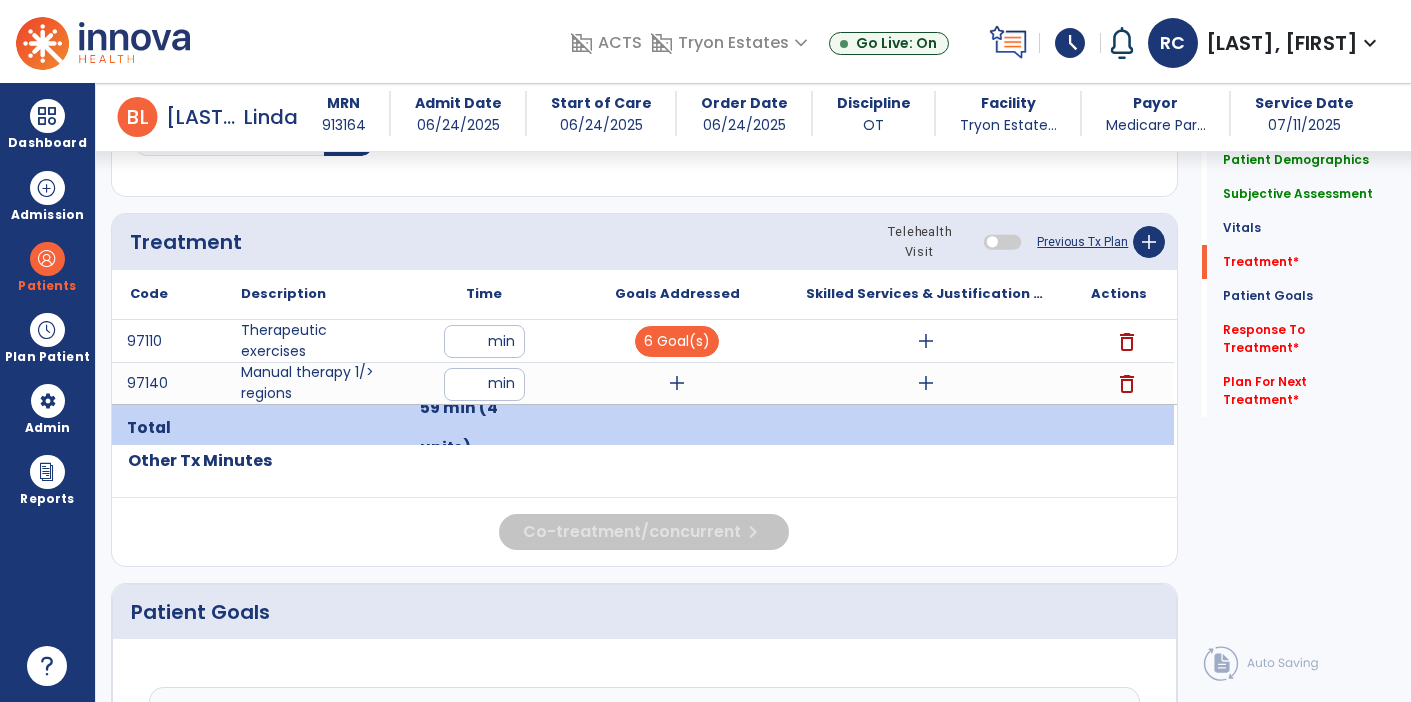 click on "add" at bounding box center (677, 383) 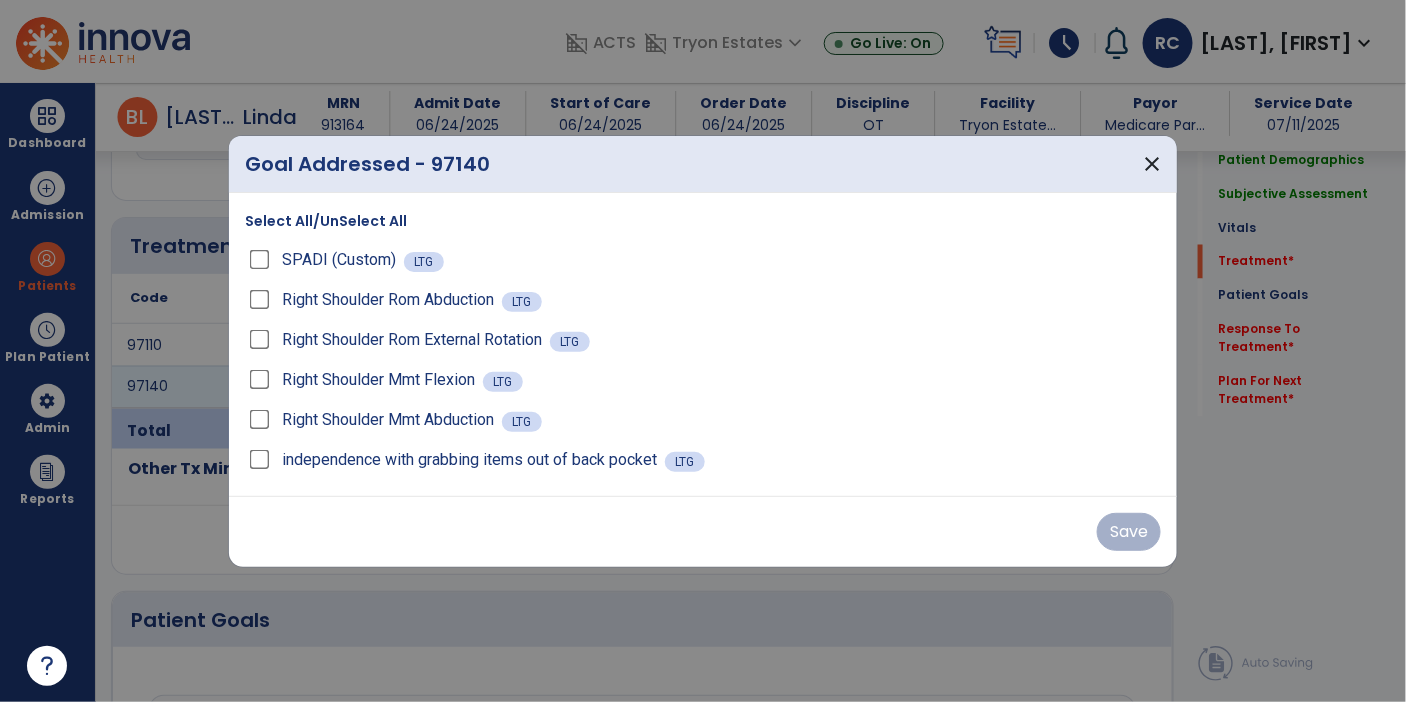 scroll, scrollTop: 1036, scrollLeft: 0, axis: vertical 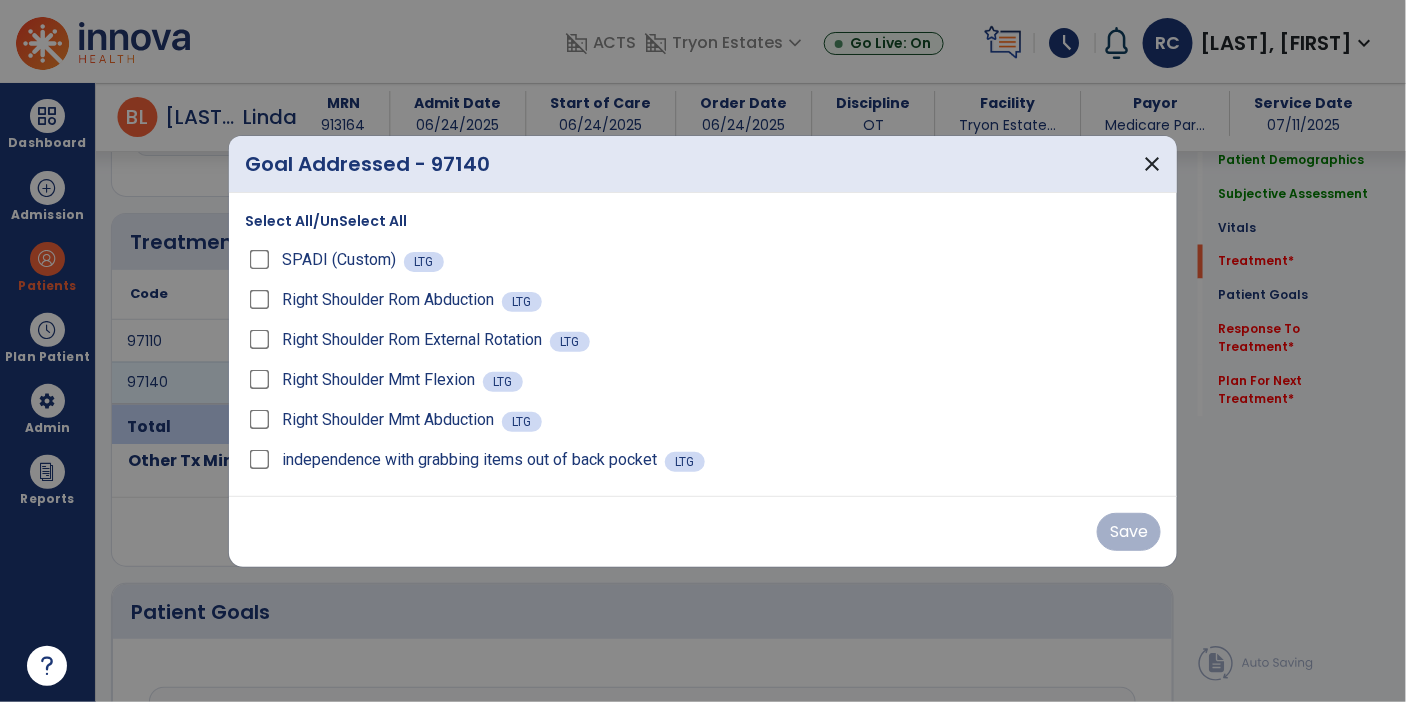 click on "Select All/UnSelect All" at bounding box center (326, 221) 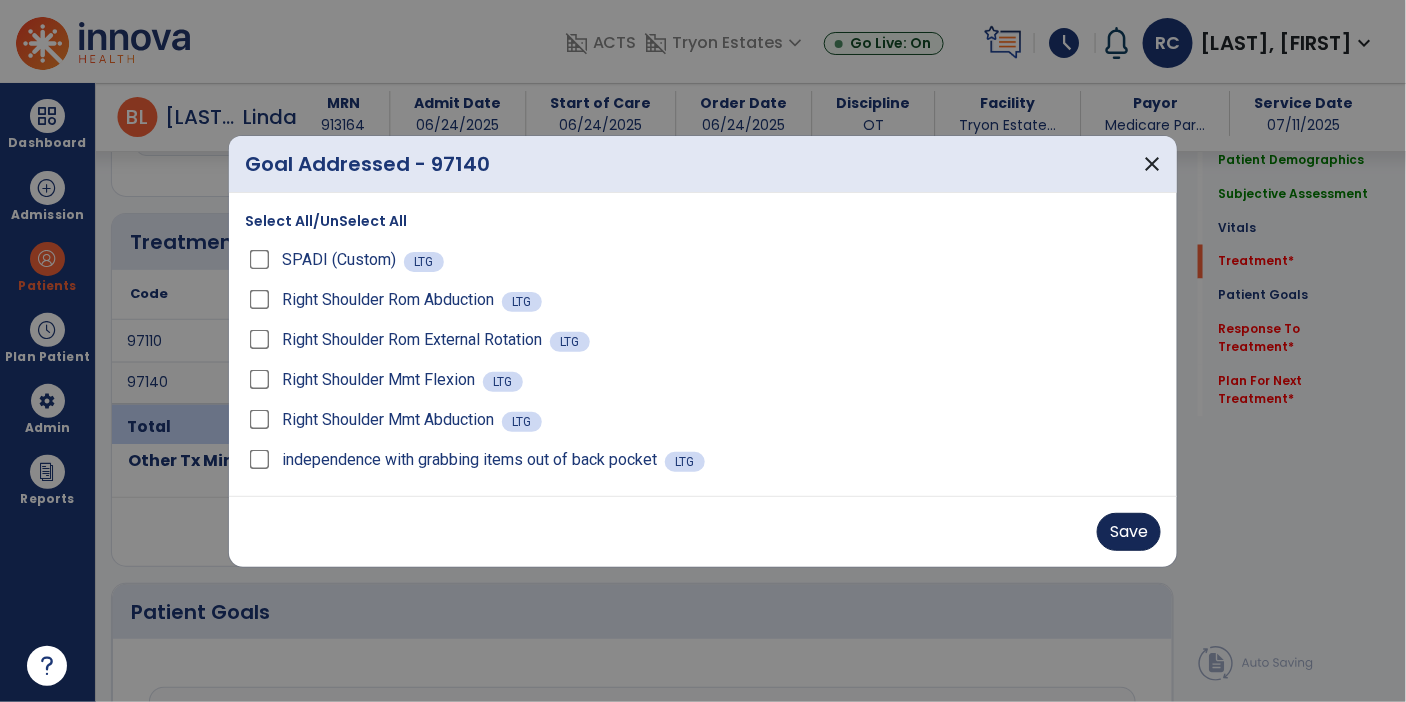 click on "Save" at bounding box center (1129, 532) 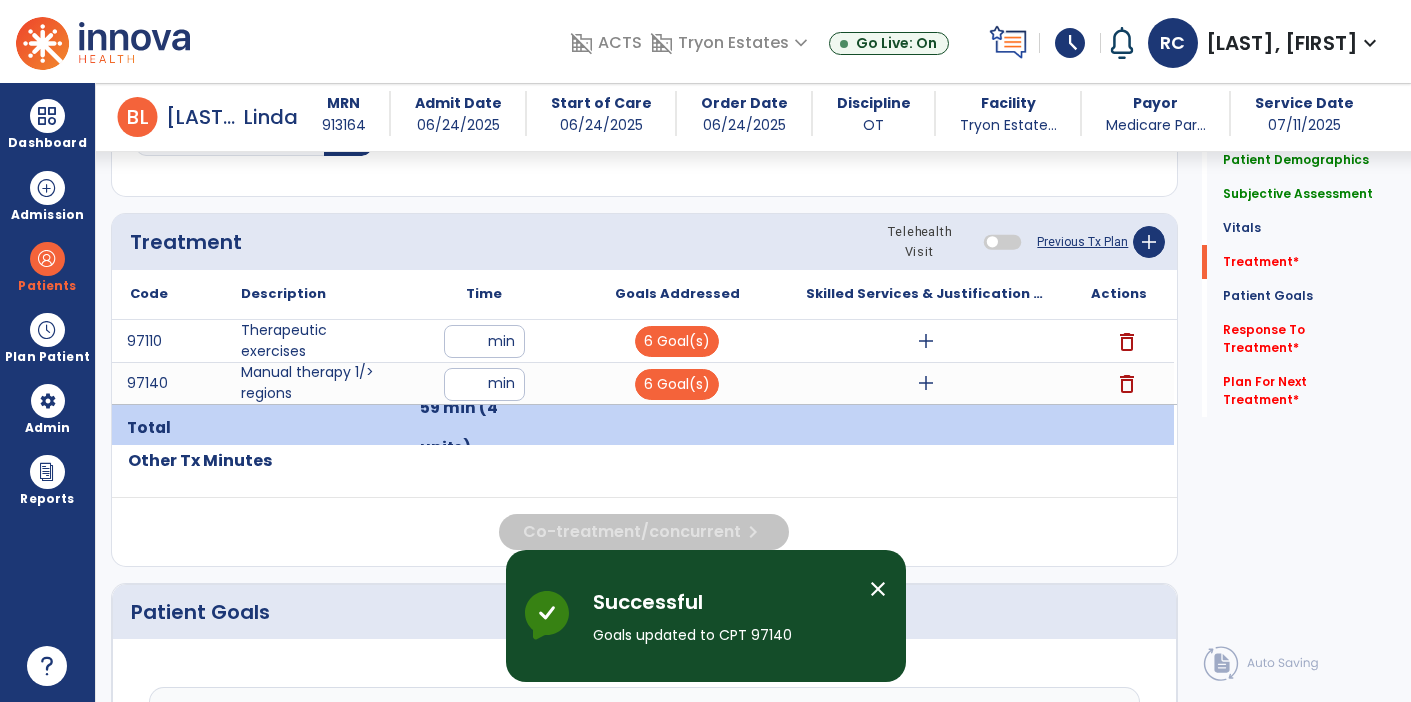 click on "add" at bounding box center (926, 341) 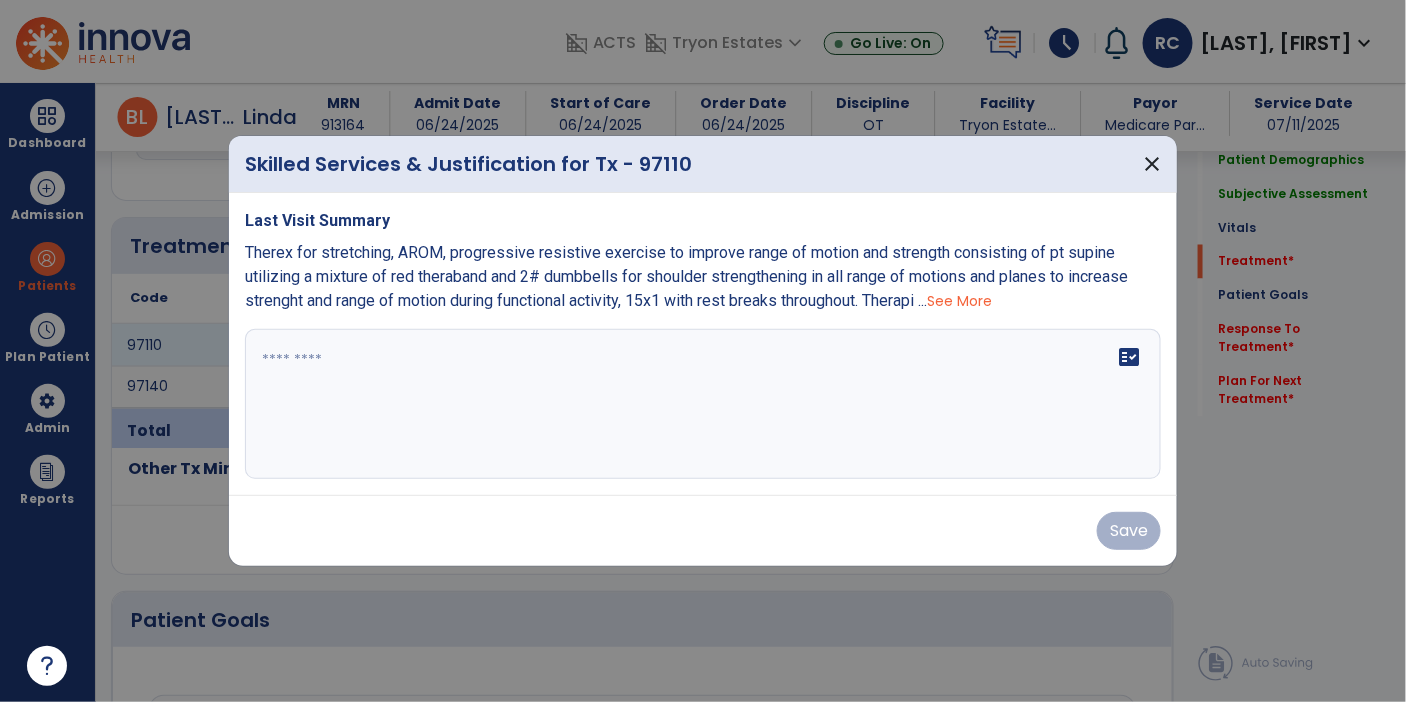scroll, scrollTop: 1036, scrollLeft: 0, axis: vertical 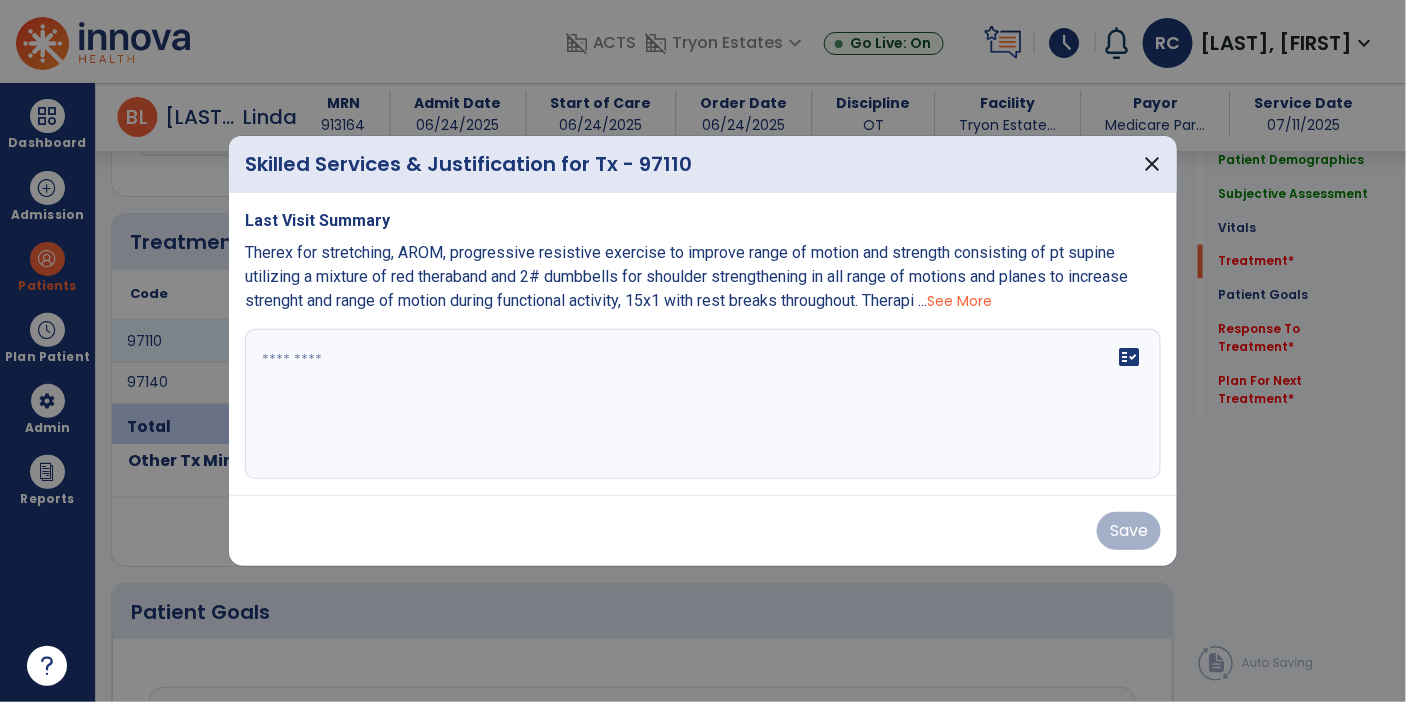 click on "See More" at bounding box center (959, 301) 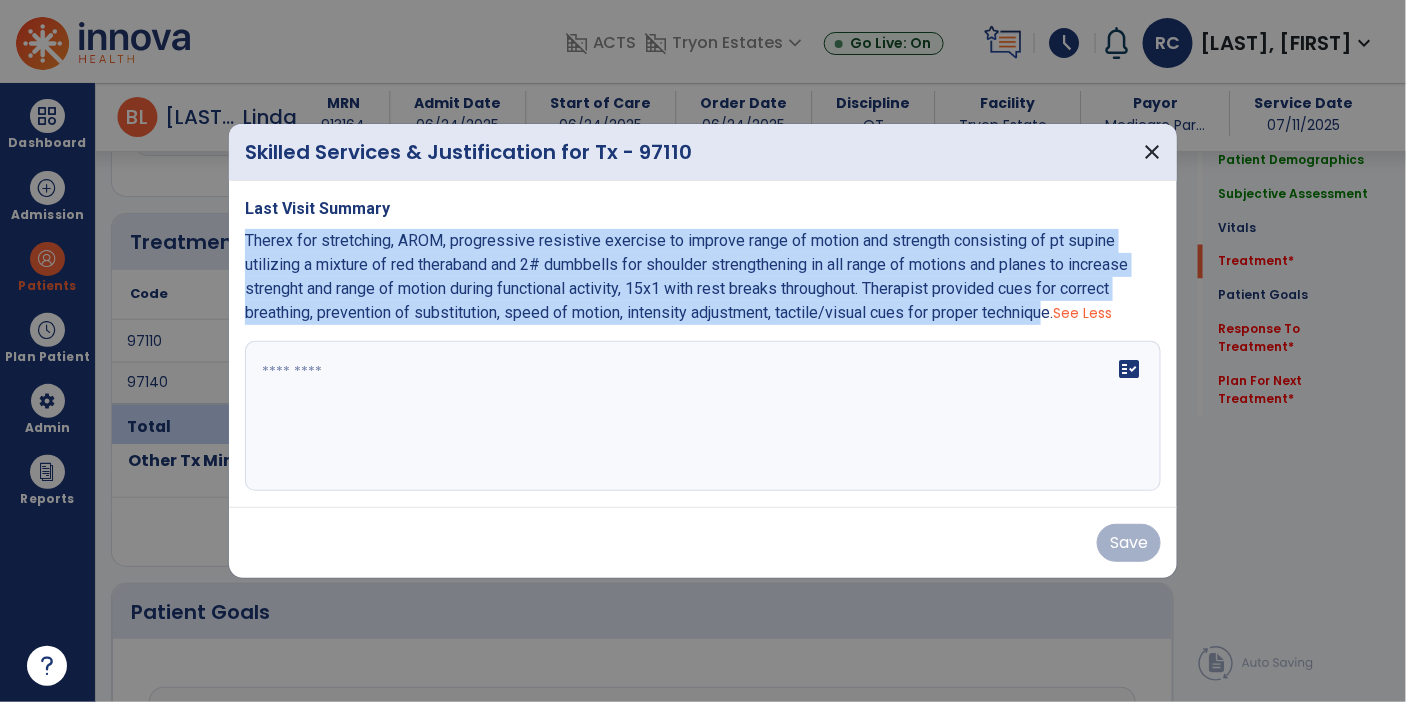 copy on "Therex for stretching, AROM, progressive resistive exercise to improve range of motion and strength consisting of pt supine utilizing a mixture of red theraband and 2# dumbbells for shoulder strengthening in all range of motions and planes to increase strenght and range of motion during functional activity, 15x1 with rest breaks throughout. Therapist provided cues for correct breathing, prevention of substitution, speed of motion, intensity adjustment, tactile/visual cues for proper techniqu" 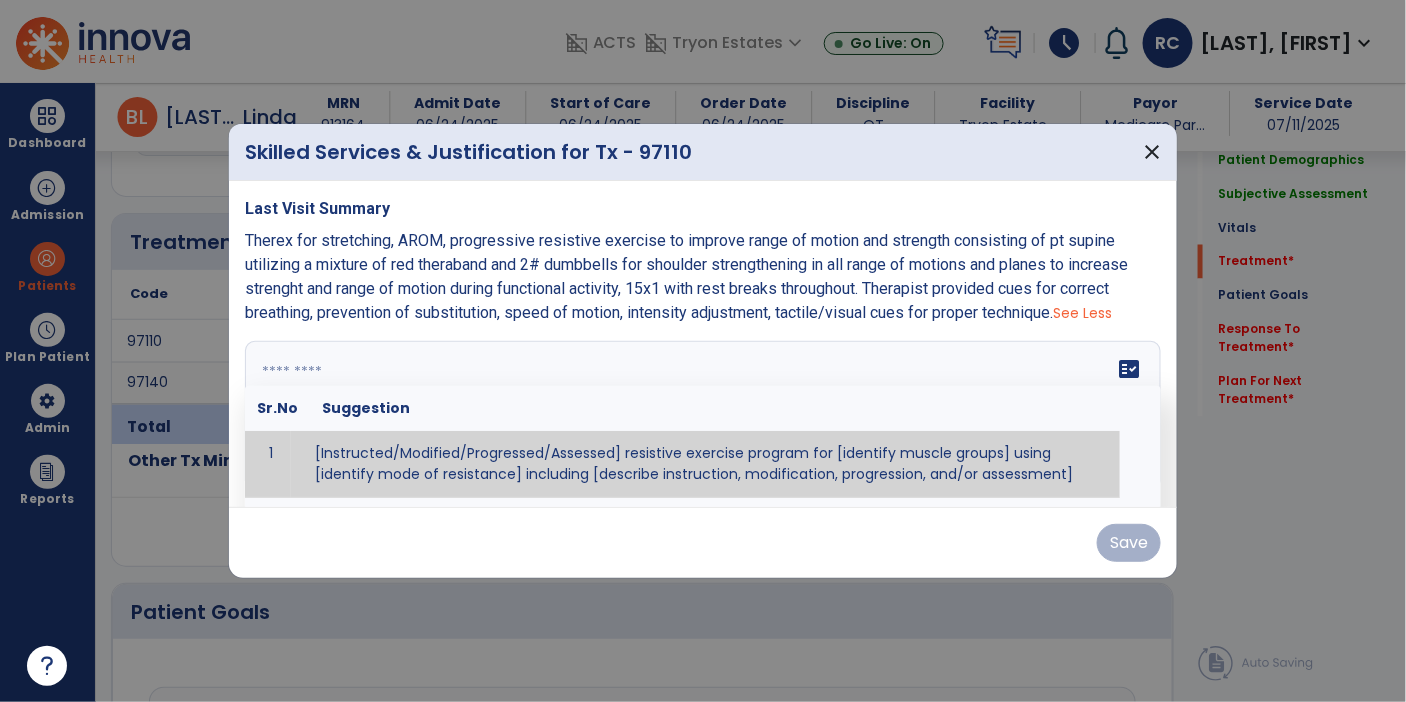 paste on "**********" 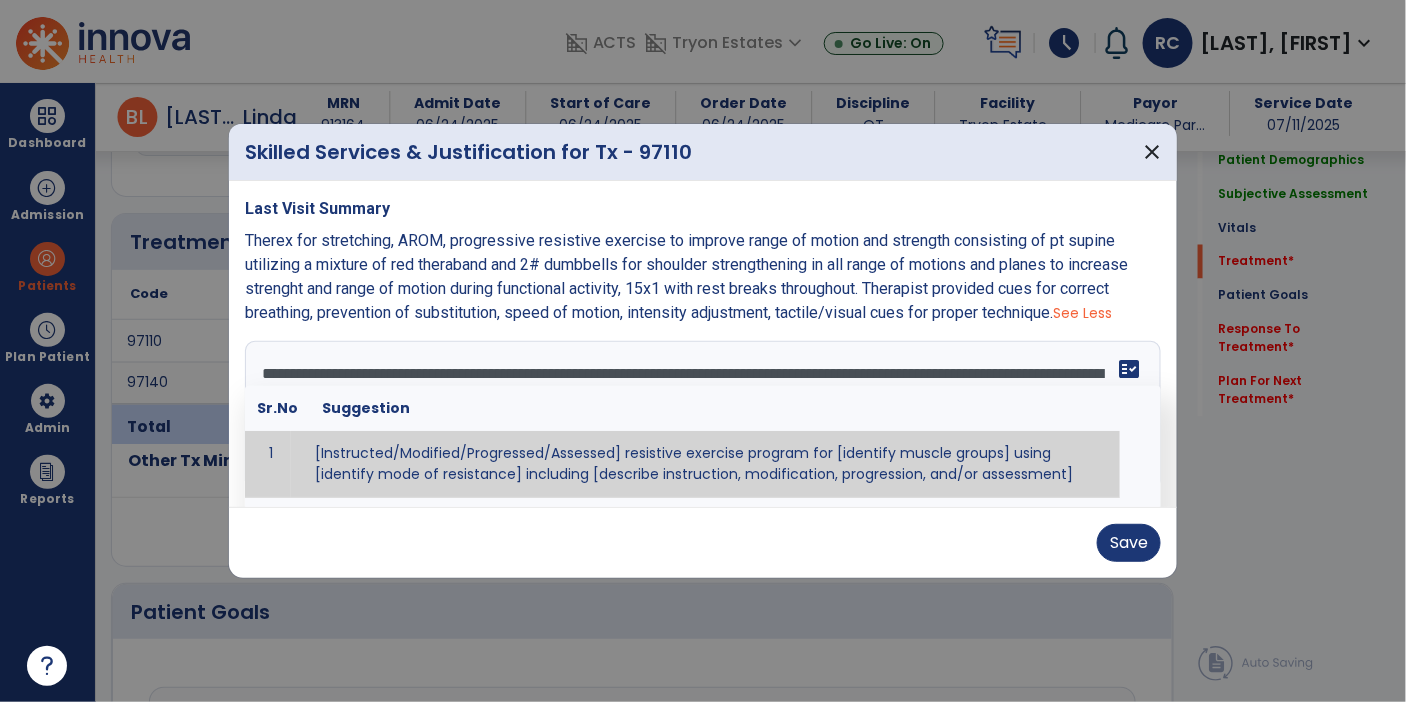 scroll, scrollTop: 0, scrollLeft: 0, axis: both 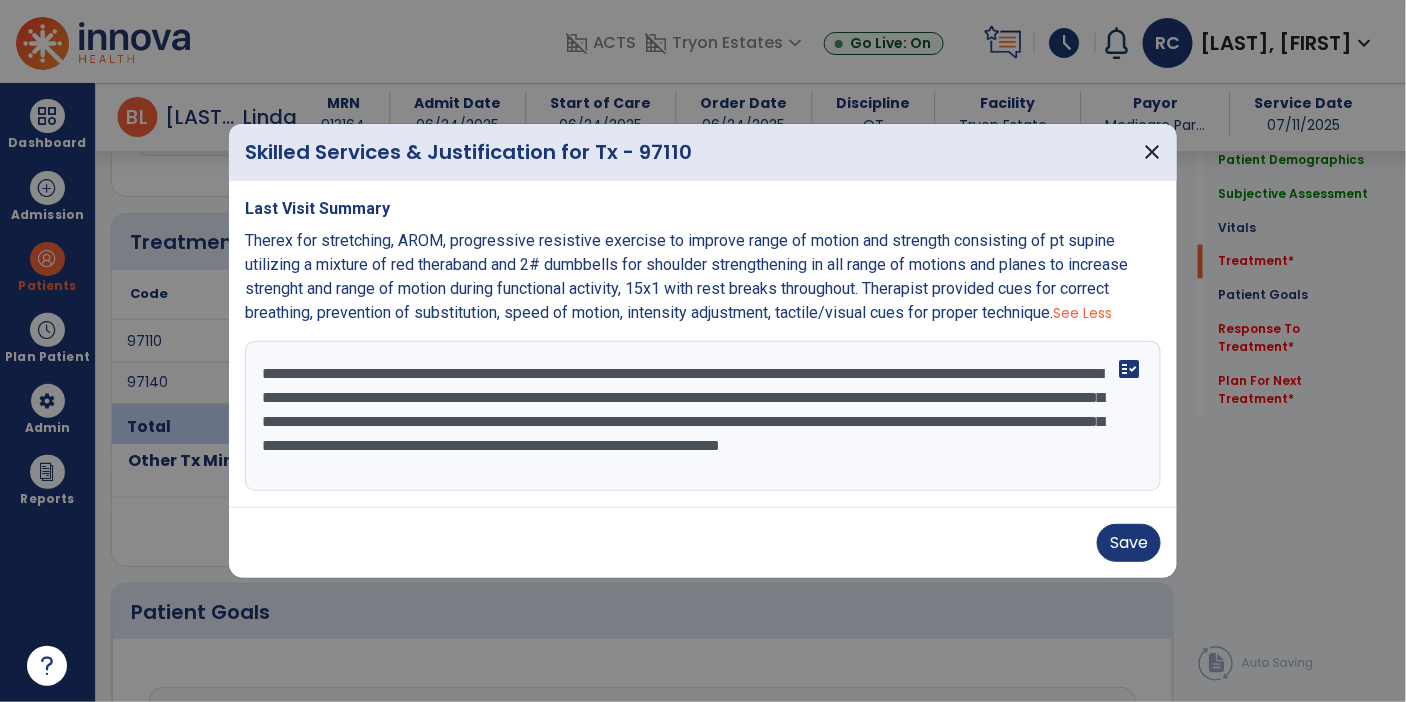 click on "**********" at bounding box center [703, 416] 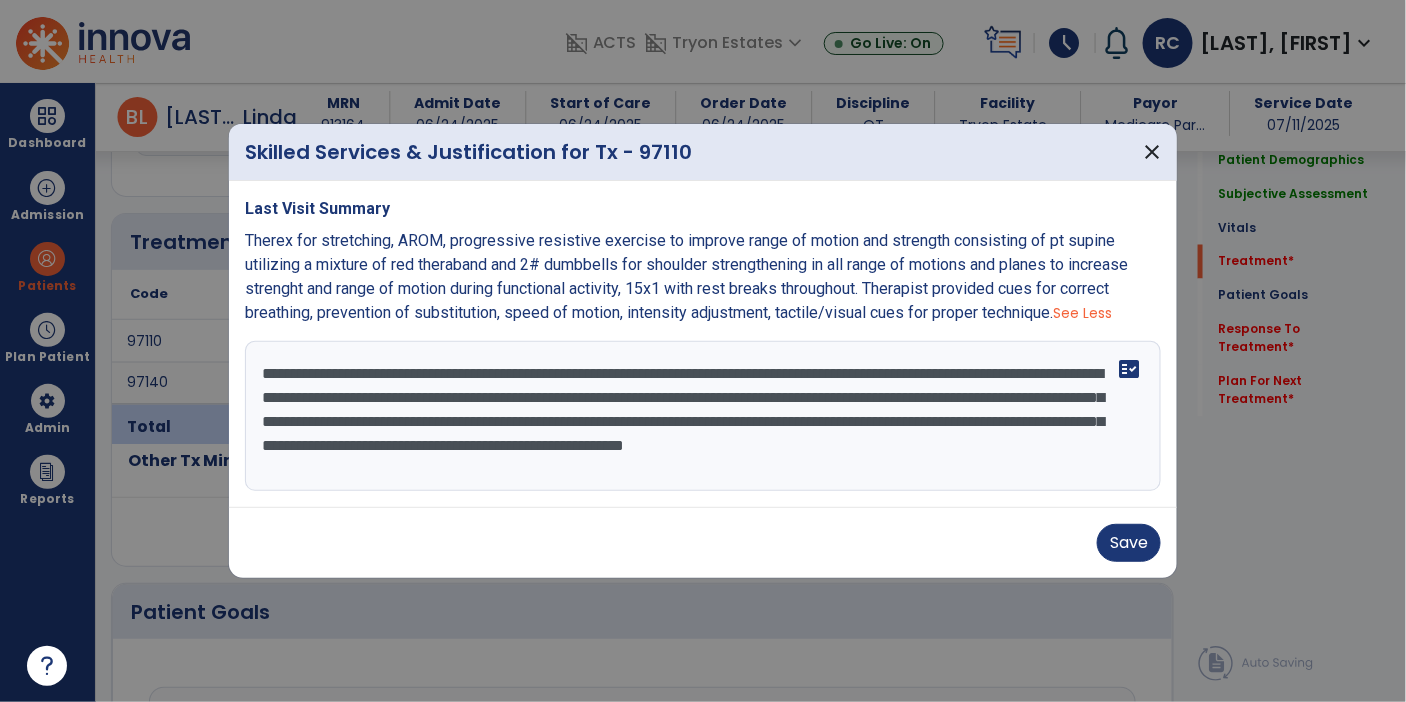 click on "**********" at bounding box center (703, 416) 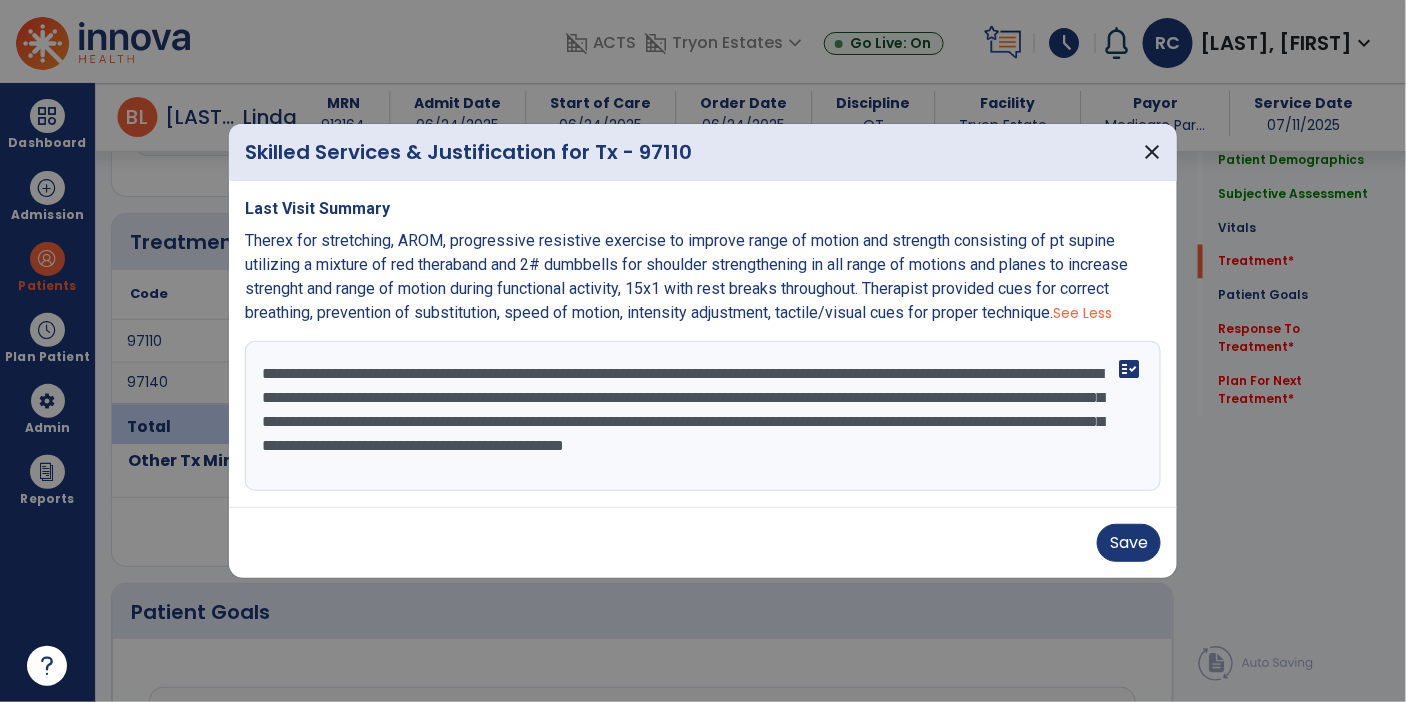 click on "**********" at bounding box center (703, 416) 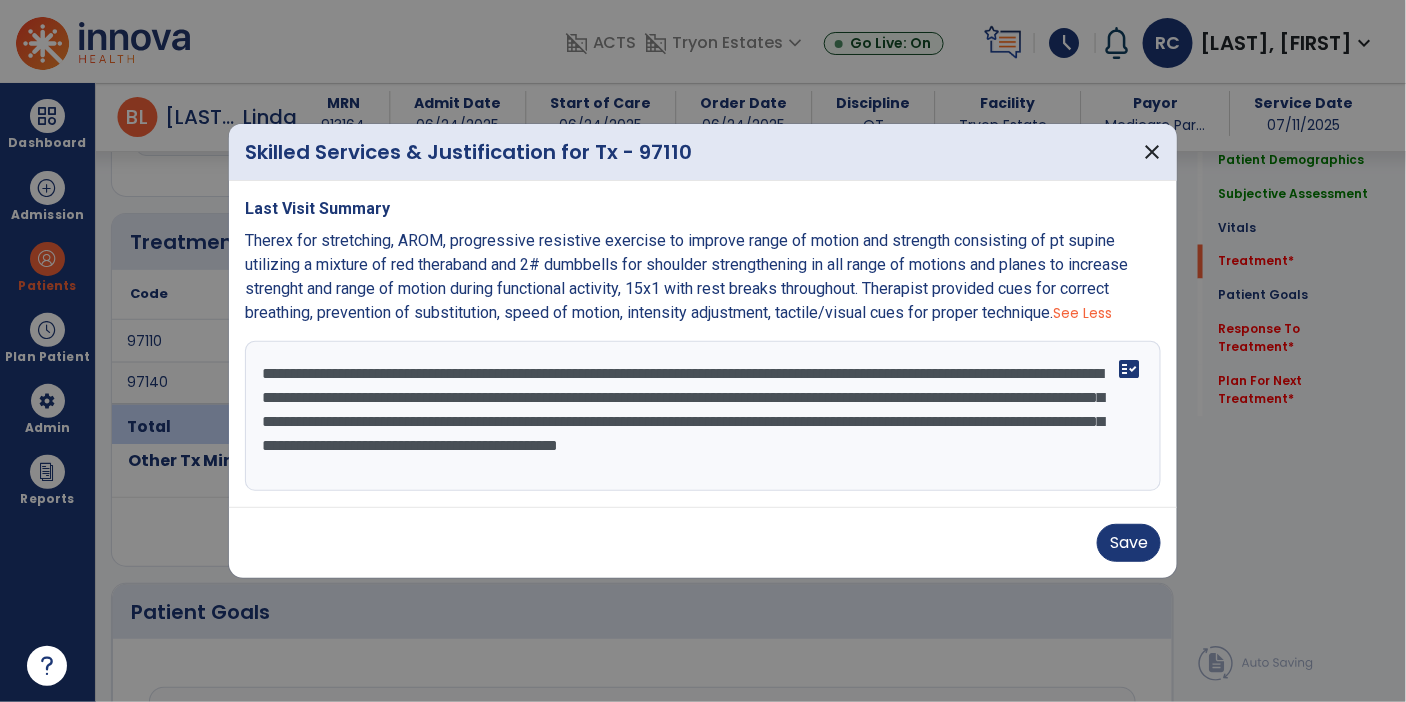 click on "**********" at bounding box center (703, 416) 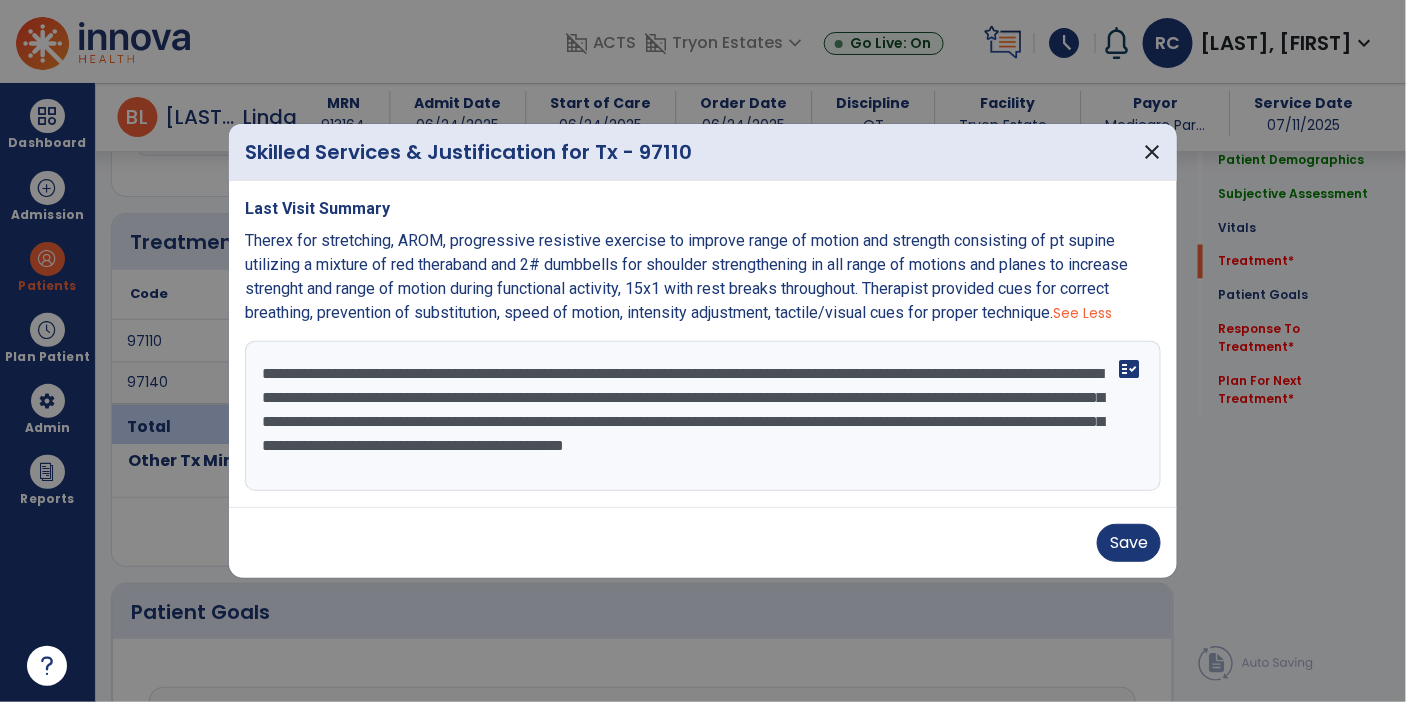 click on "**********" at bounding box center [703, 416] 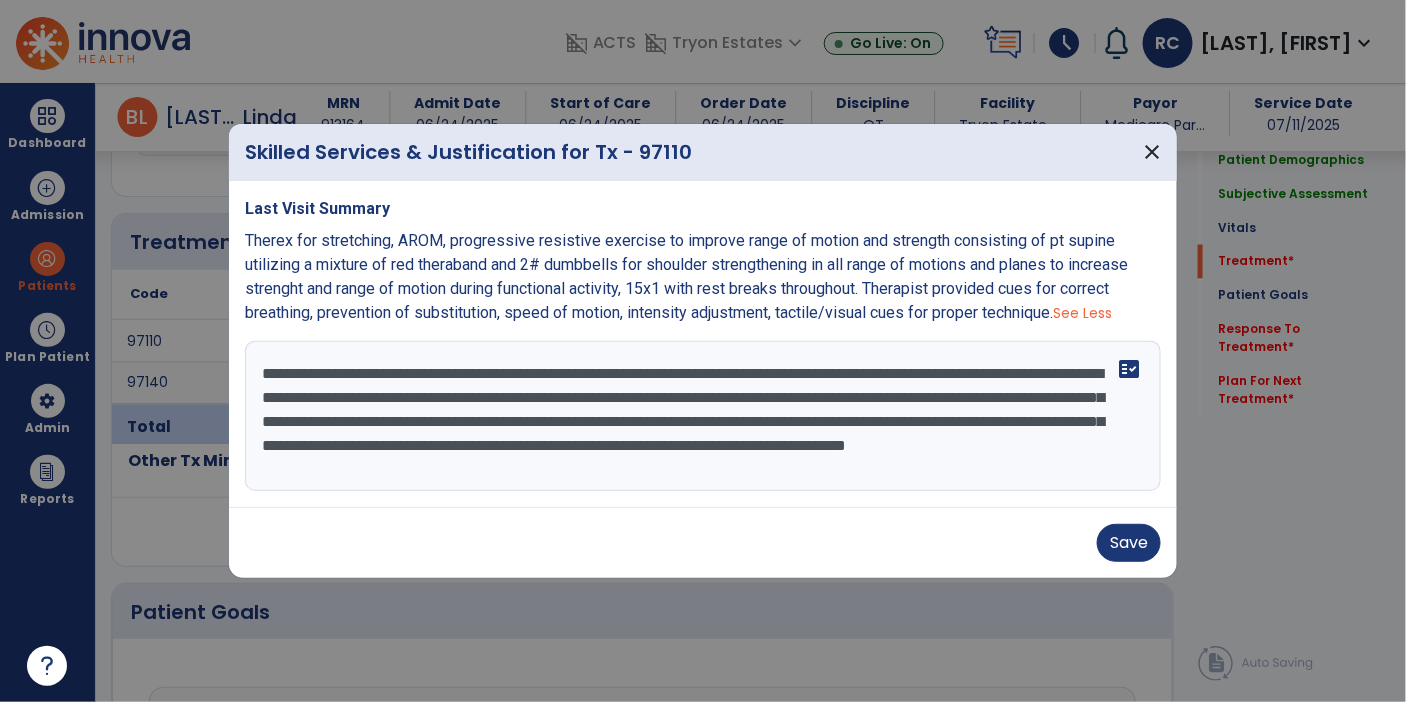 scroll, scrollTop: 14, scrollLeft: 0, axis: vertical 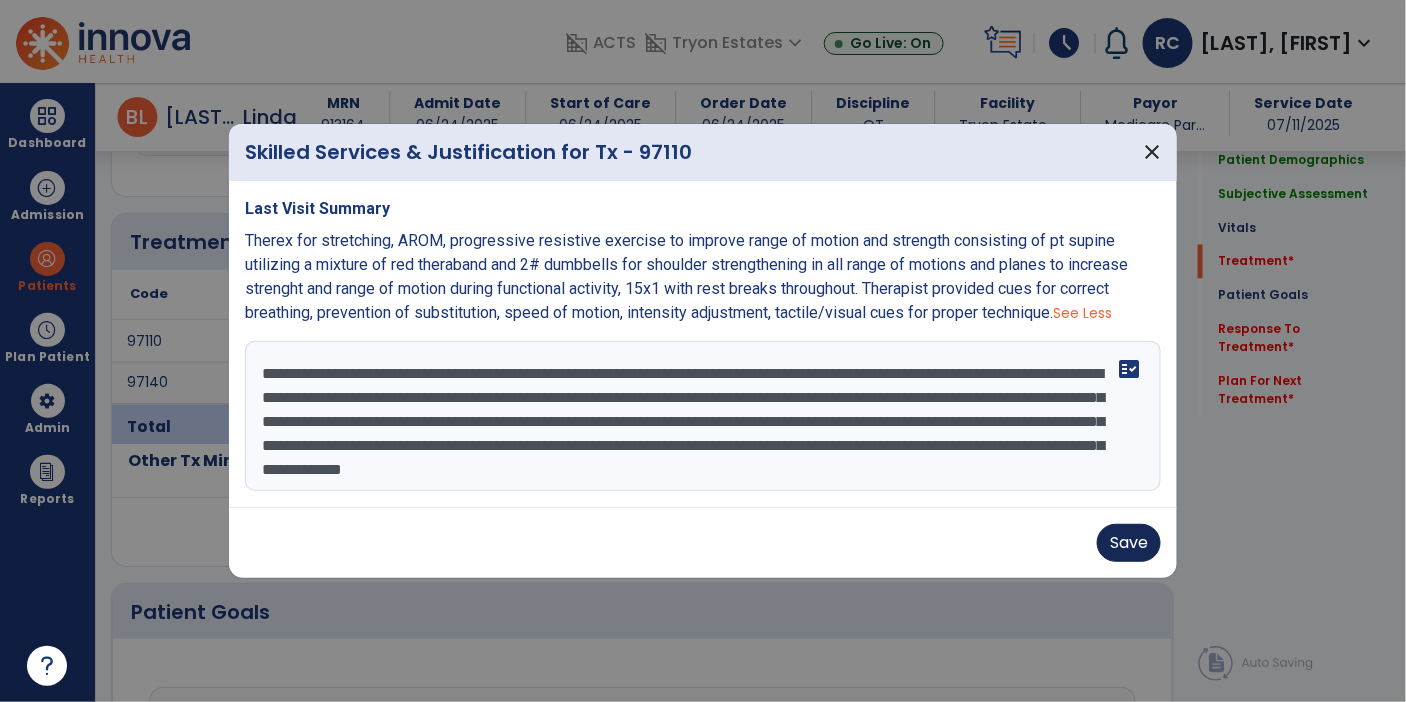 type on "**********" 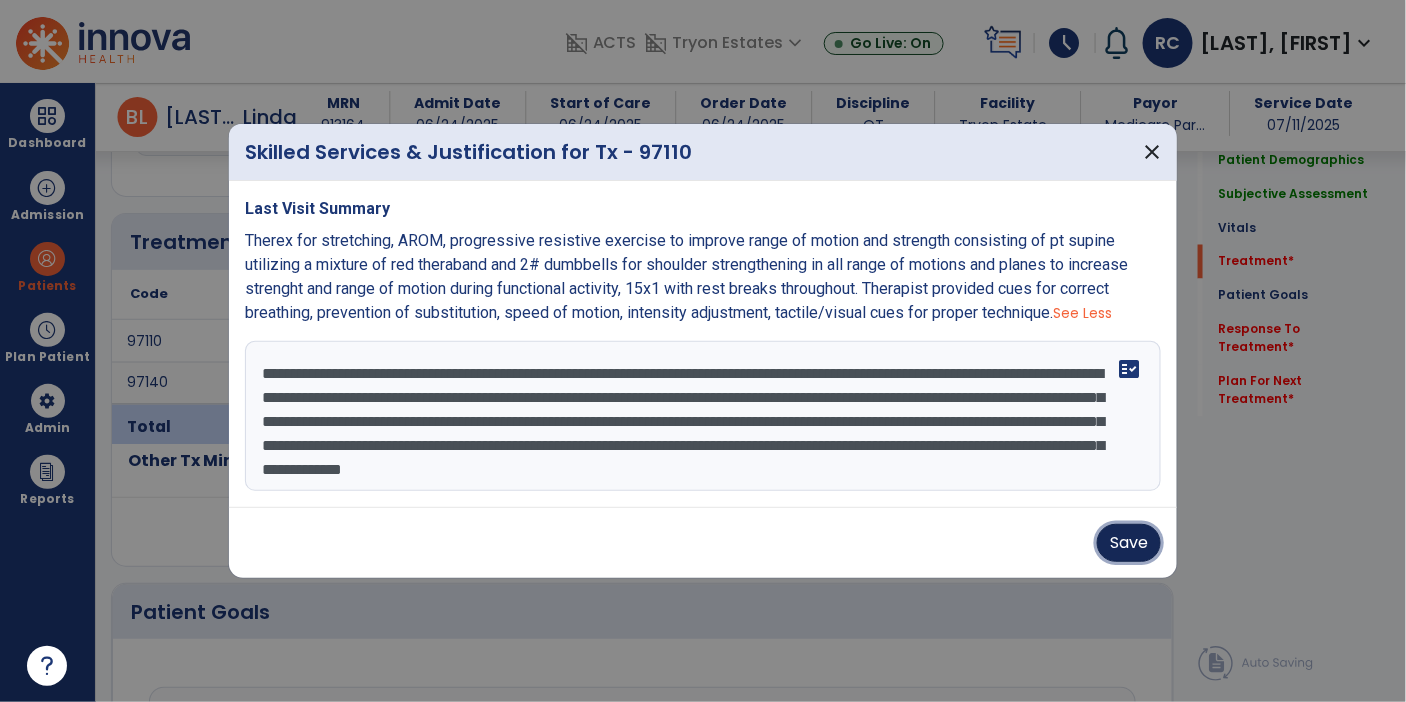 click on "Save" at bounding box center [1129, 543] 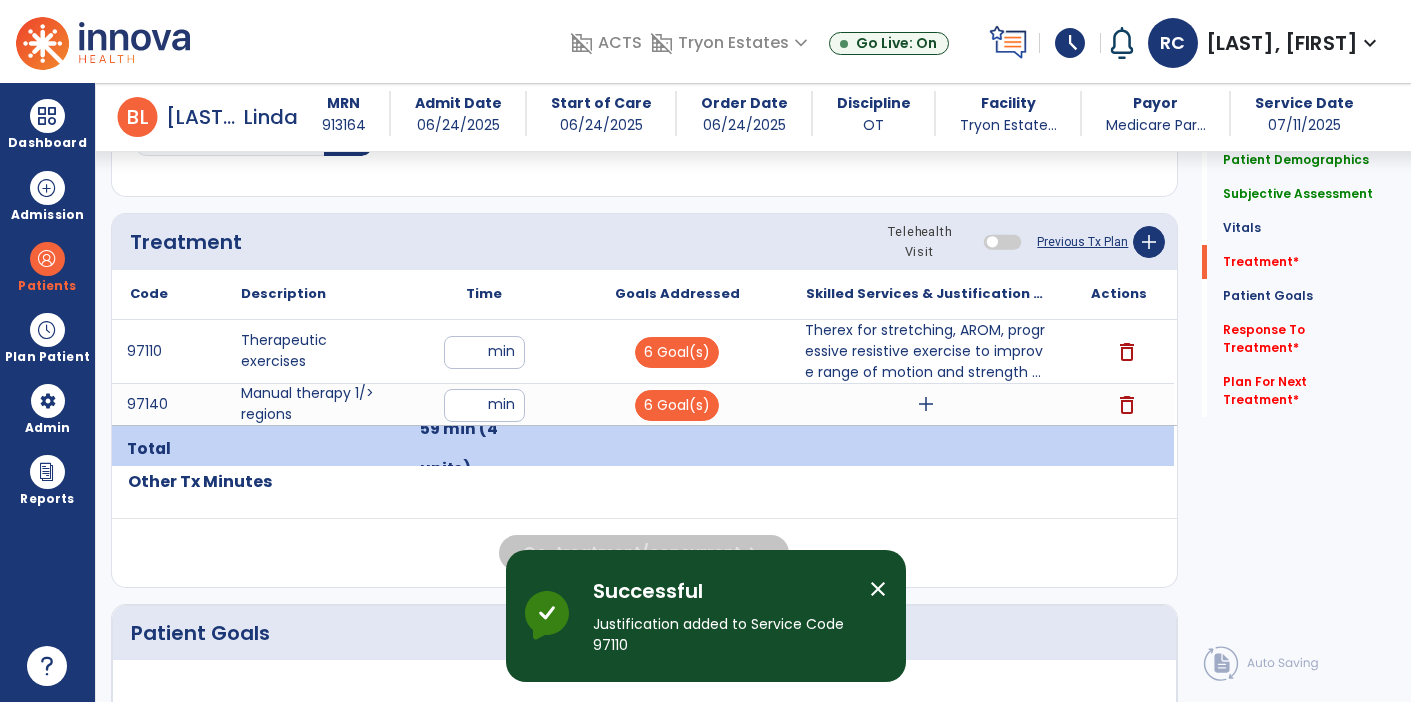 click on "add" at bounding box center [926, 404] 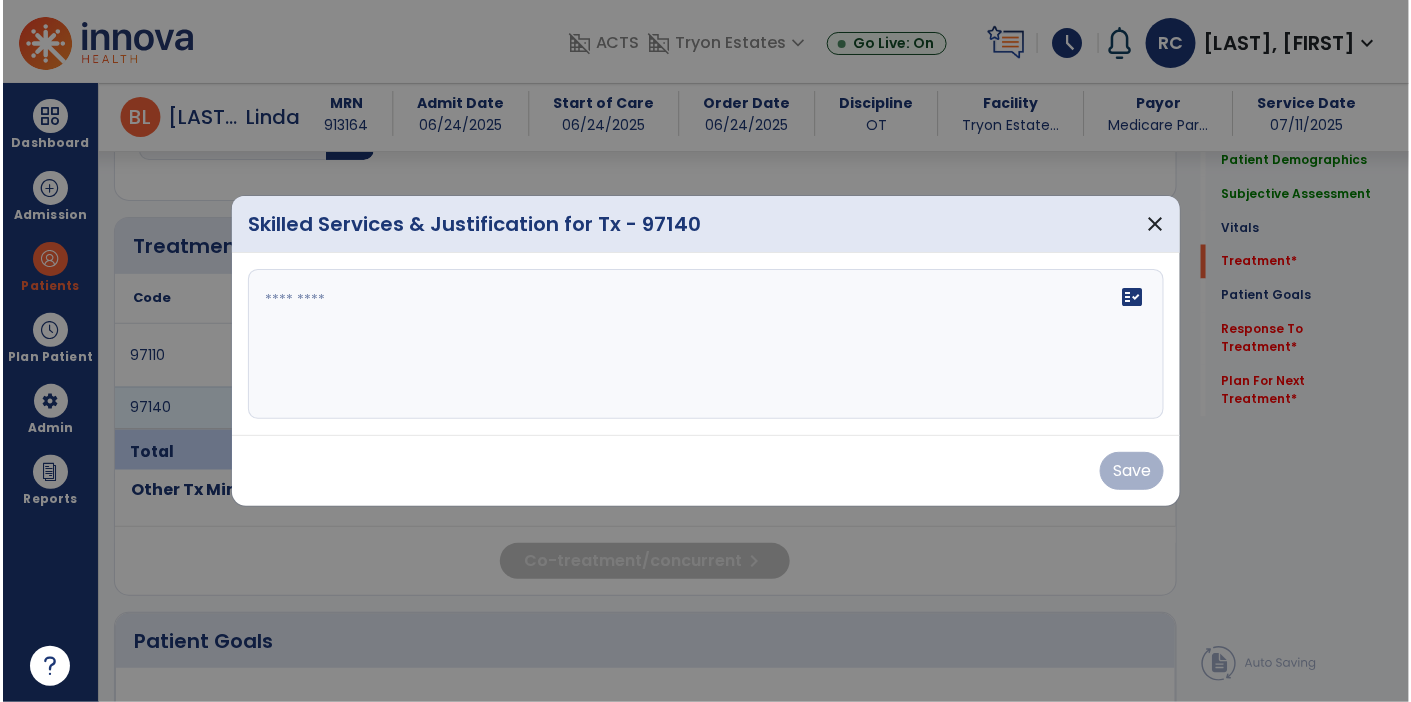 scroll, scrollTop: 1036, scrollLeft: 0, axis: vertical 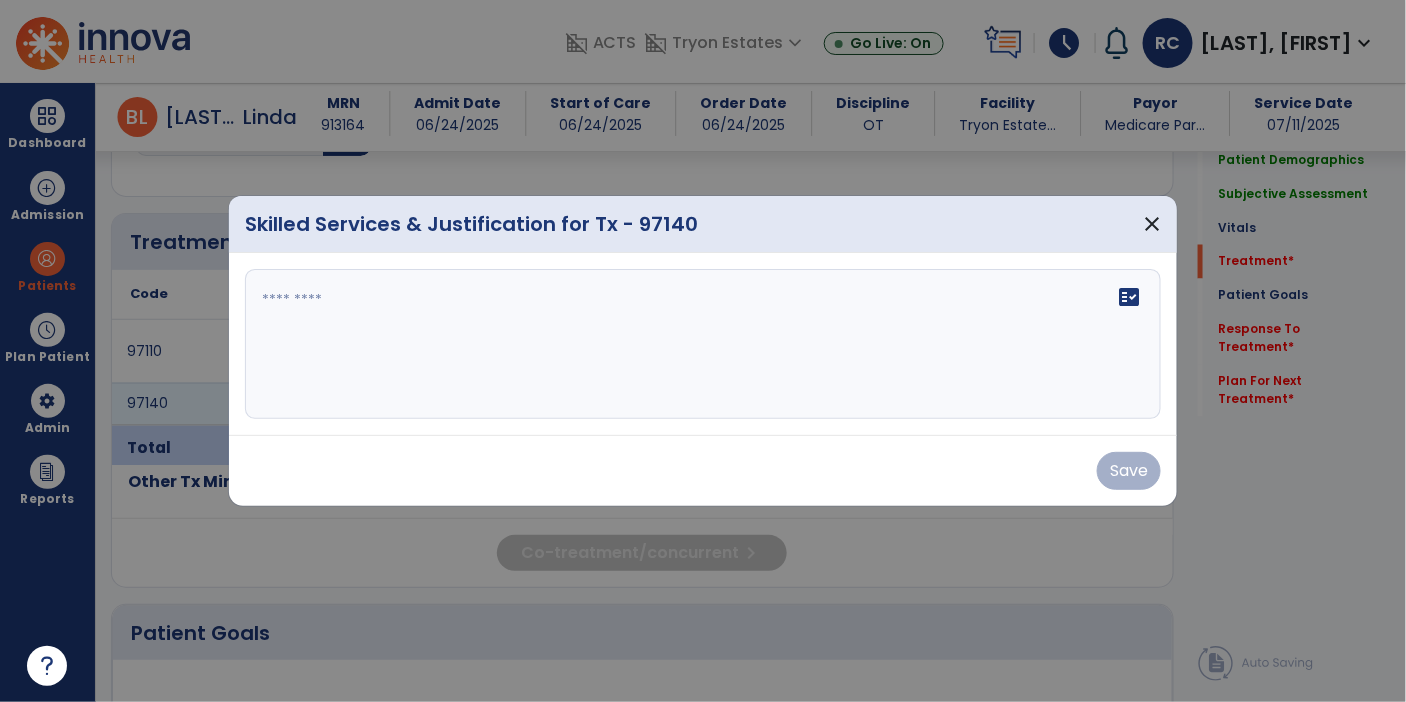 click at bounding box center (703, 344) 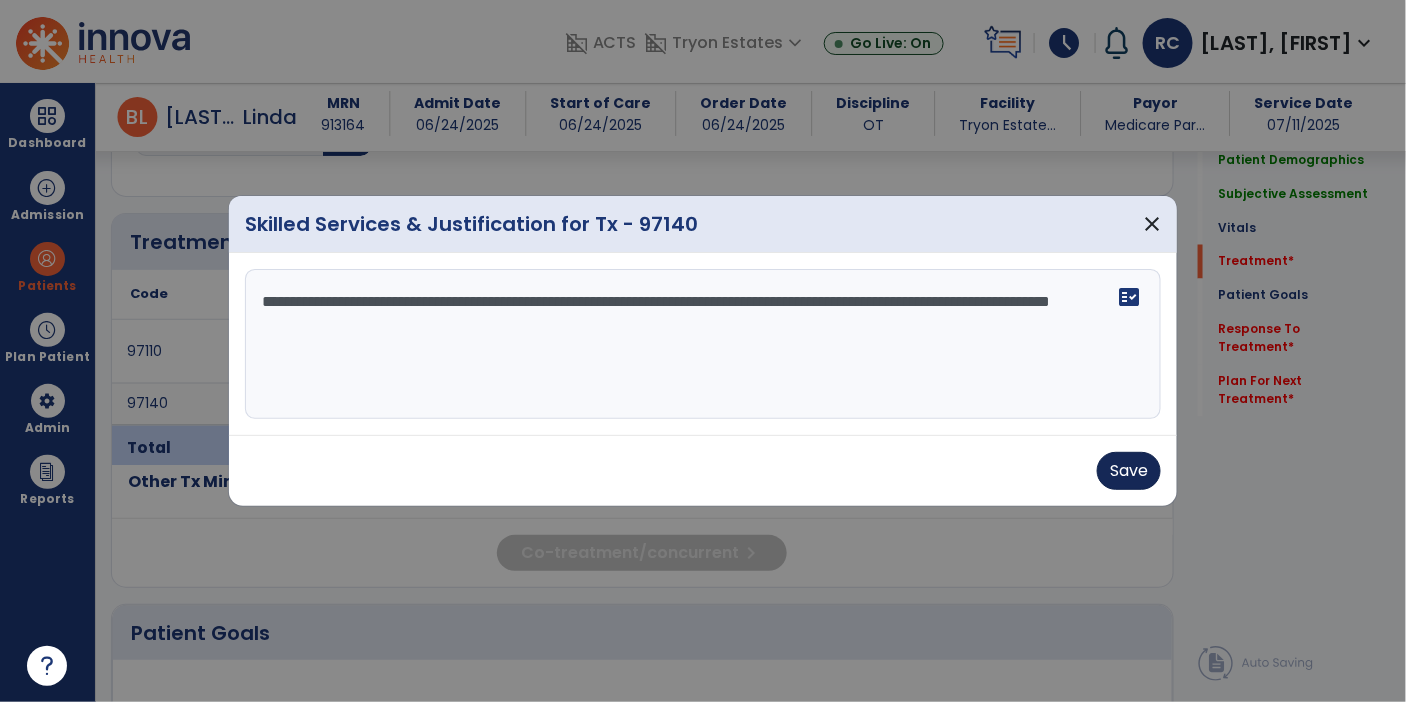 type on "**********" 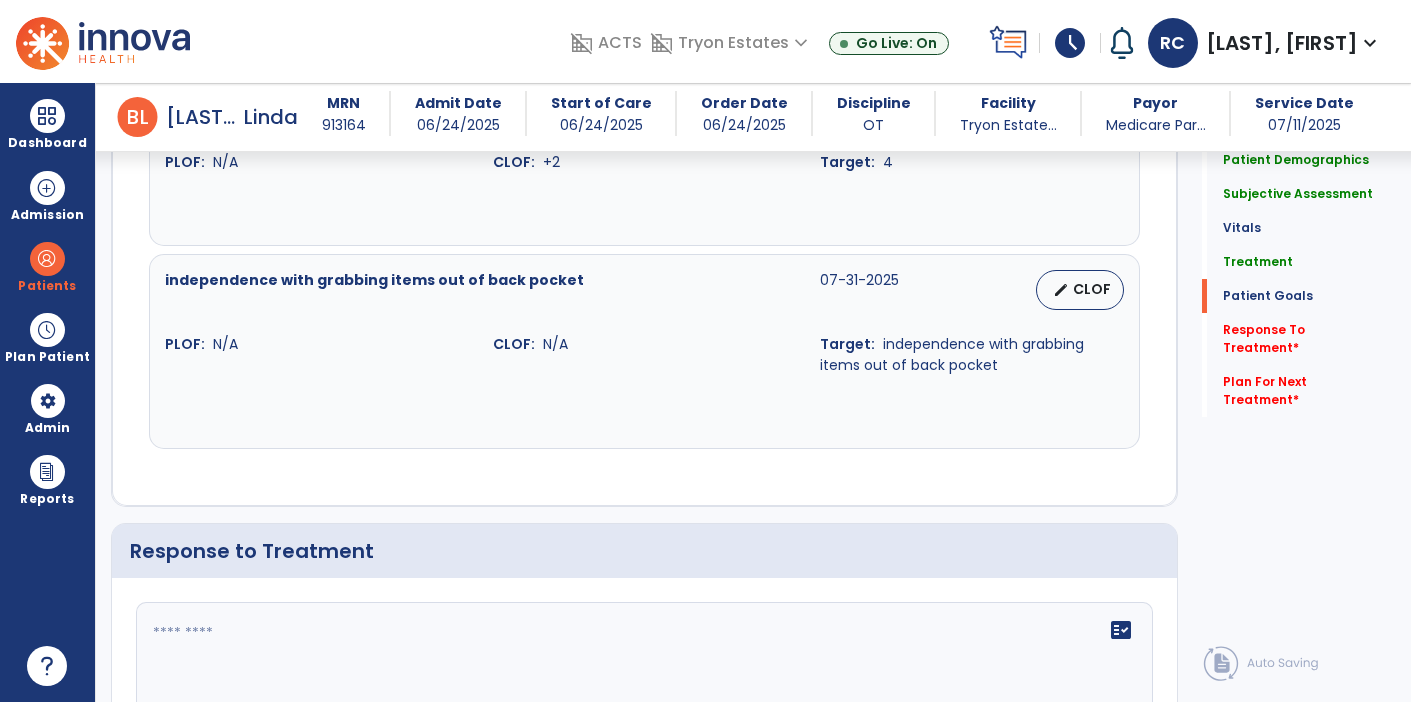 scroll, scrollTop: 2422, scrollLeft: 0, axis: vertical 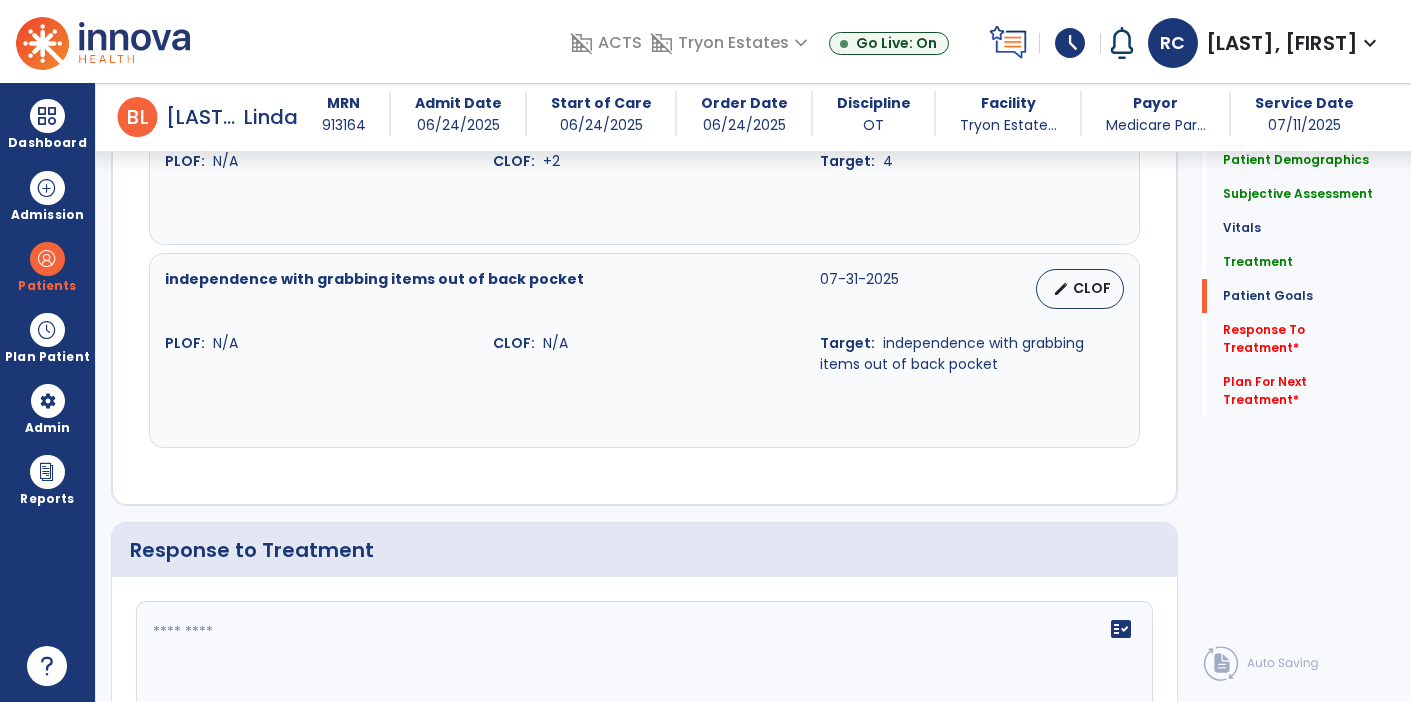 click 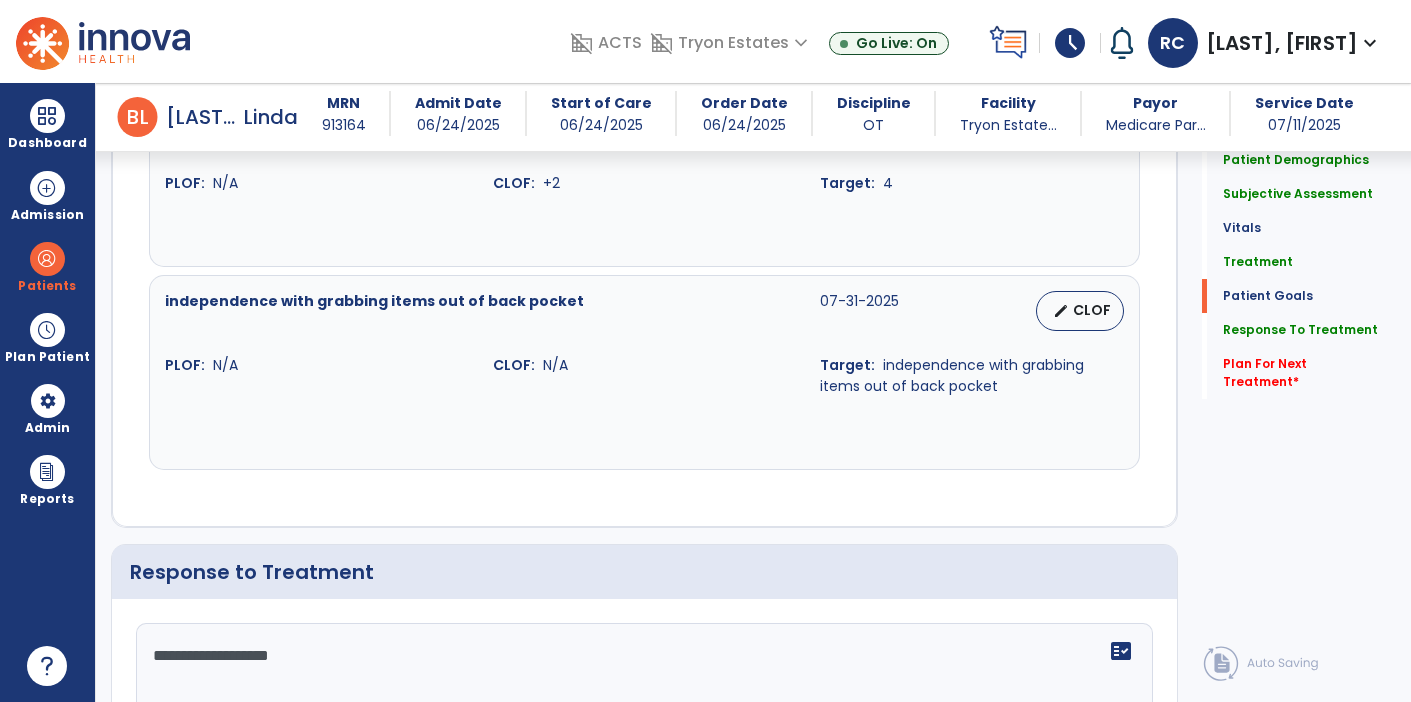 scroll, scrollTop: 2447, scrollLeft: 0, axis: vertical 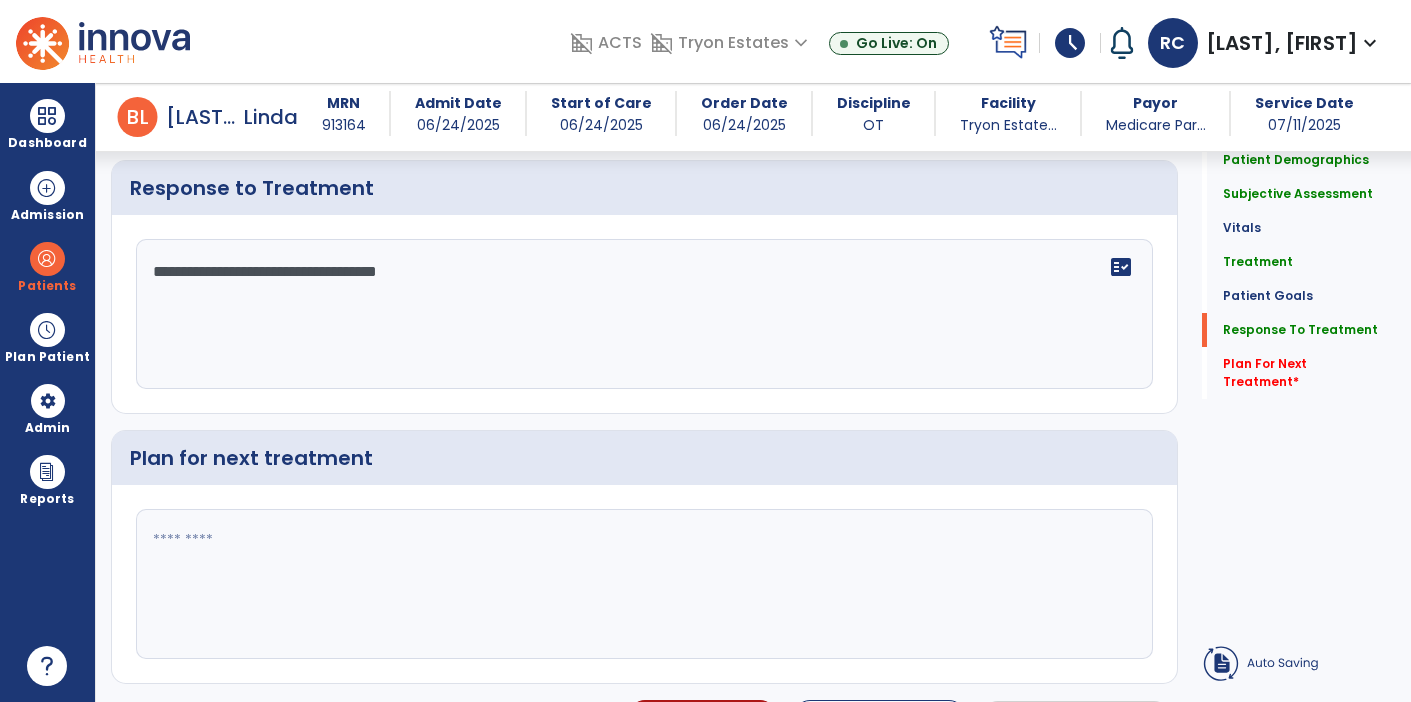 type on "**********" 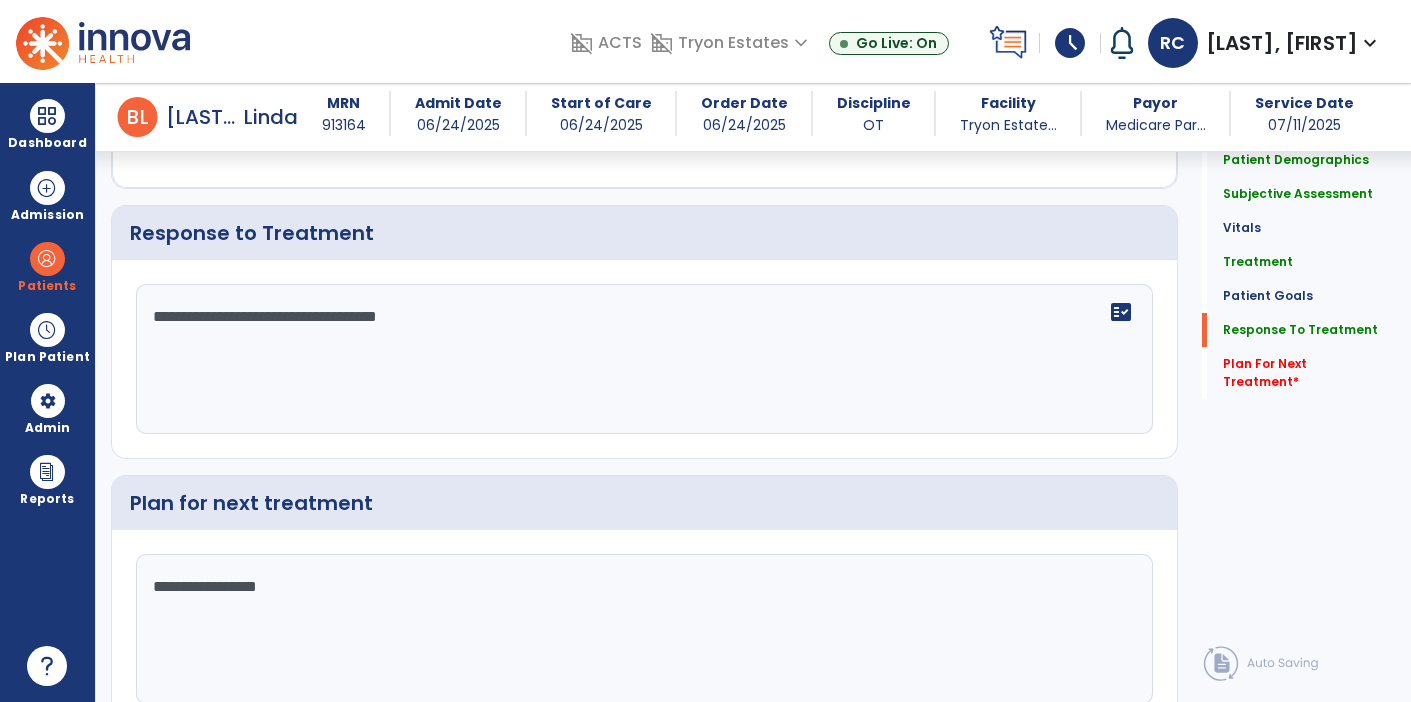 scroll, scrollTop: 2819, scrollLeft: 0, axis: vertical 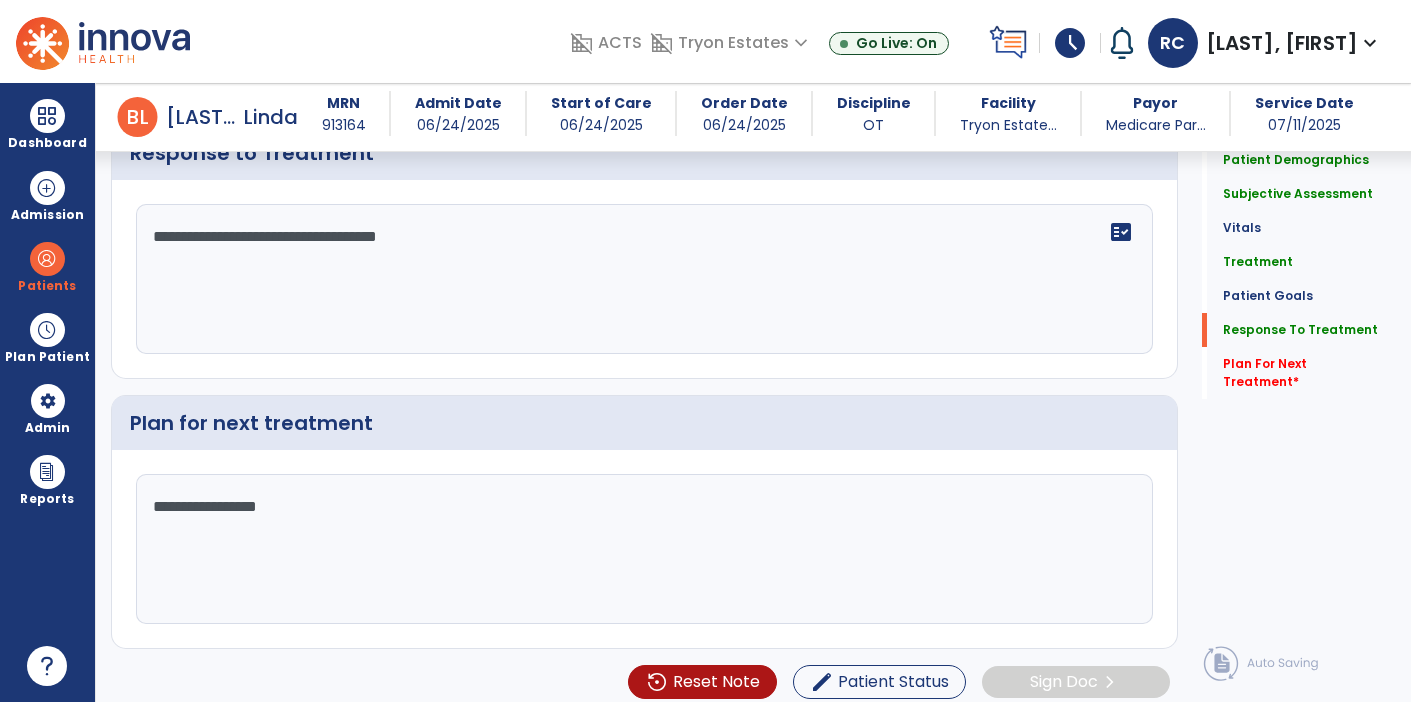 type on "**********" 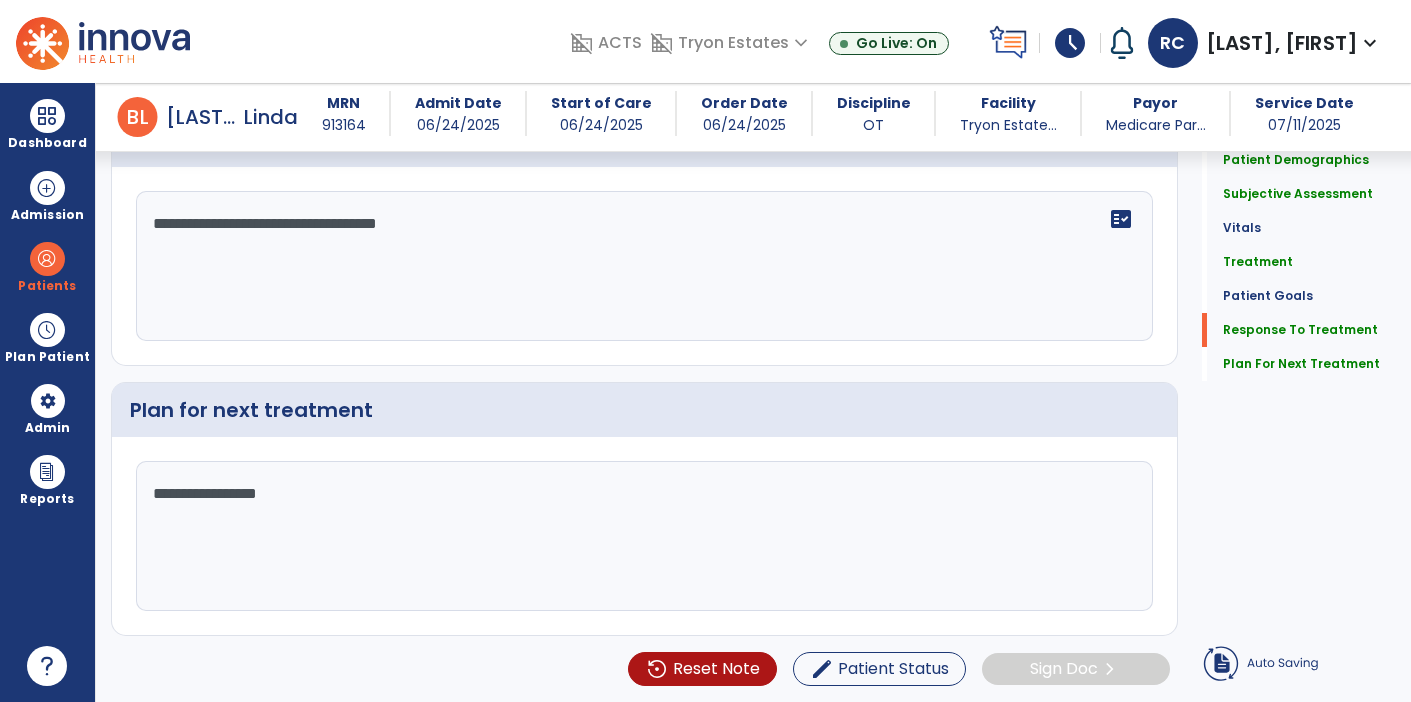 click on "**********" 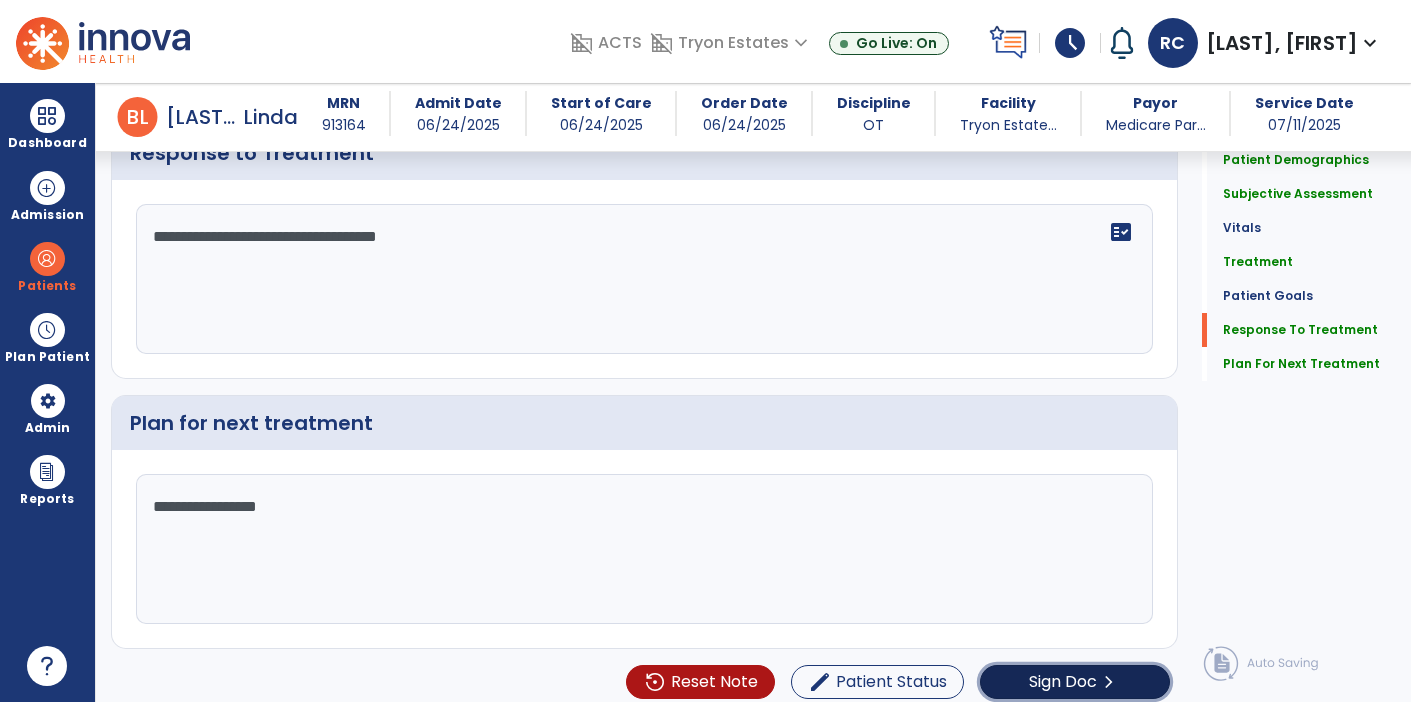 click on "Sign Doc" 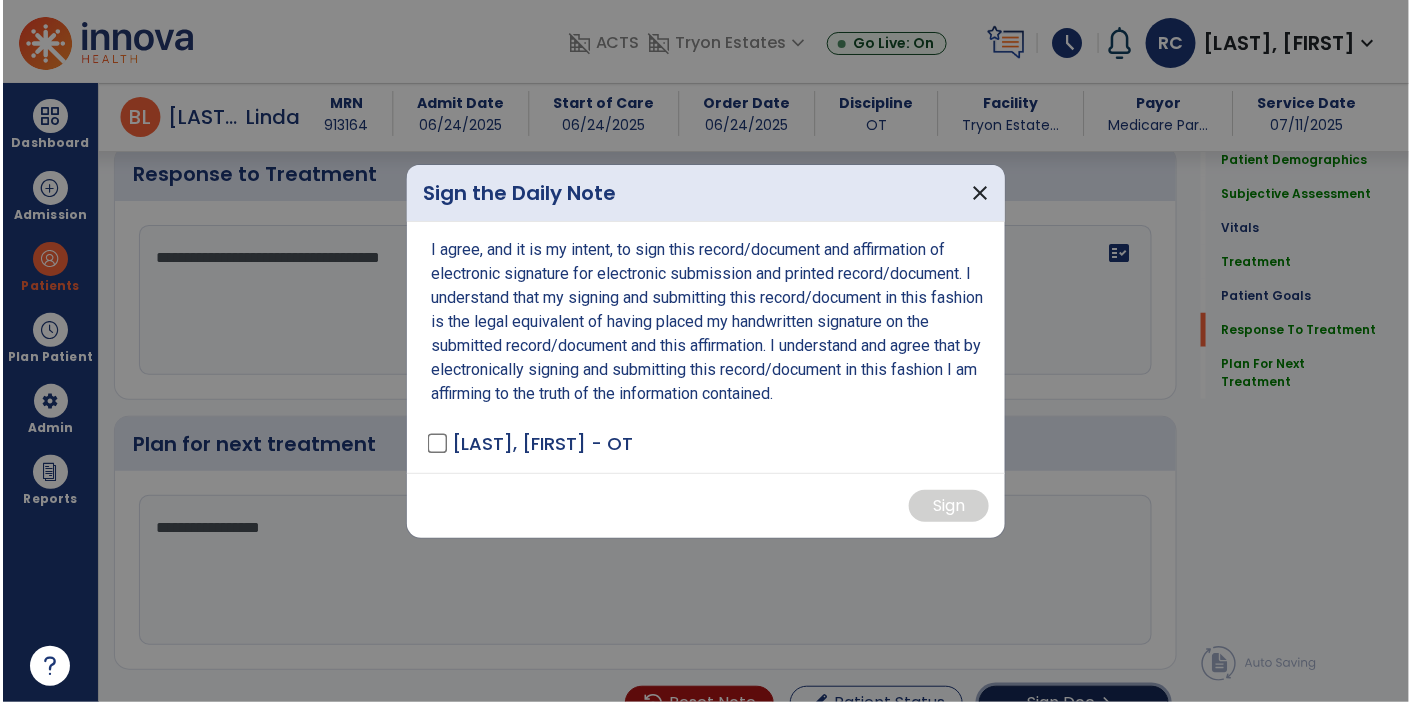 scroll, scrollTop: 2841, scrollLeft: 0, axis: vertical 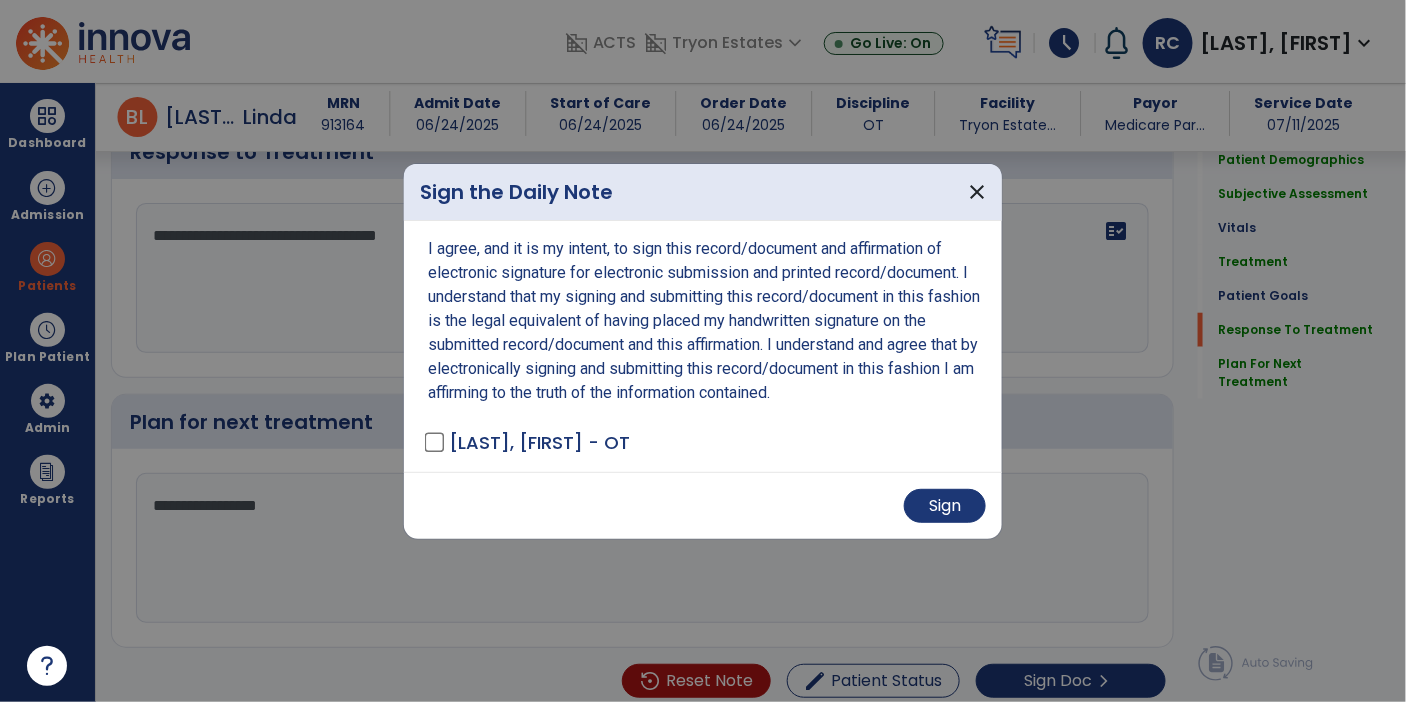 click on "Sign" at bounding box center (703, 505) 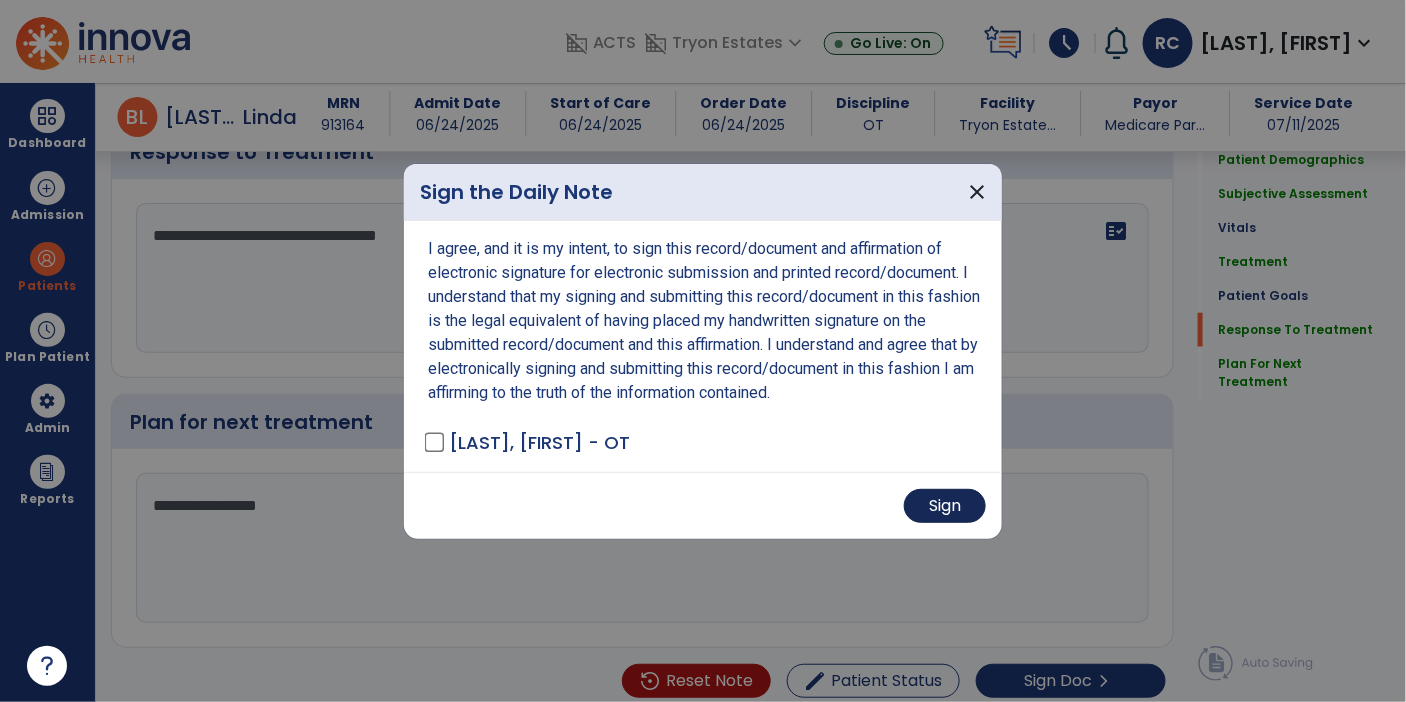 click on "Sign" at bounding box center [945, 506] 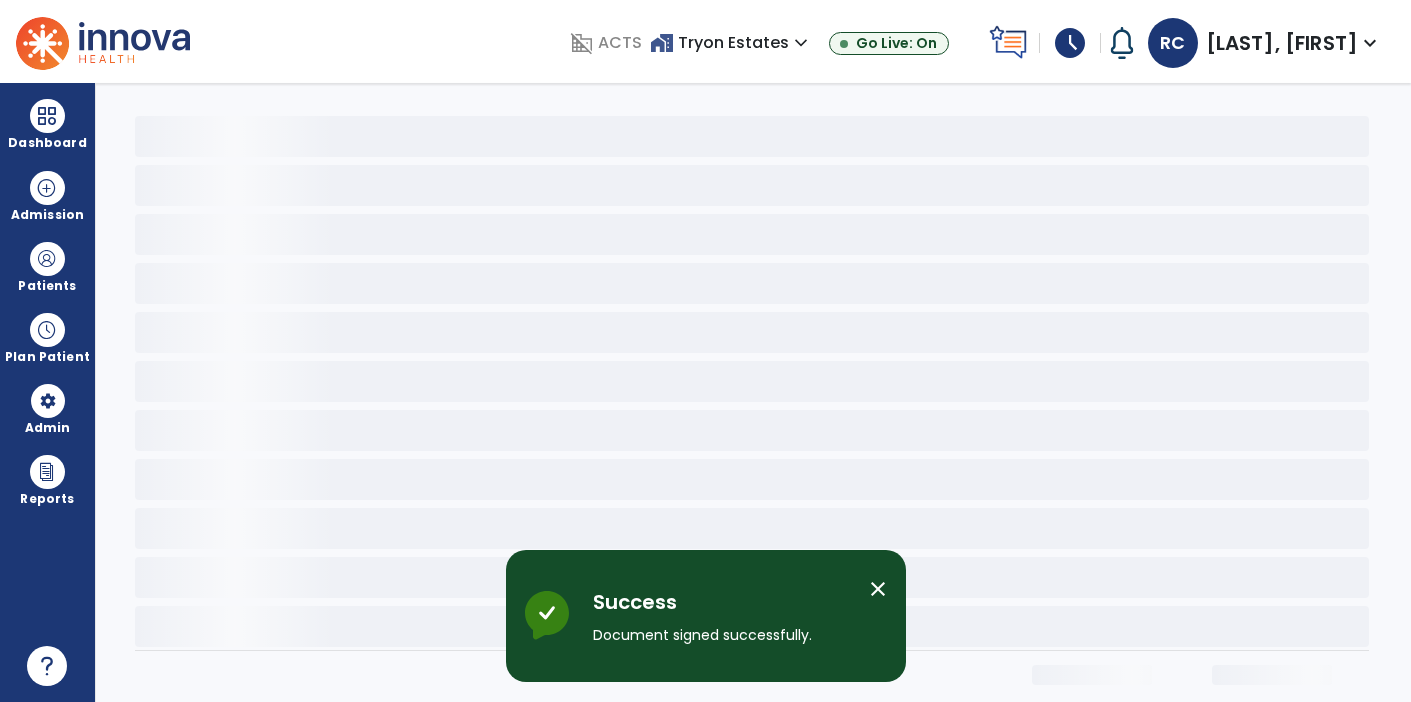 scroll, scrollTop: 0, scrollLeft: 0, axis: both 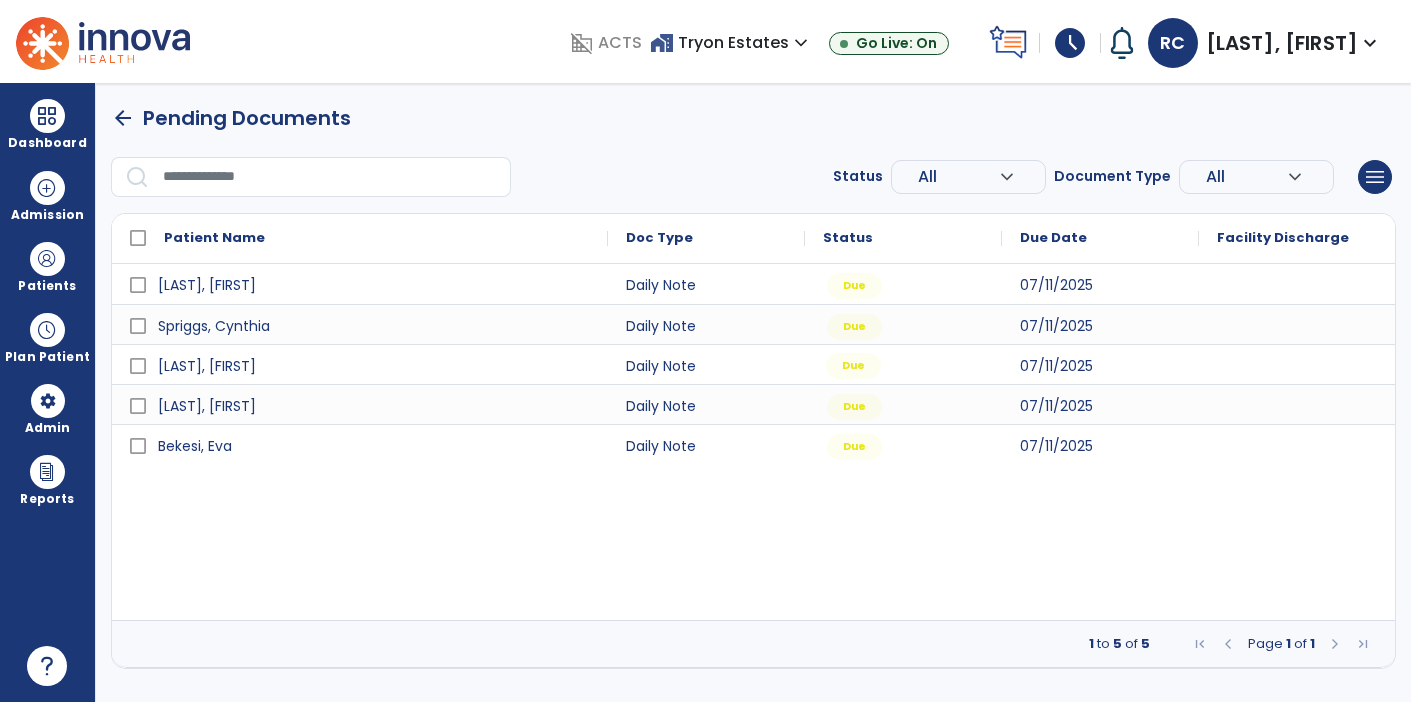 click on "Due" at bounding box center [853, 366] 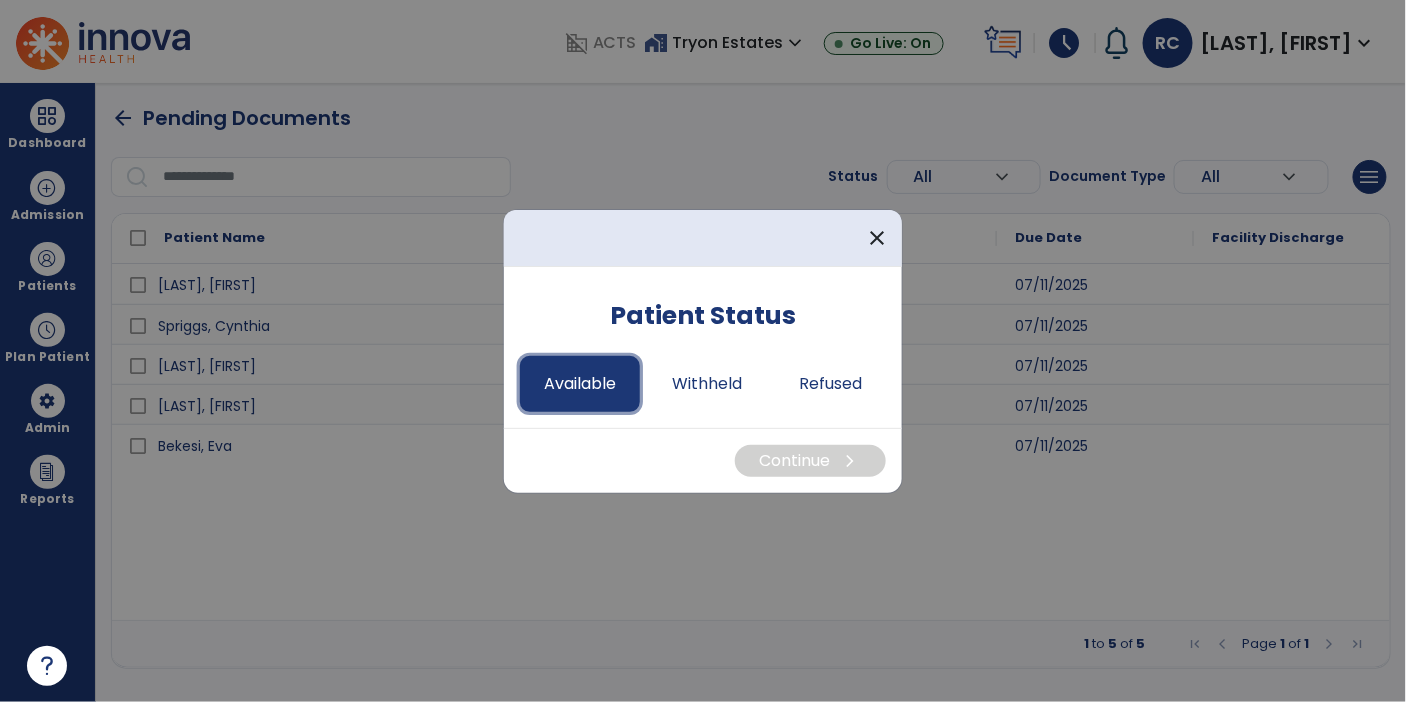 click on "Available" at bounding box center [580, 384] 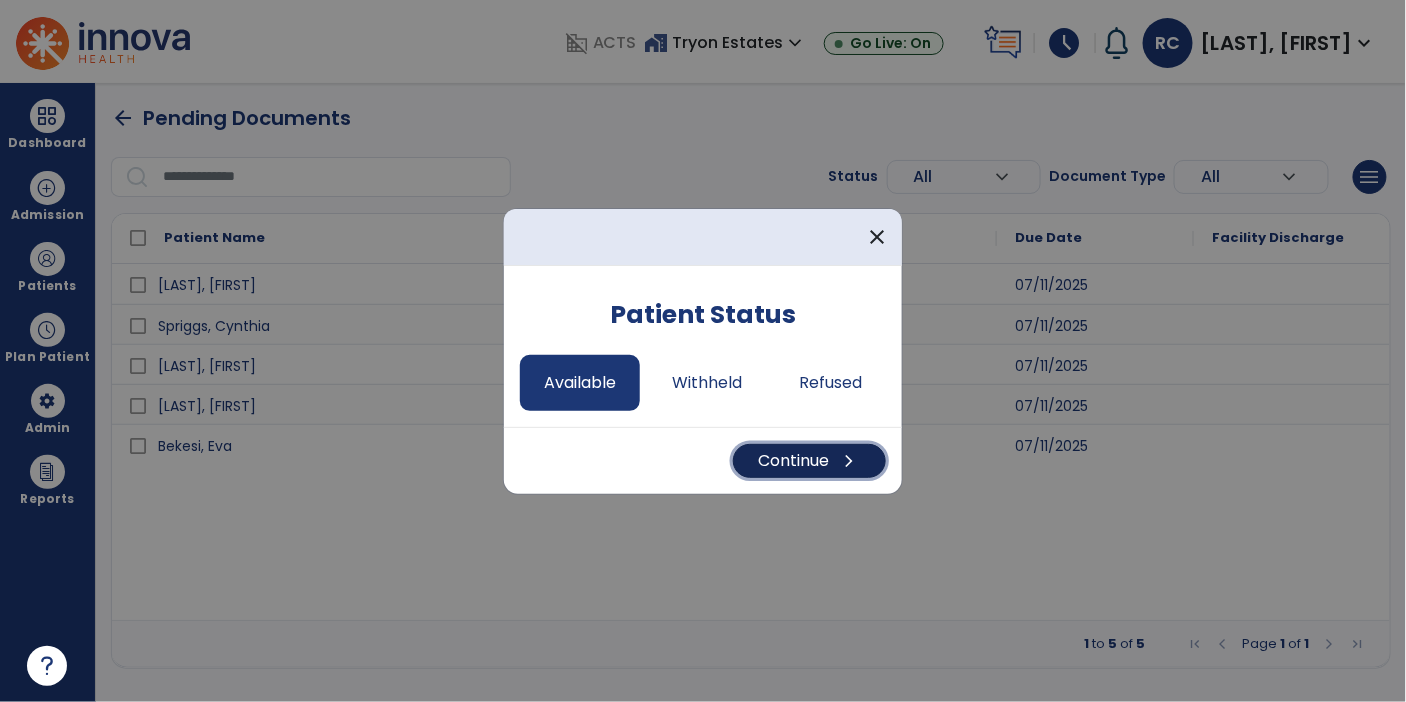 click on "Continue   chevron_right" at bounding box center (809, 461) 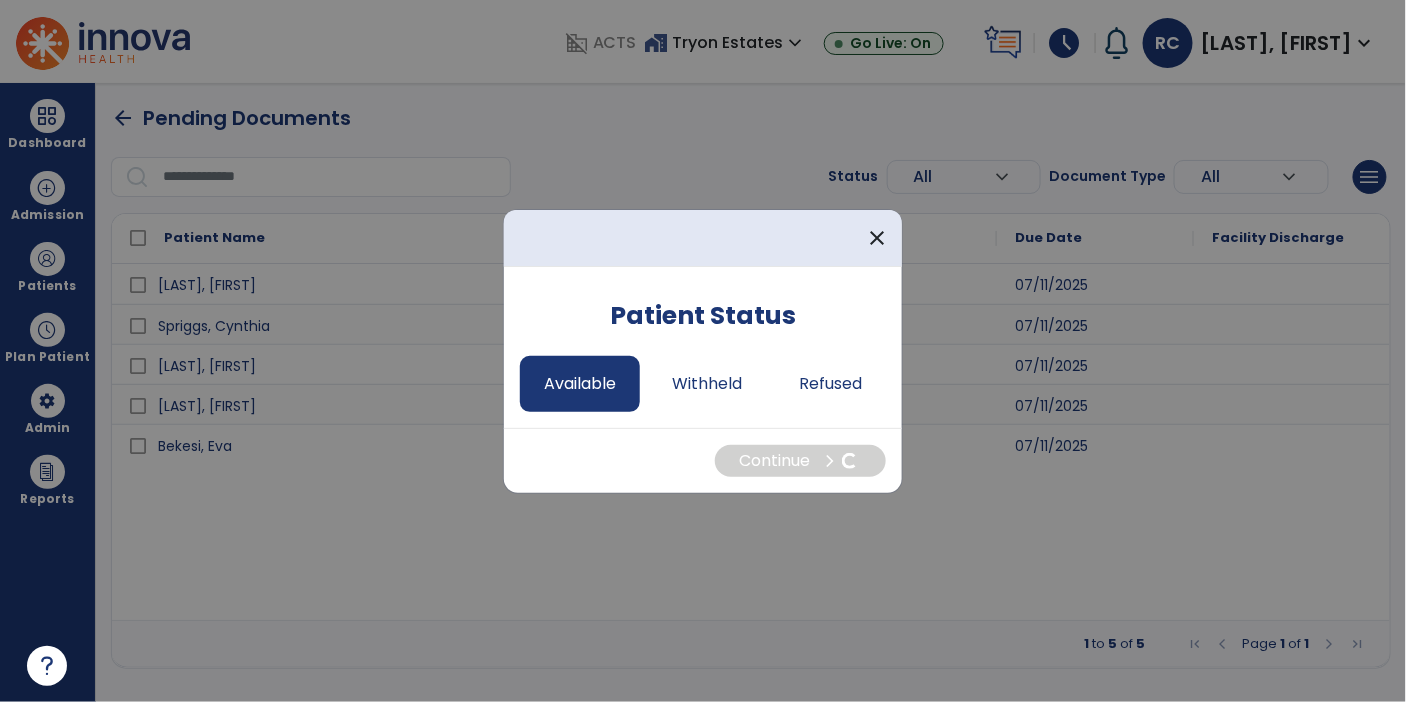 select on "*" 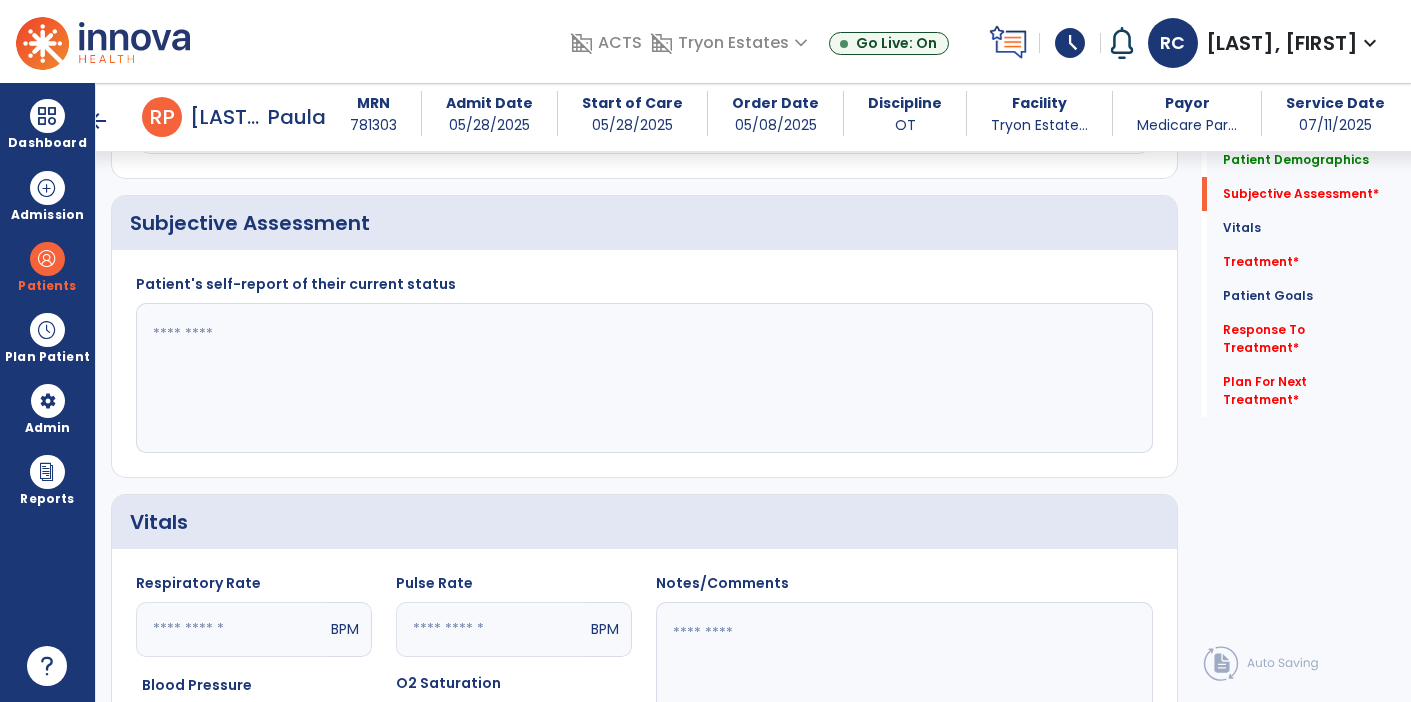 scroll, scrollTop: 334, scrollLeft: 0, axis: vertical 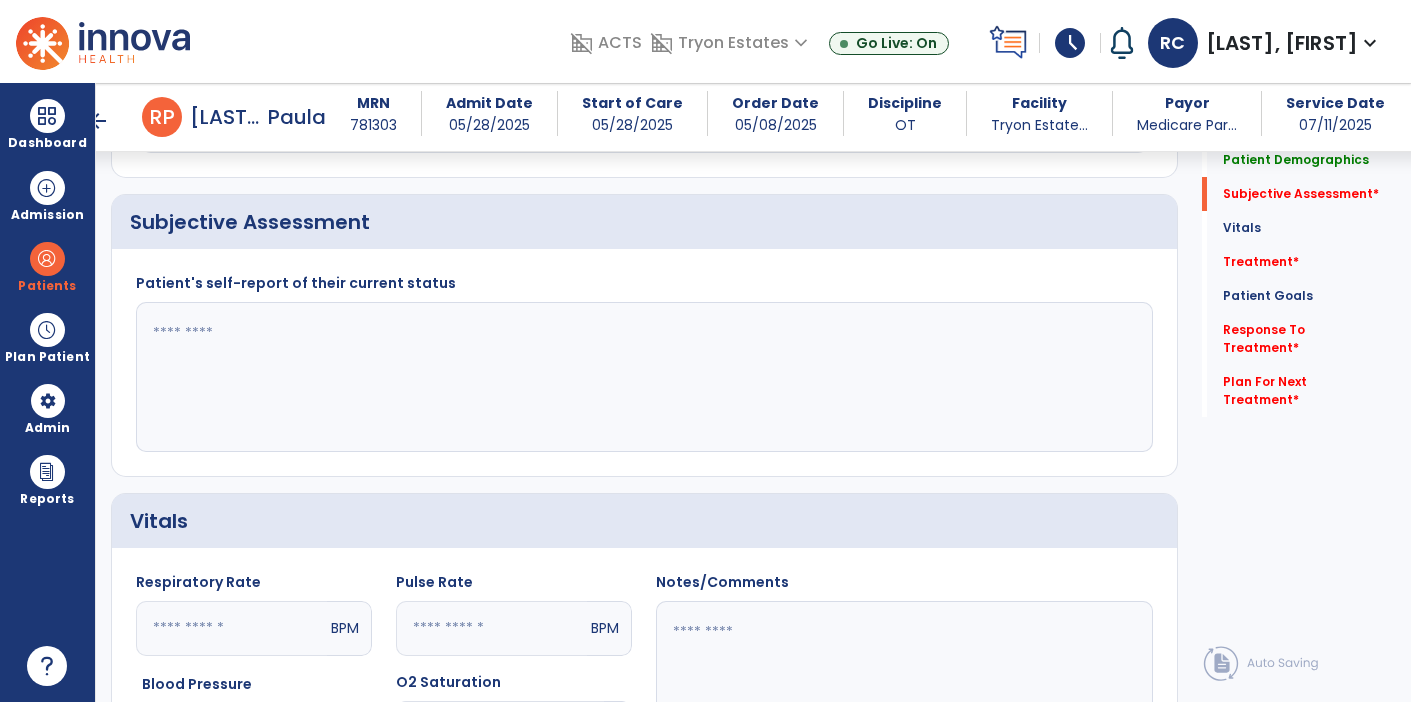 click 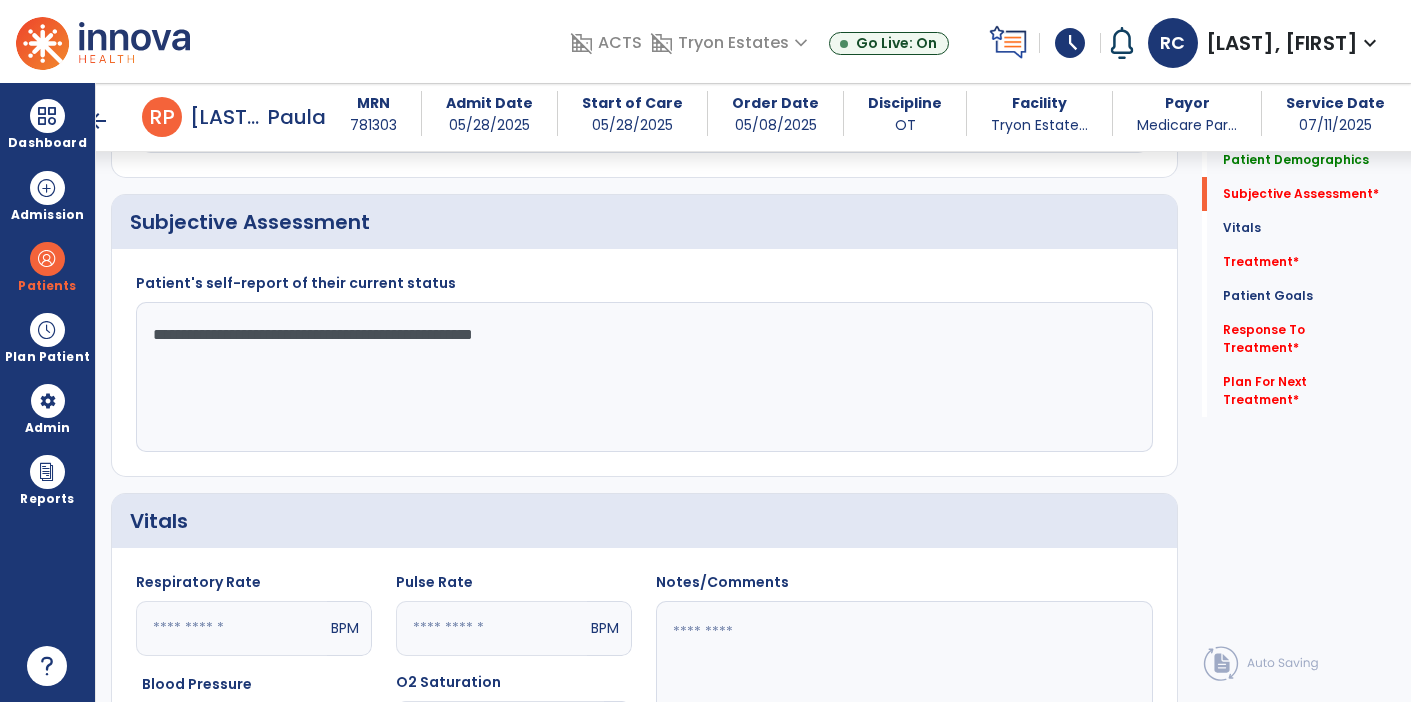 click on "**********" 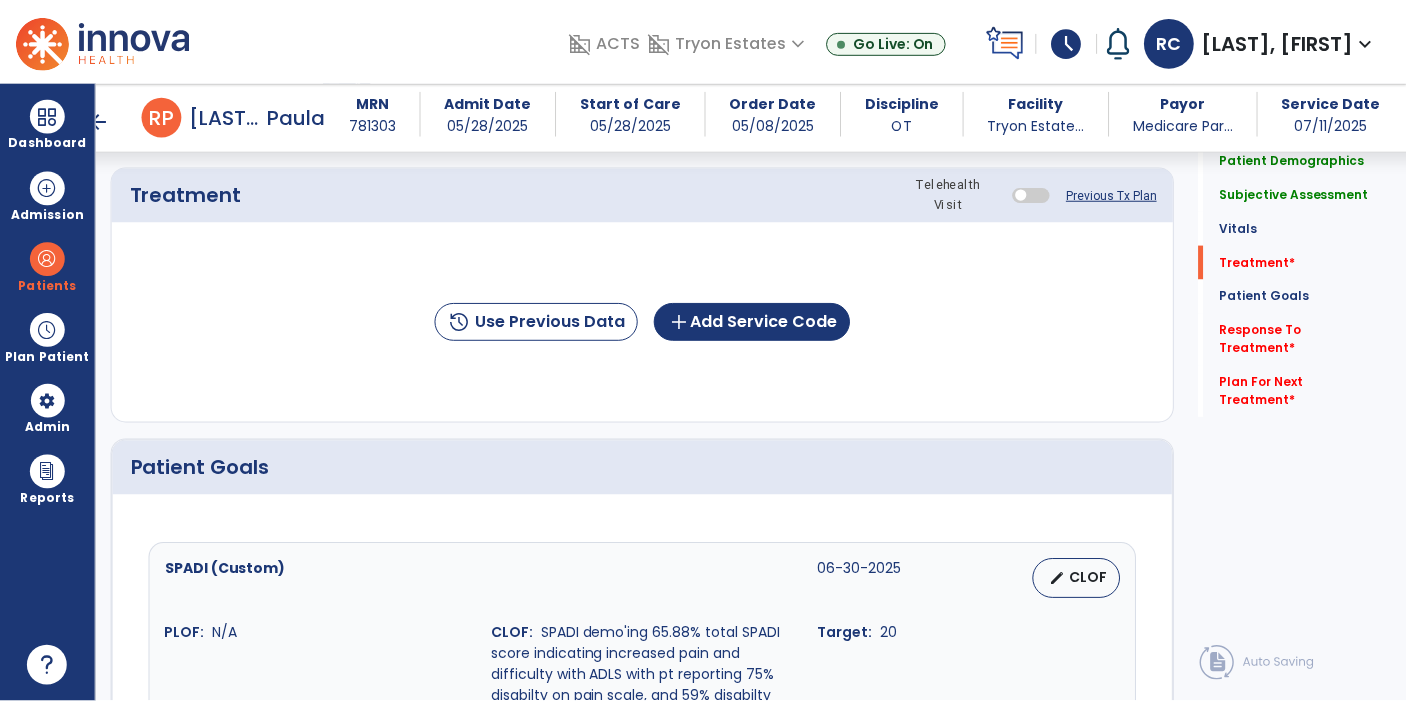 scroll, scrollTop: 1088, scrollLeft: 0, axis: vertical 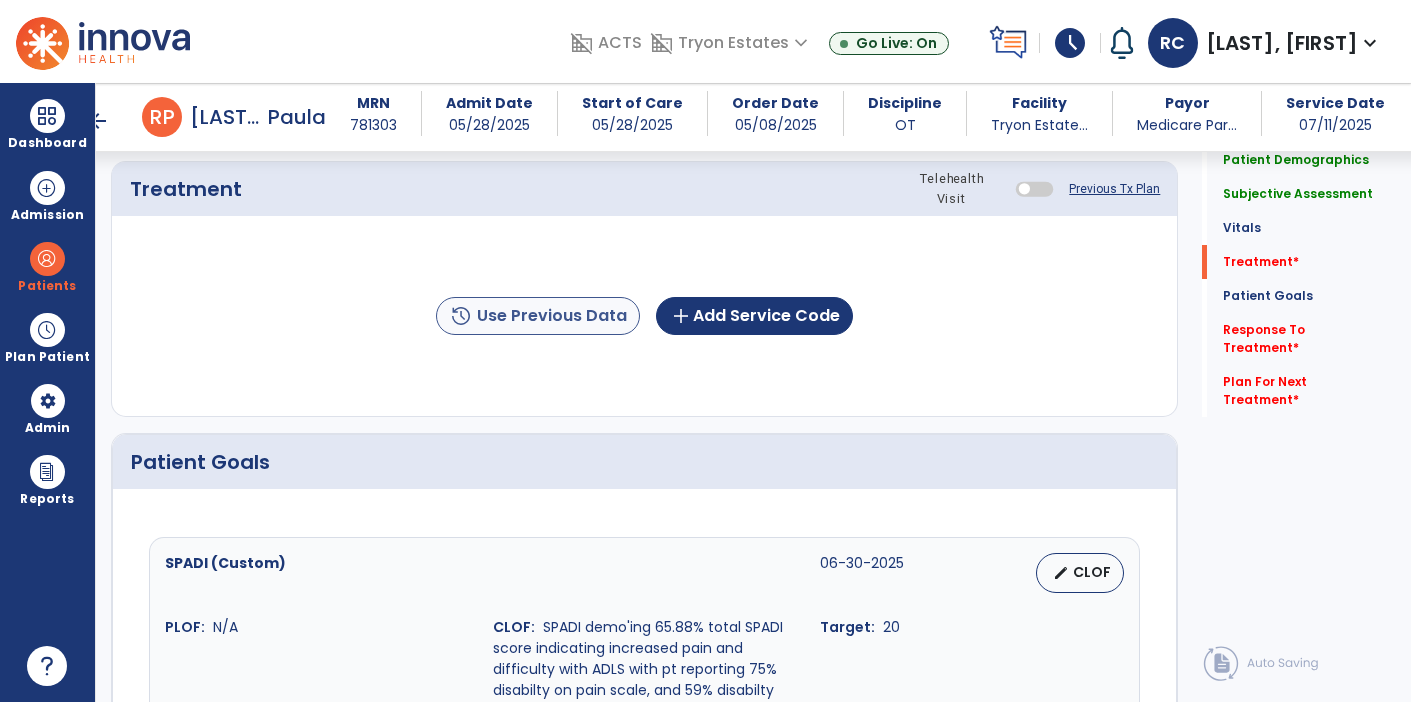 type on "**********" 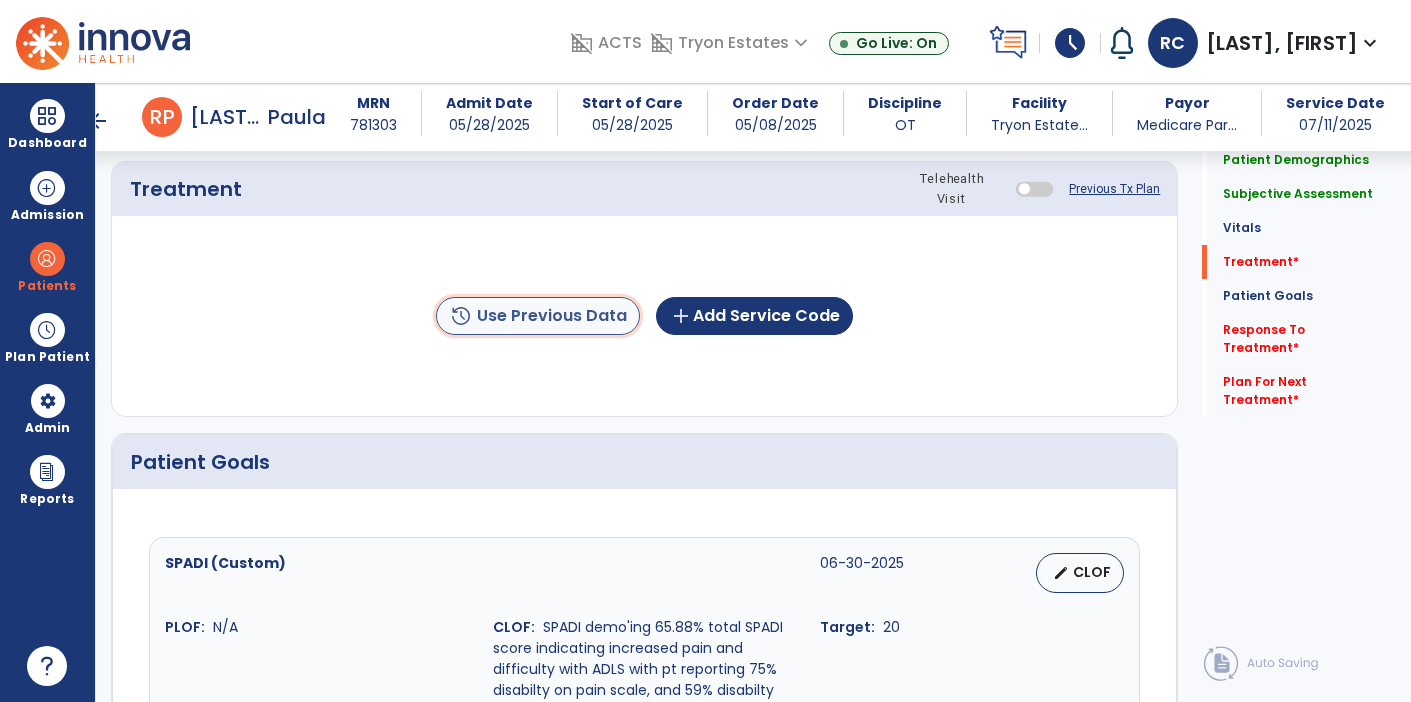 click on "history  Use Previous Data" 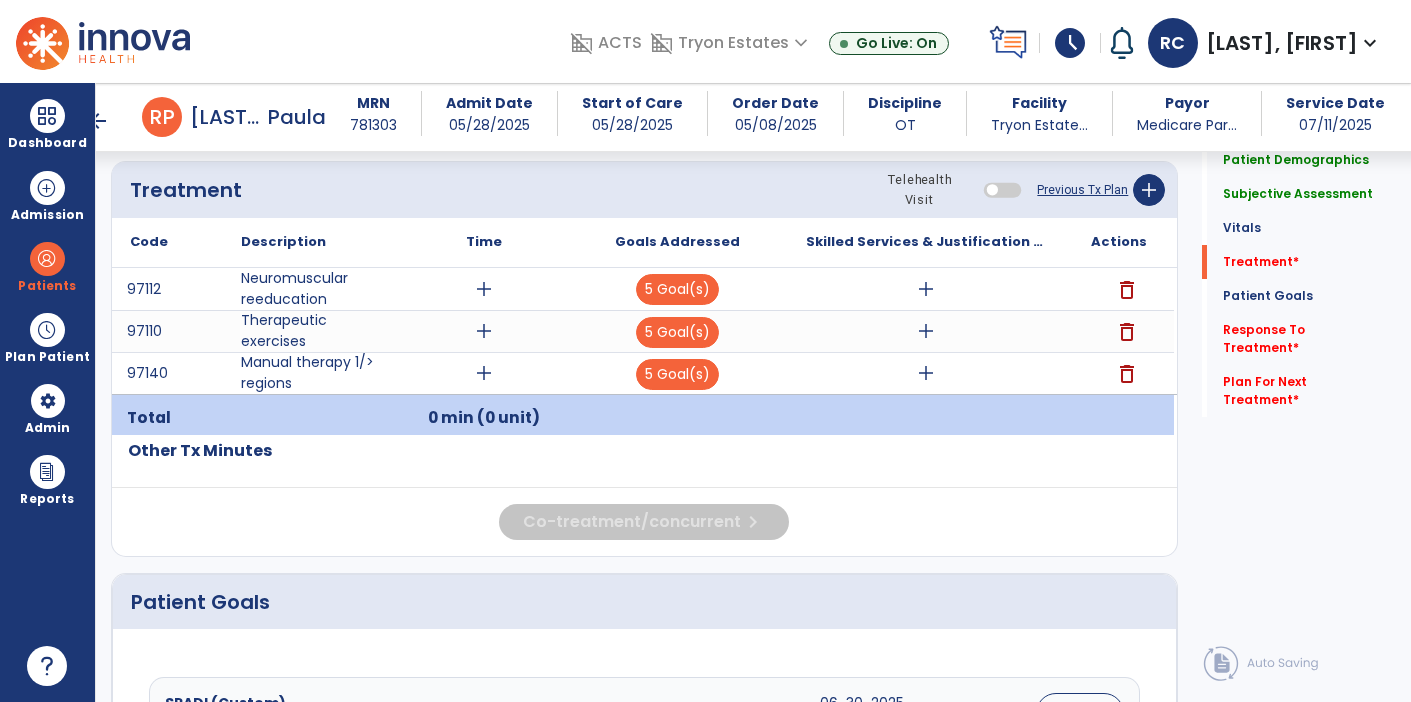 click on "add" at bounding box center [926, 289] 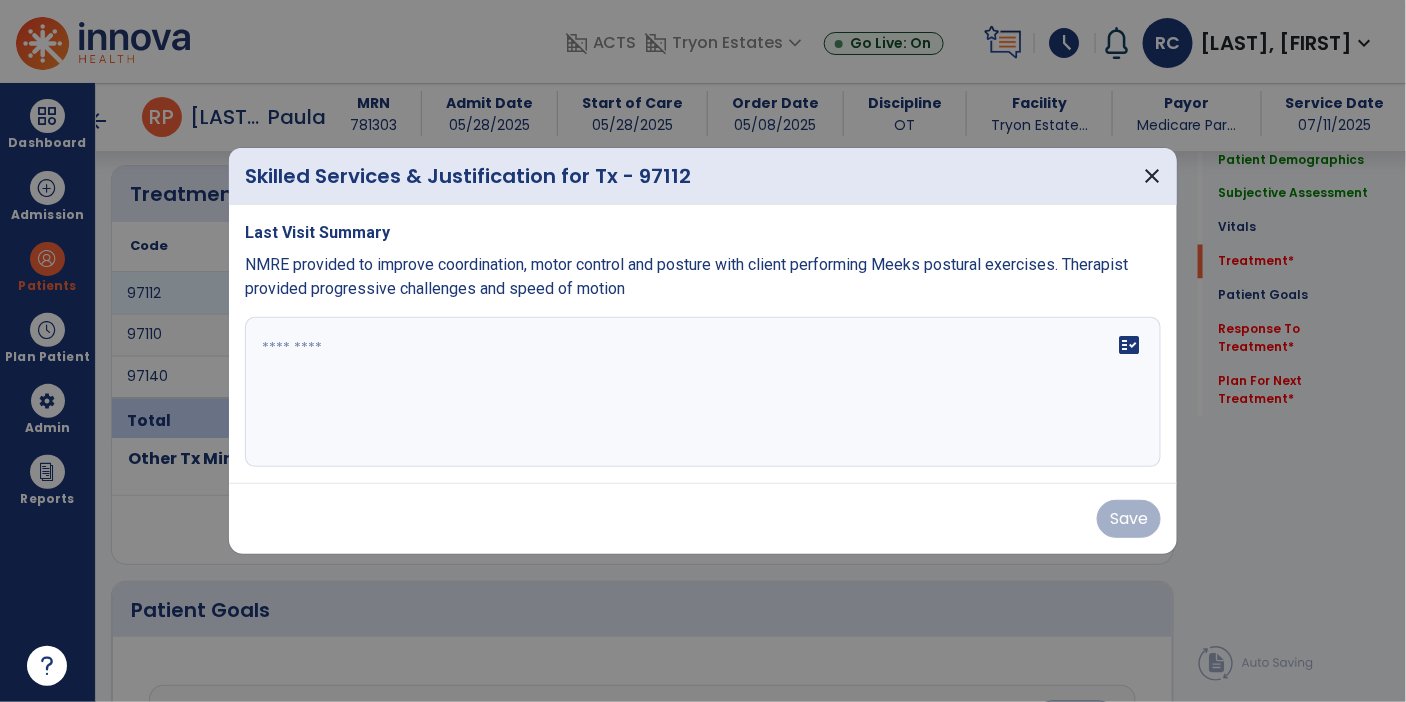 scroll, scrollTop: 1088, scrollLeft: 0, axis: vertical 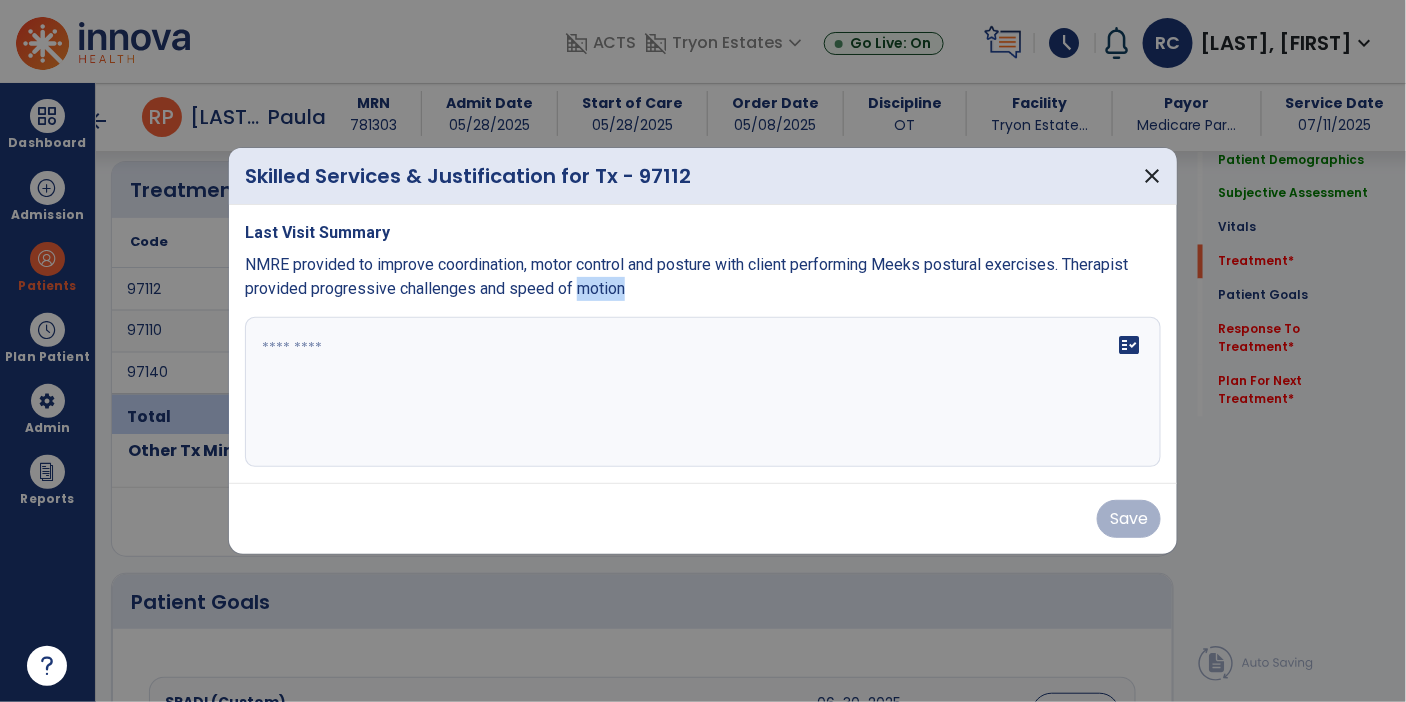 click on "NMRE provided to improve coordination, motor control and posture with client performing Meeks postural exercises. Therapist provided progressive challenges and speed of motion" at bounding box center (686, 276) 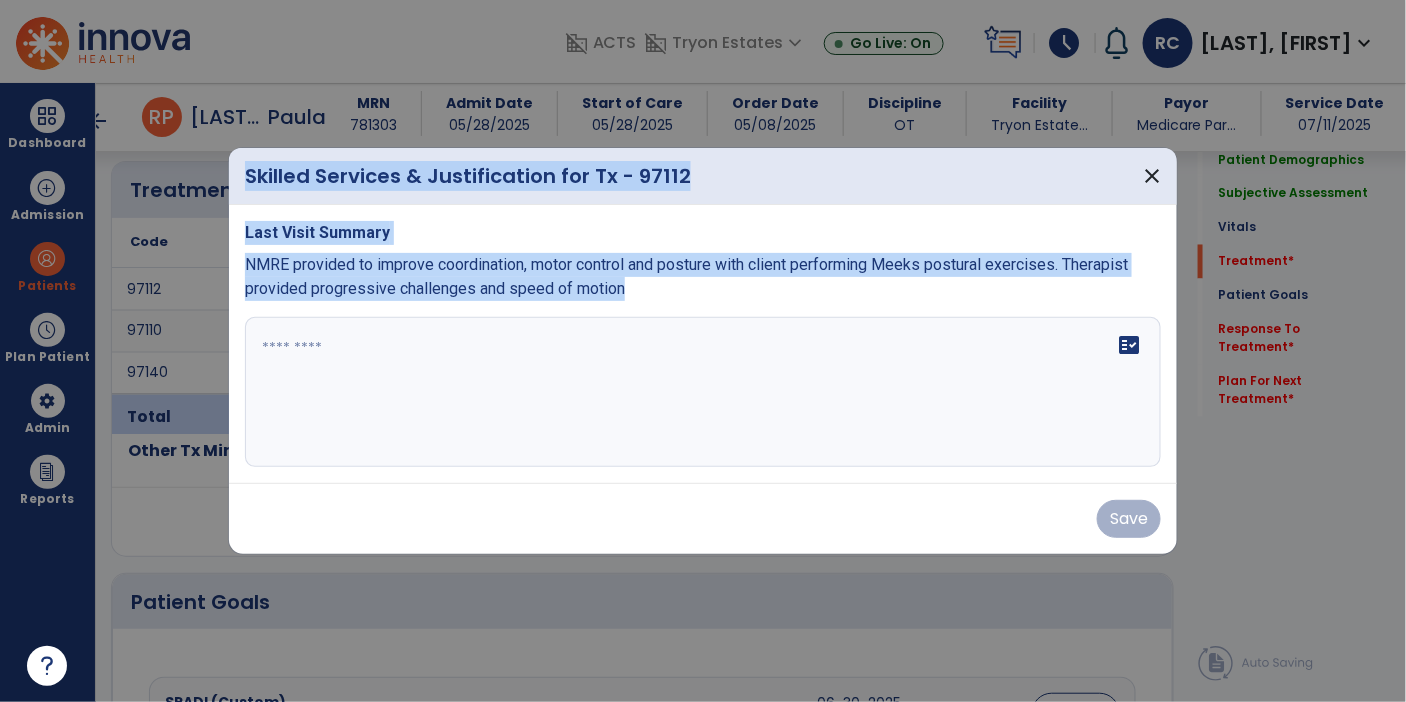 copy on "Skilled Services & Justification for Tx - 97112 close Last Visit Summary NMRE provided to improve coordination, motor control and posture with client performing Meeks postural exercises. Therapist provided progressive challenges and speed of motion" 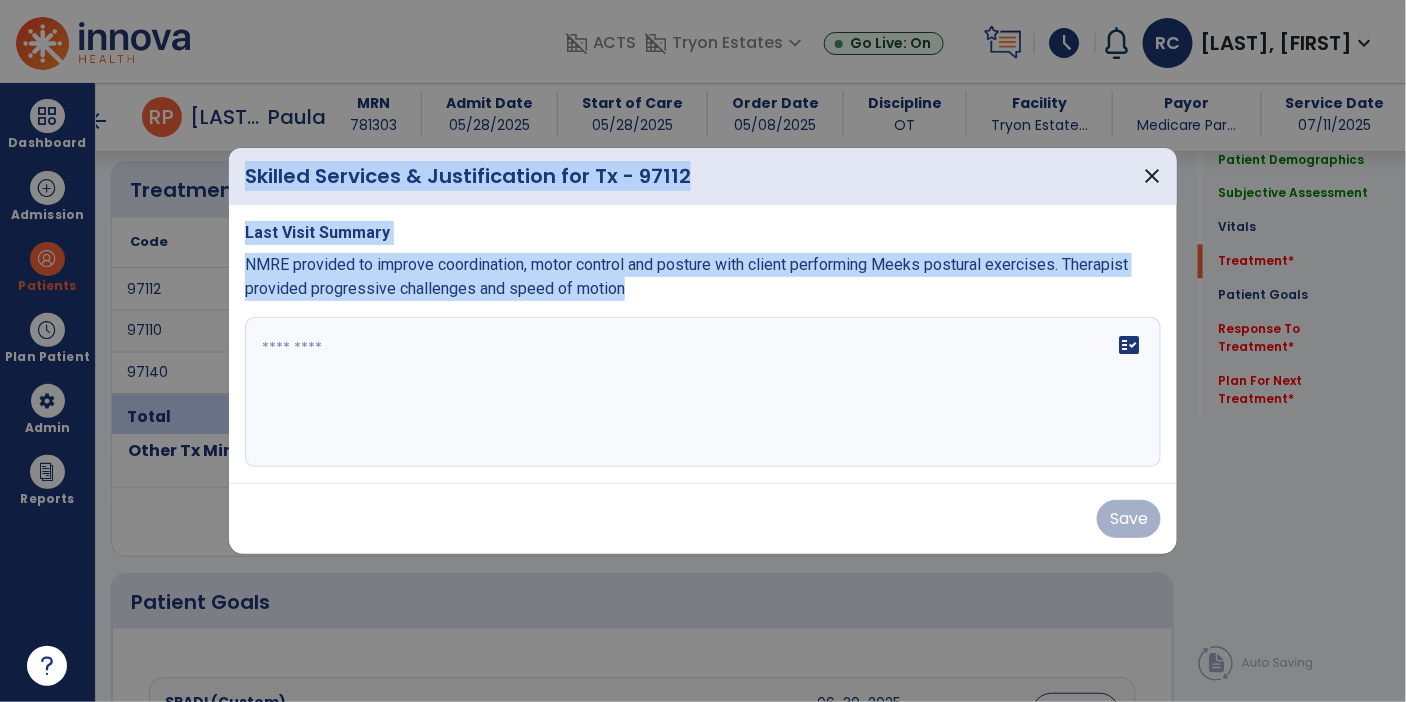 click at bounding box center (703, 392) 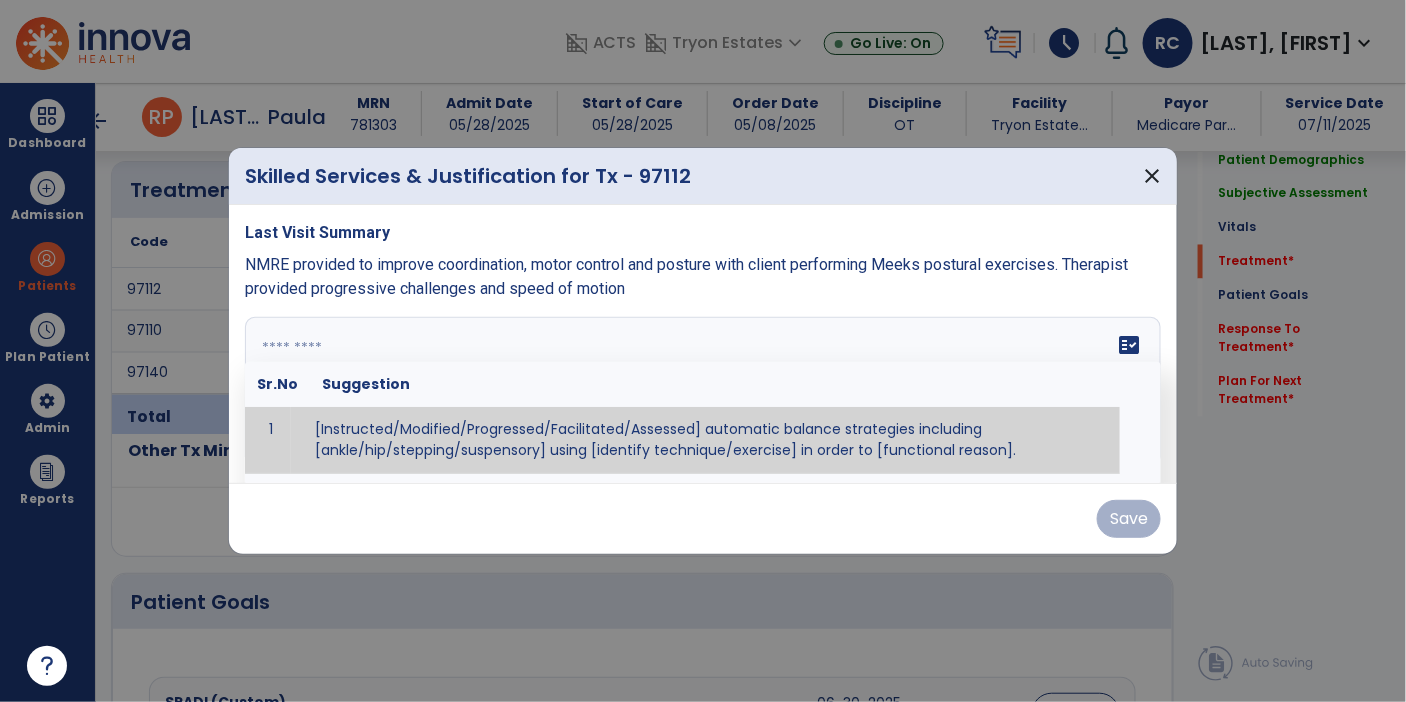 paste on "**********" 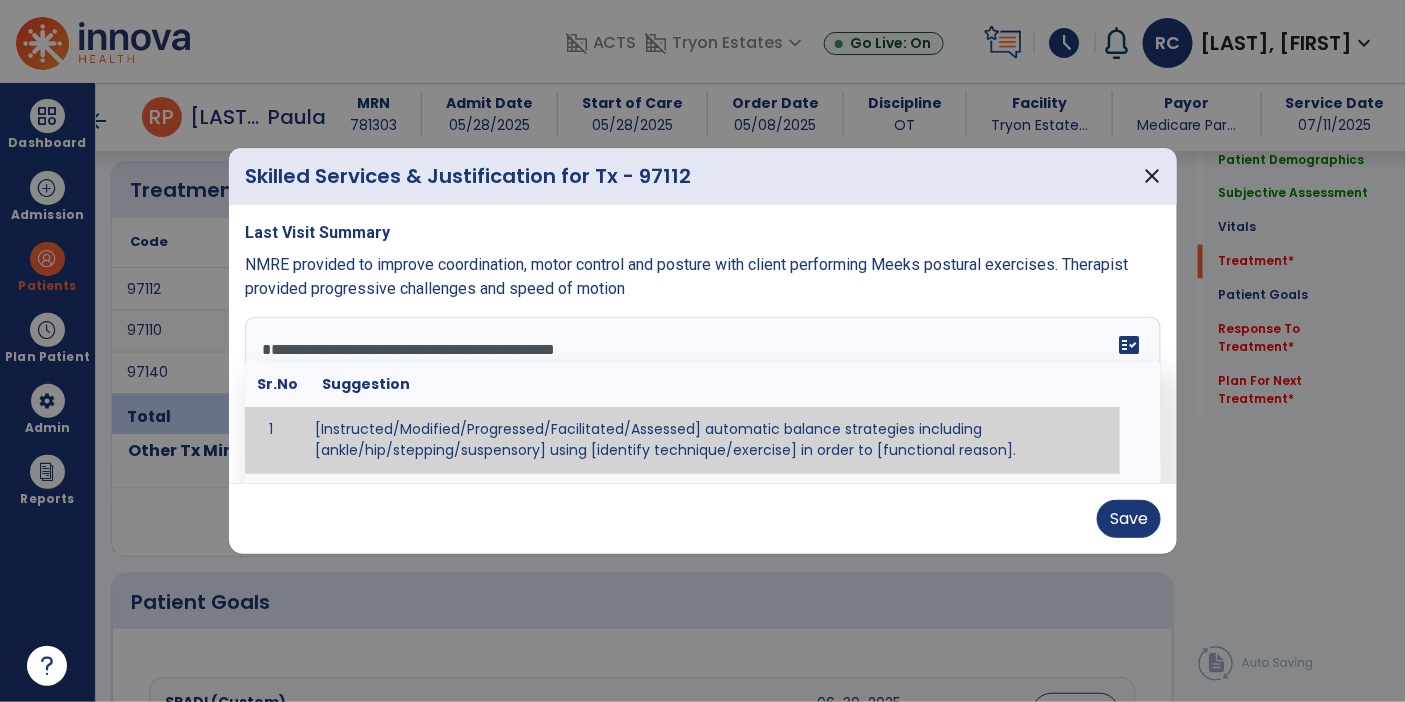 scroll, scrollTop: 15, scrollLeft: 0, axis: vertical 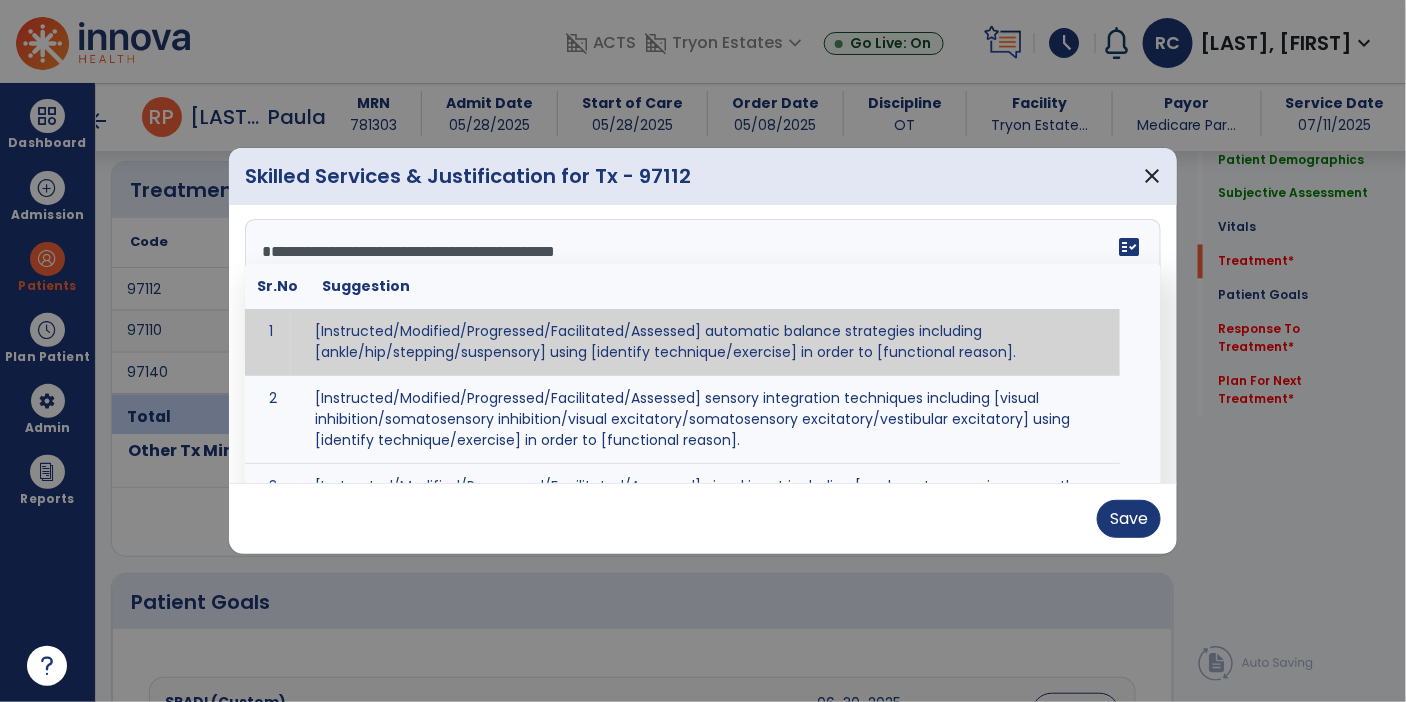 click on "**********" at bounding box center [701, 294] 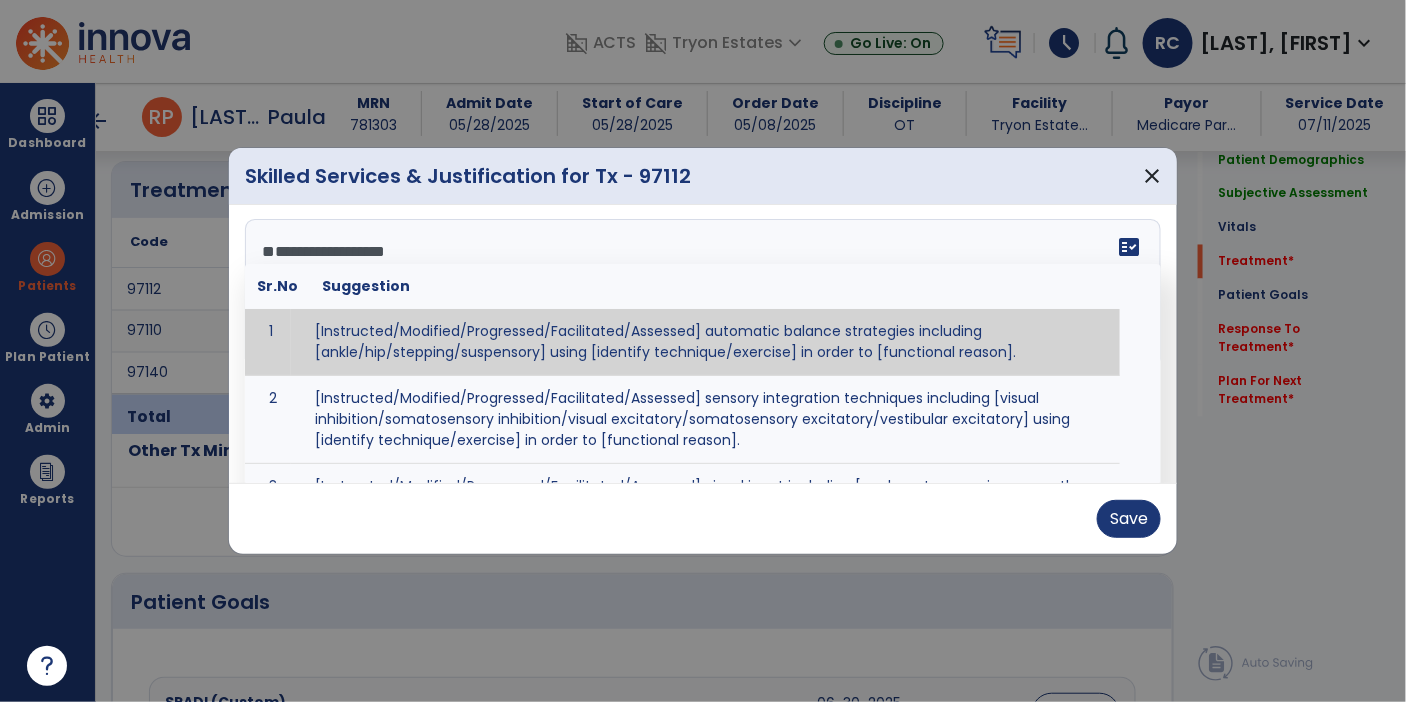 scroll, scrollTop: 0, scrollLeft: 0, axis: both 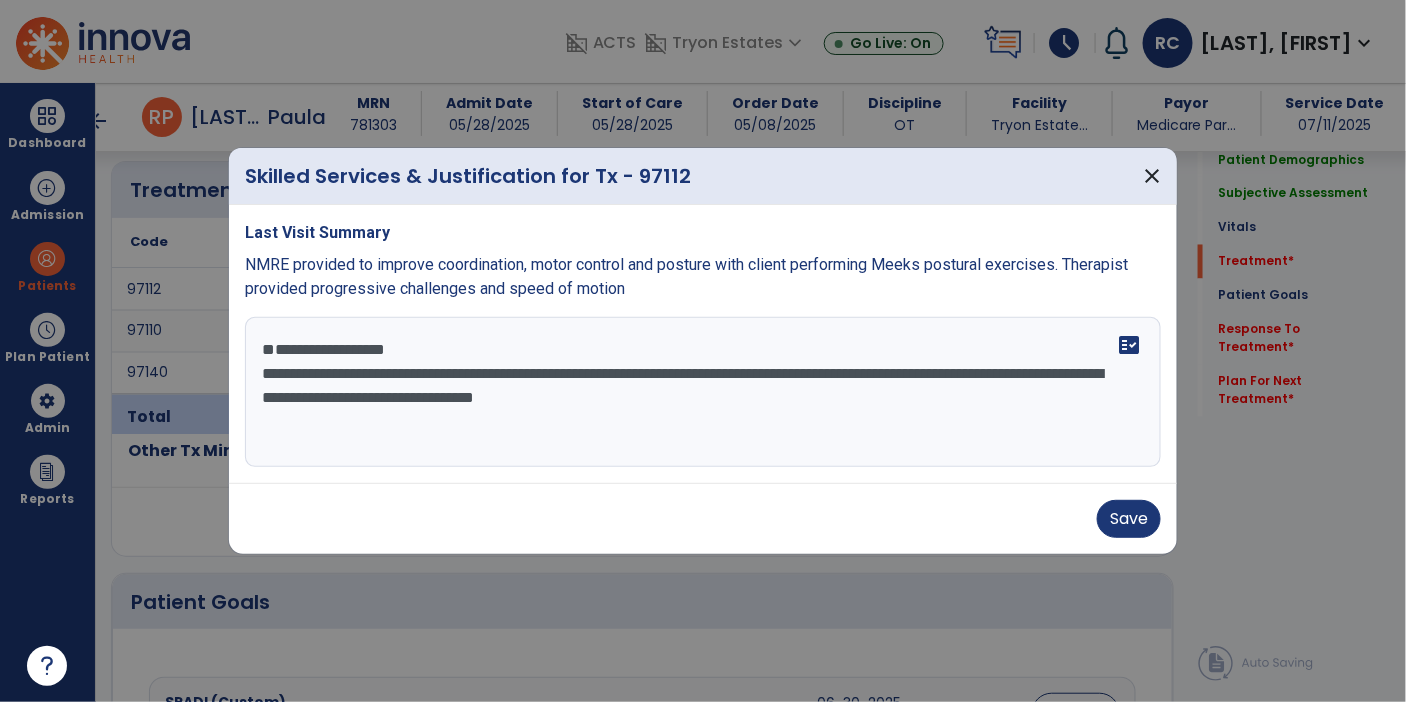 click on "**********" at bounding box center [703, 392] 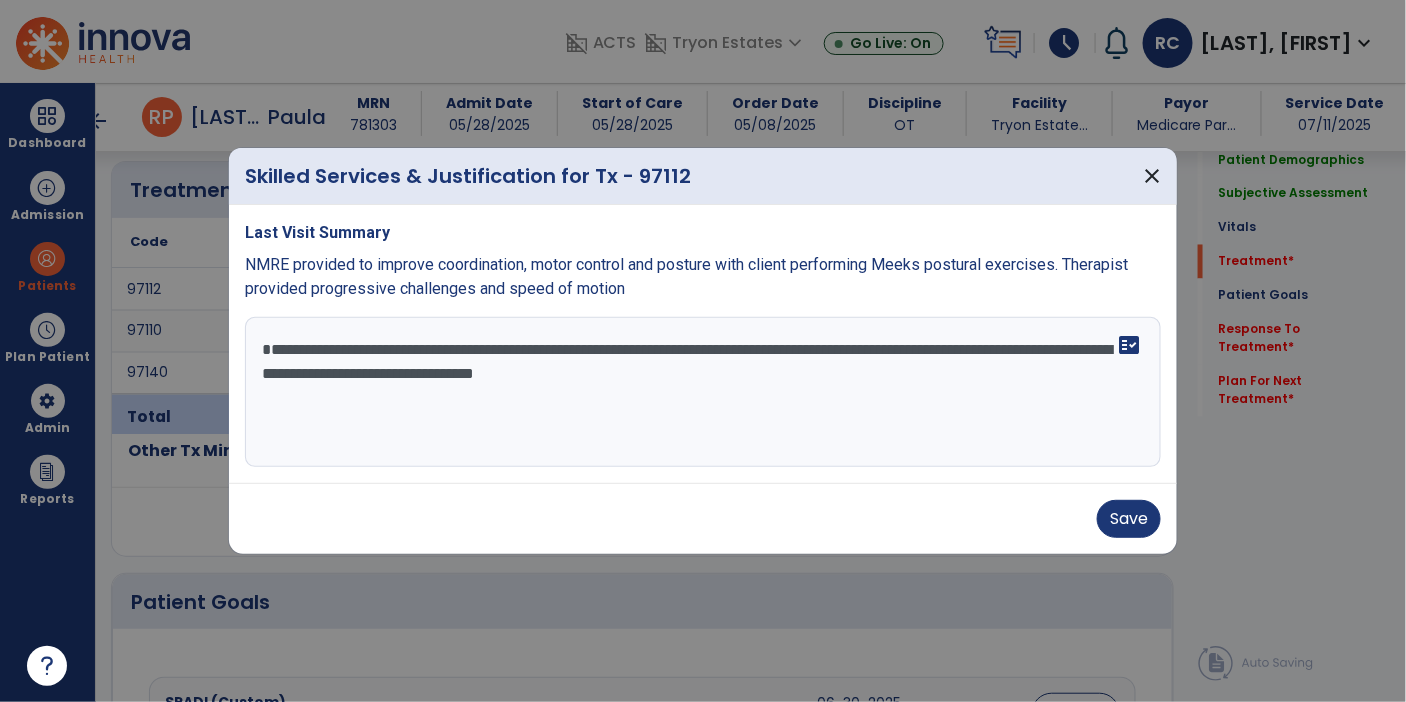 click on "**********" at bounding box center (703, 392) 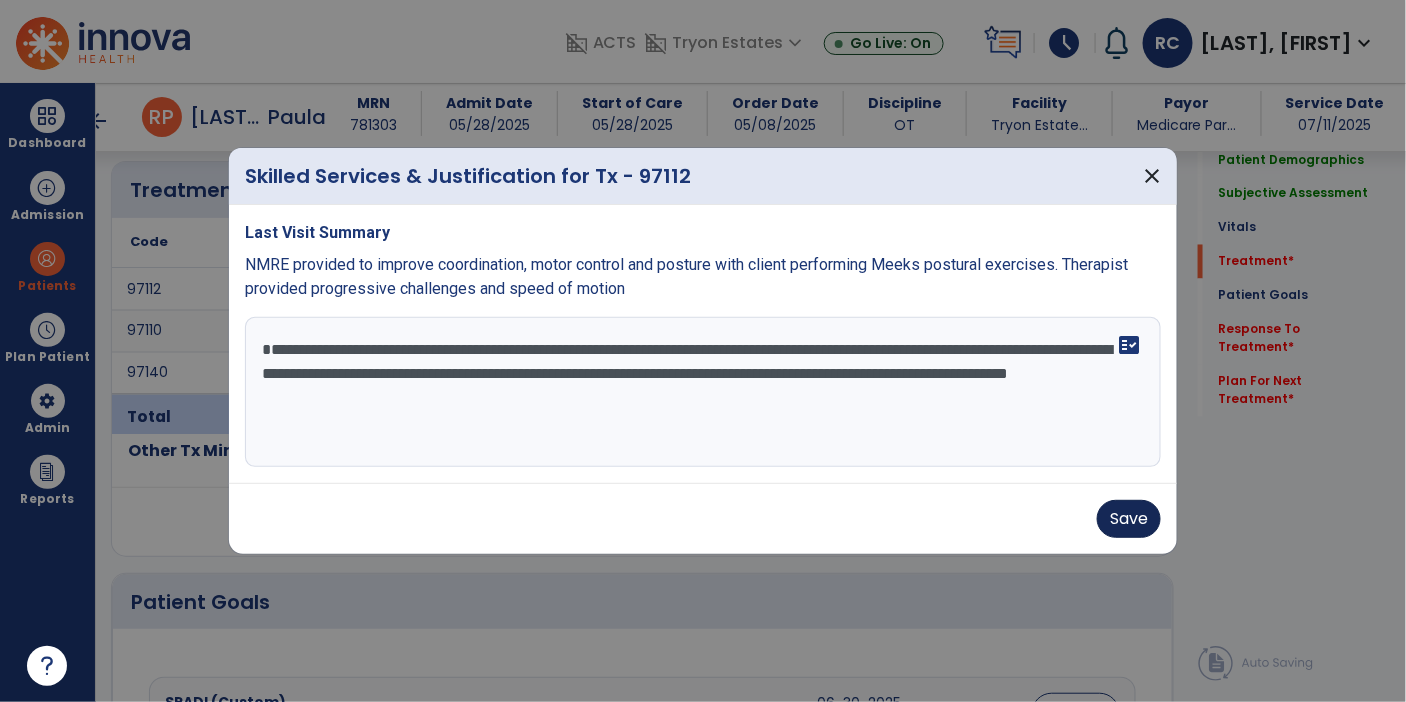 type on "**********" 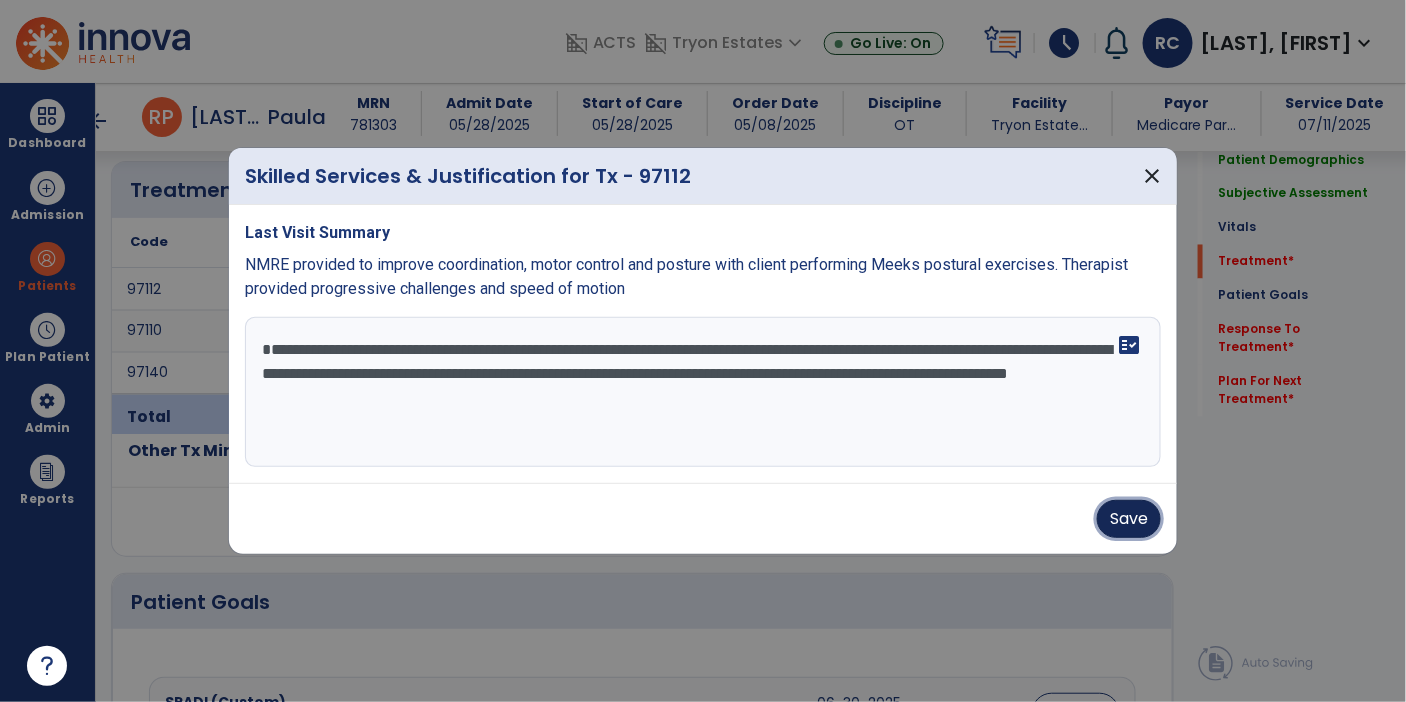 click on "Save" at bounding box center (1129, 519) 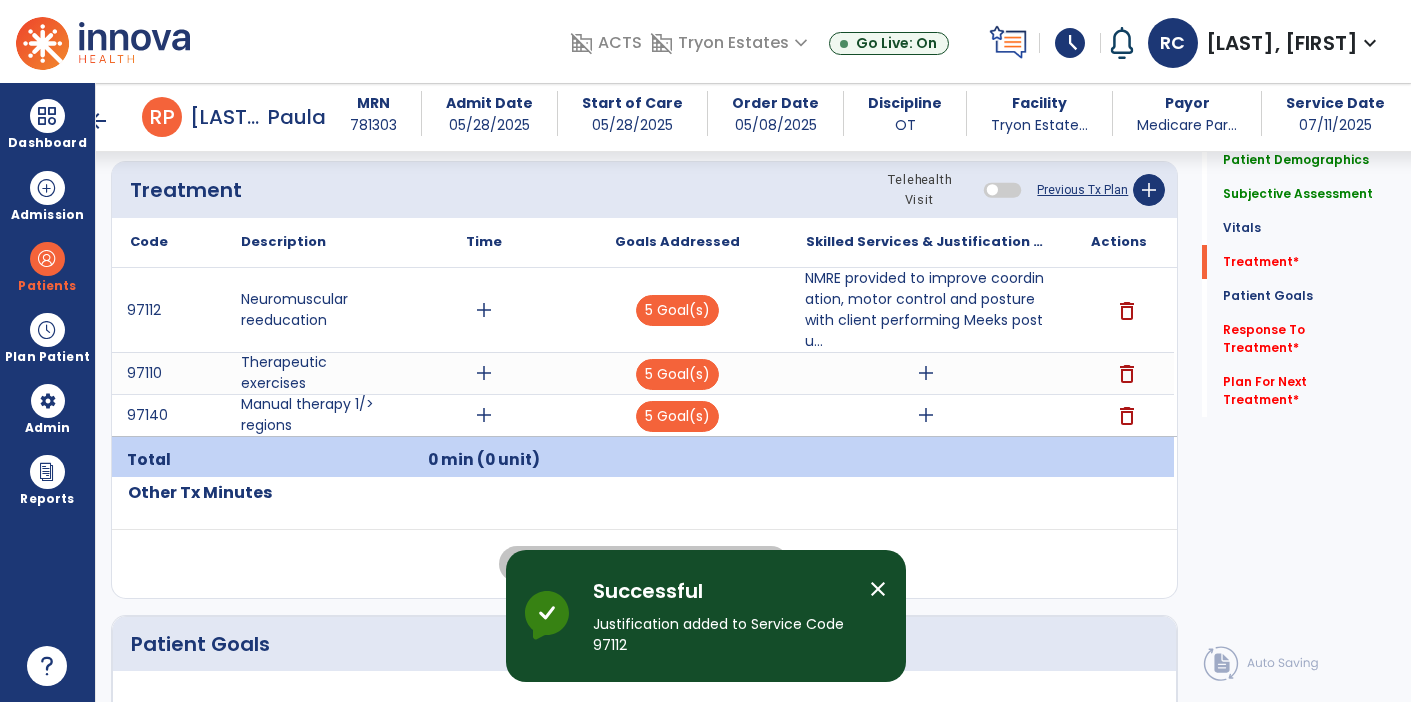 click on "add" at bounding box center [926, 373] 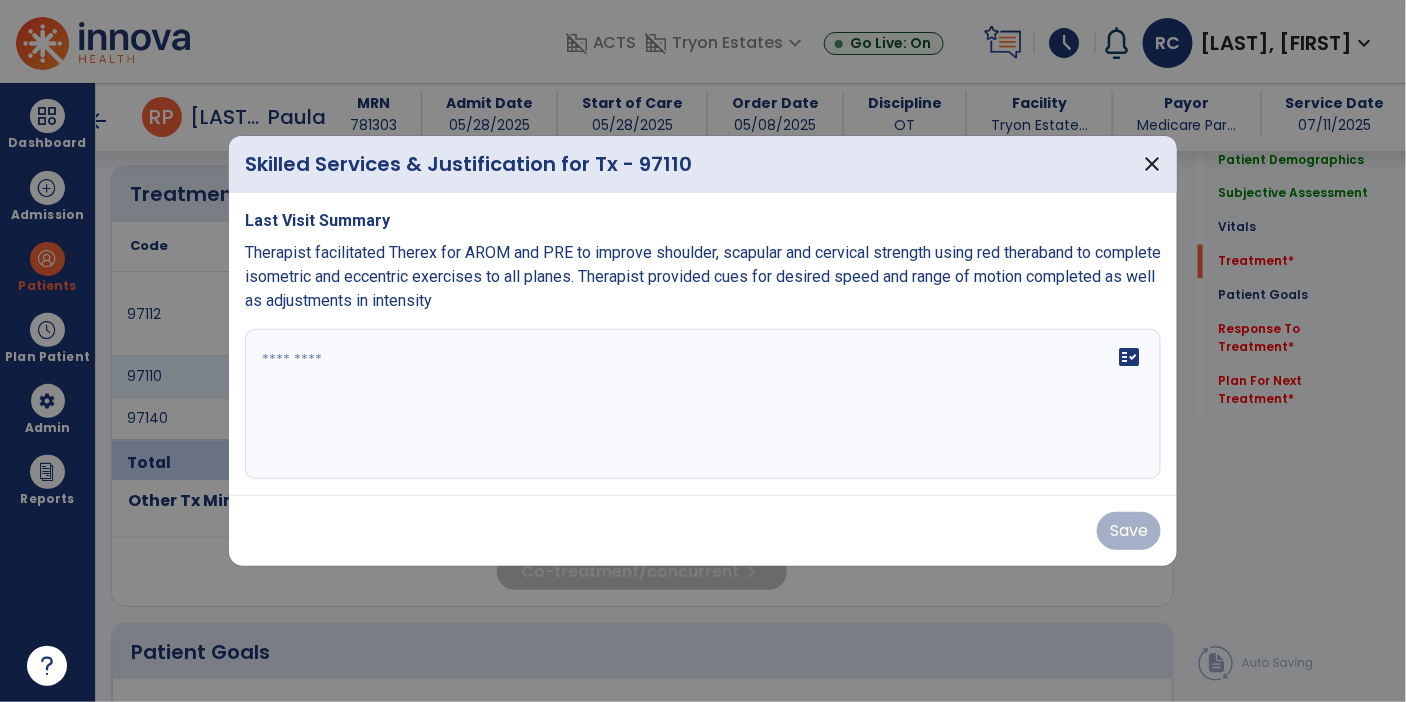 scroll, scrollTop: 1088, scrollLeft: 0, axis: vertical 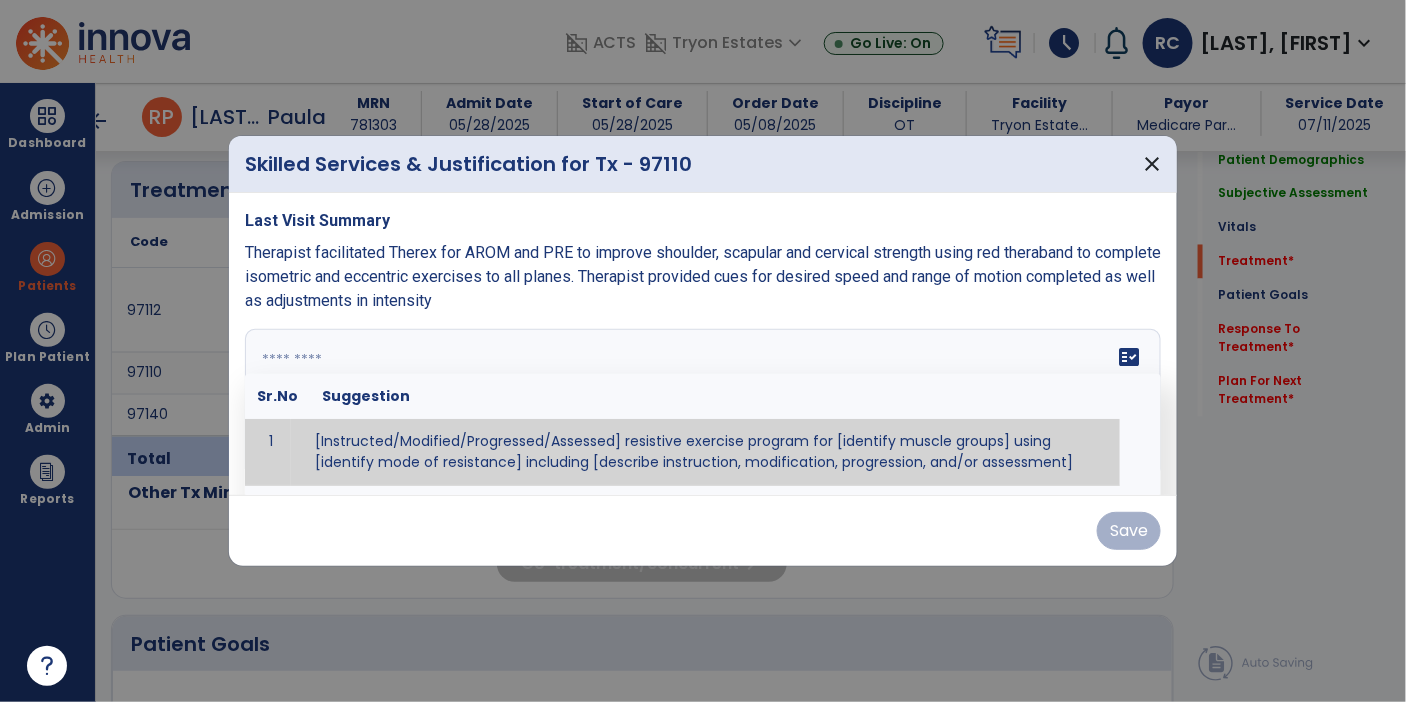 click on "Therapist facilitated Therex for AROM and PRE to improve shoulder, scapular and cervical strength using red theraband to complete isometric and eccentric exercises to all planes. Therapist provided cues for desired speed and range of motion completed as well as adjustments in intensity" at bounding box center [703, 277] 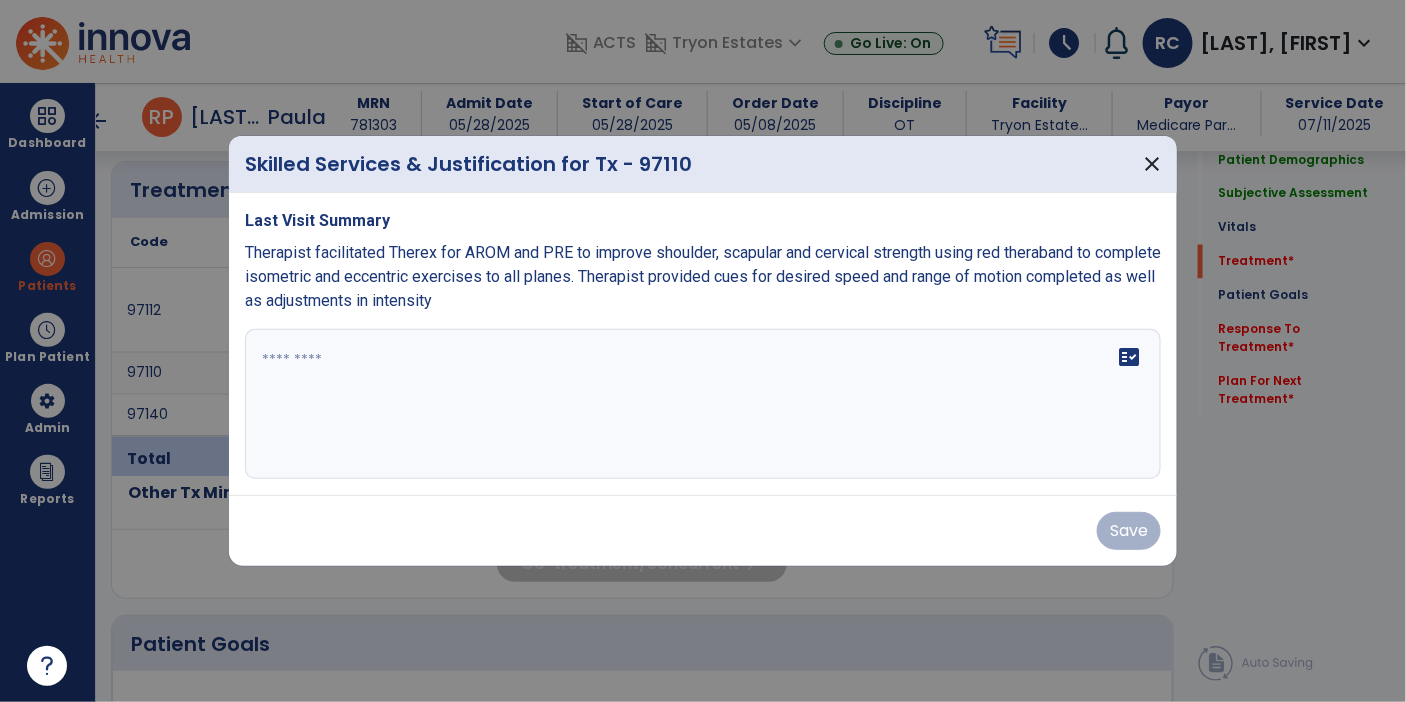 click on "Therapist facilitated Therex for AROM and PRE to improve shoulder, scapular and cervical strength using red theraband to complete isometric and eccentric exercises to all planes. Therapist provided cues for desired speed and range of motion completed as well as adjustments in intensity" at bounding box center (703, 276) 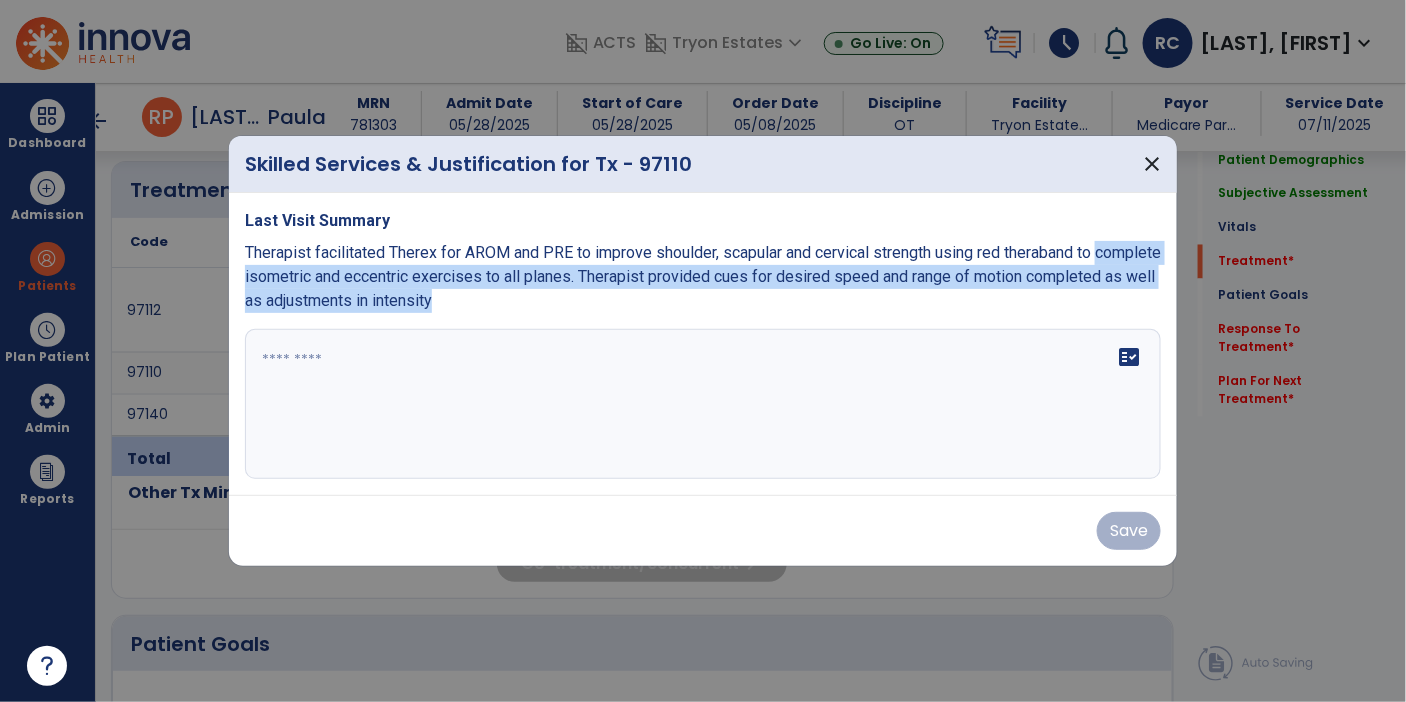 click on "Therapist facilitated Therex for AROM and PRE to improve shoulder, scapular and cervical strength using red theraband to complete isometric and eccentric exercises to all planes. Therapist provided cues for desired speed and range of motion completed as well as adjustments in intensity" at bounding box center [703, 277] 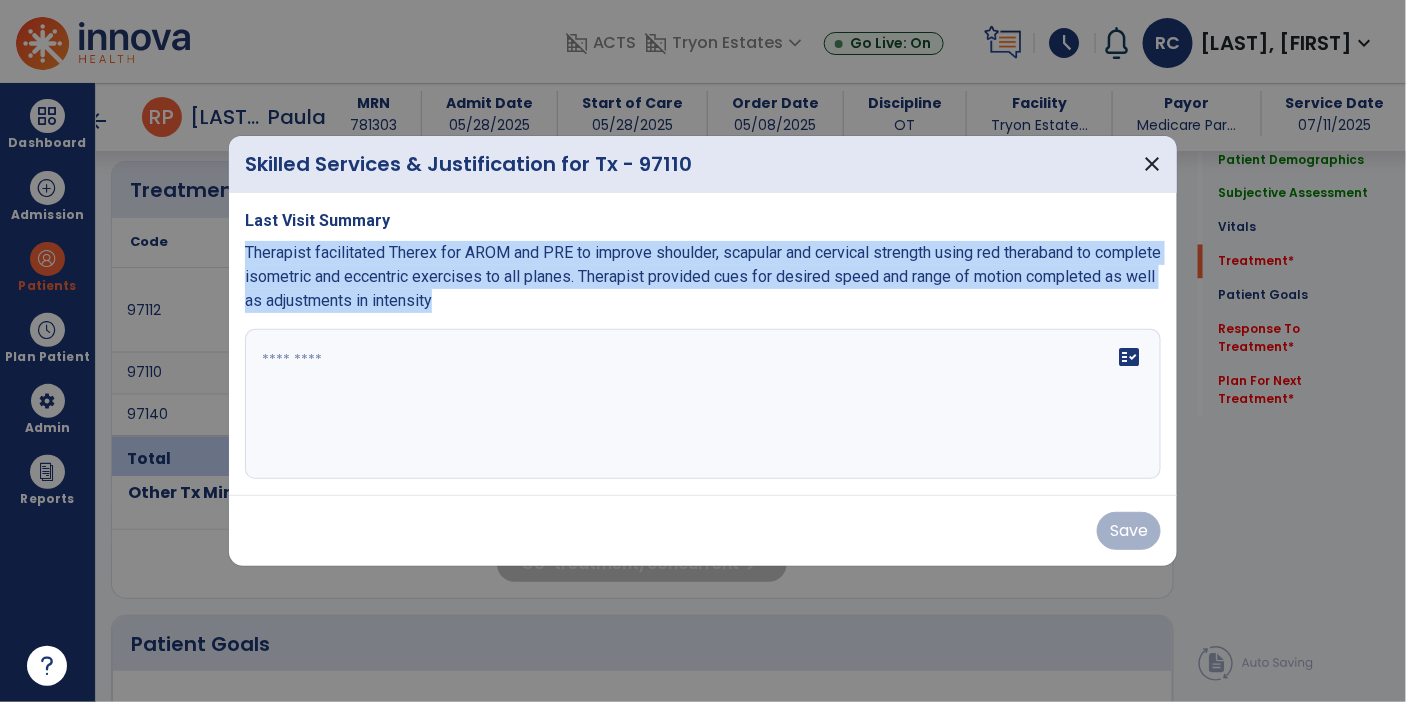 copy on "Therapist facilitated Therex for AROM and PRE to improve shoulder, scapular and cervical strength using red theraband to complete isometric and eccentric exercises to all planes. Therapist provided cues for desired speed and range of motion completed as well as adjustments in intensity" 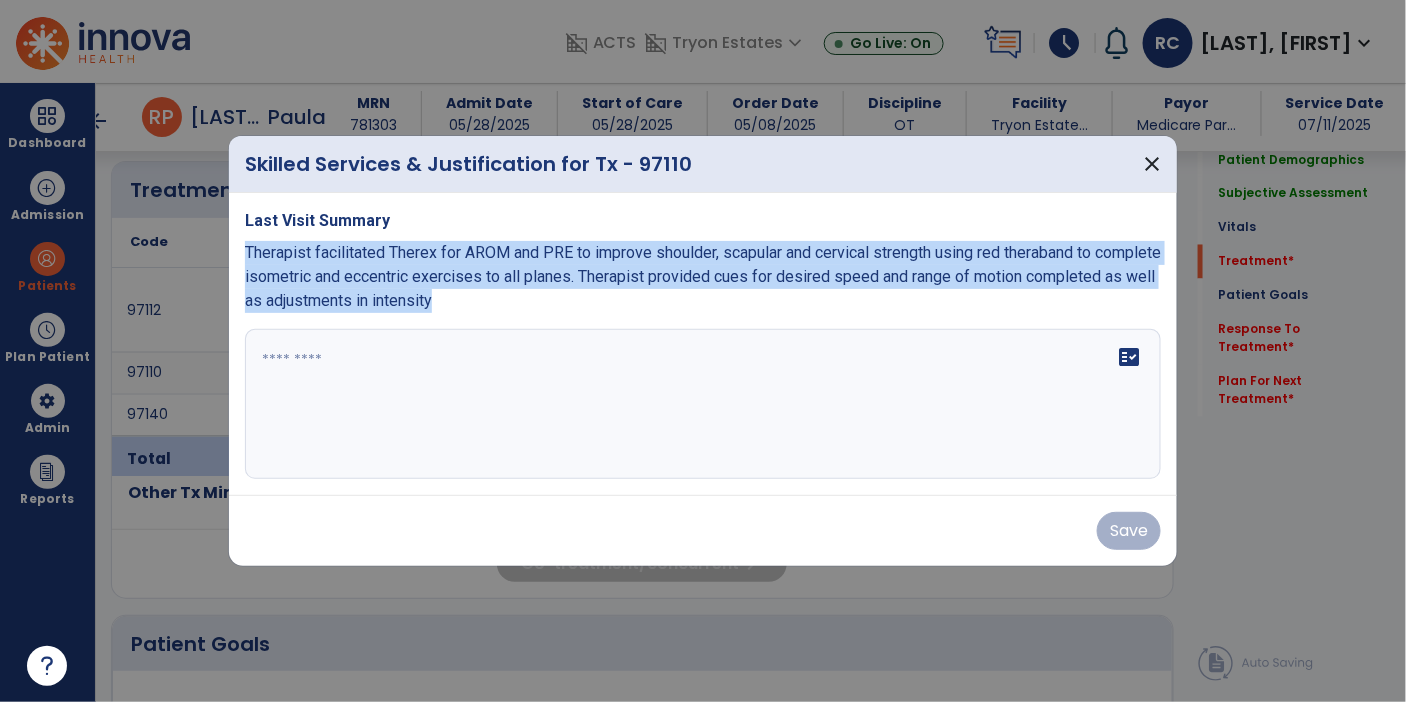 click at bounding box center [703, 404] 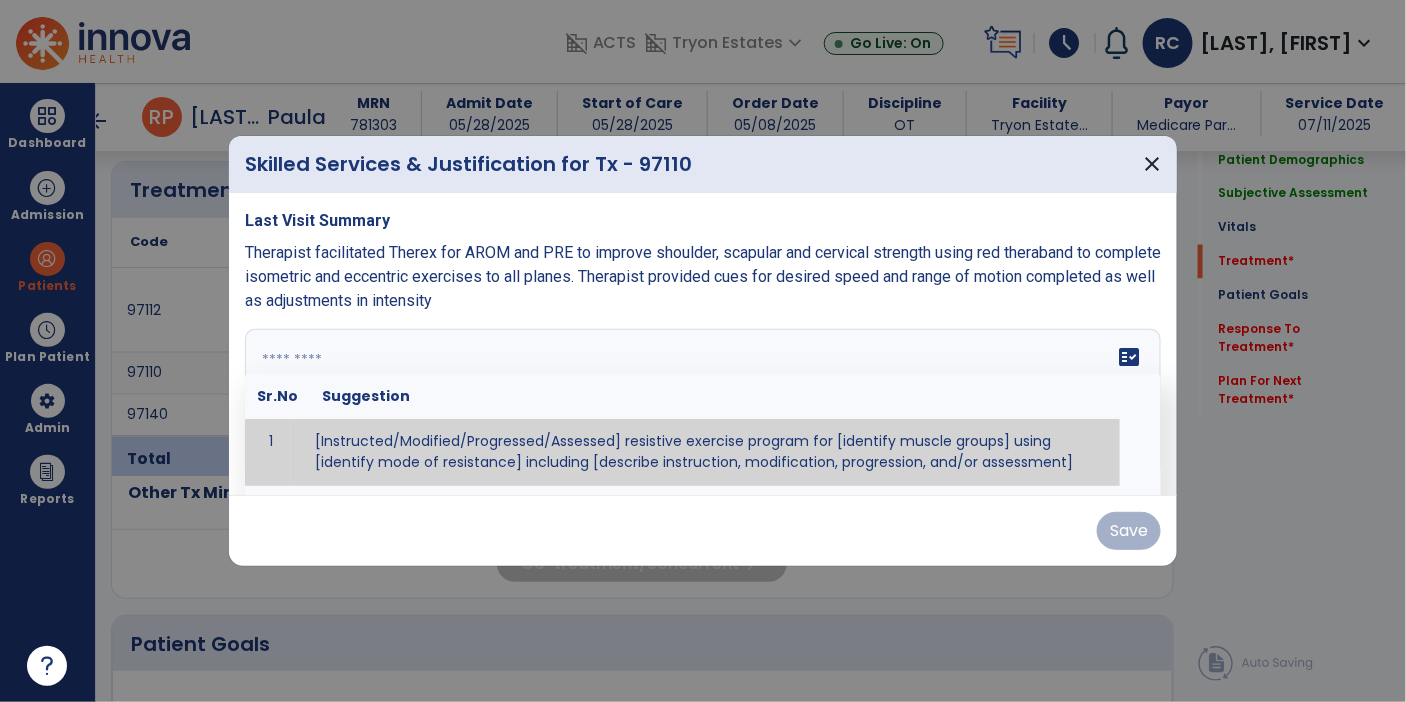 click at bounding box center [701, 404] 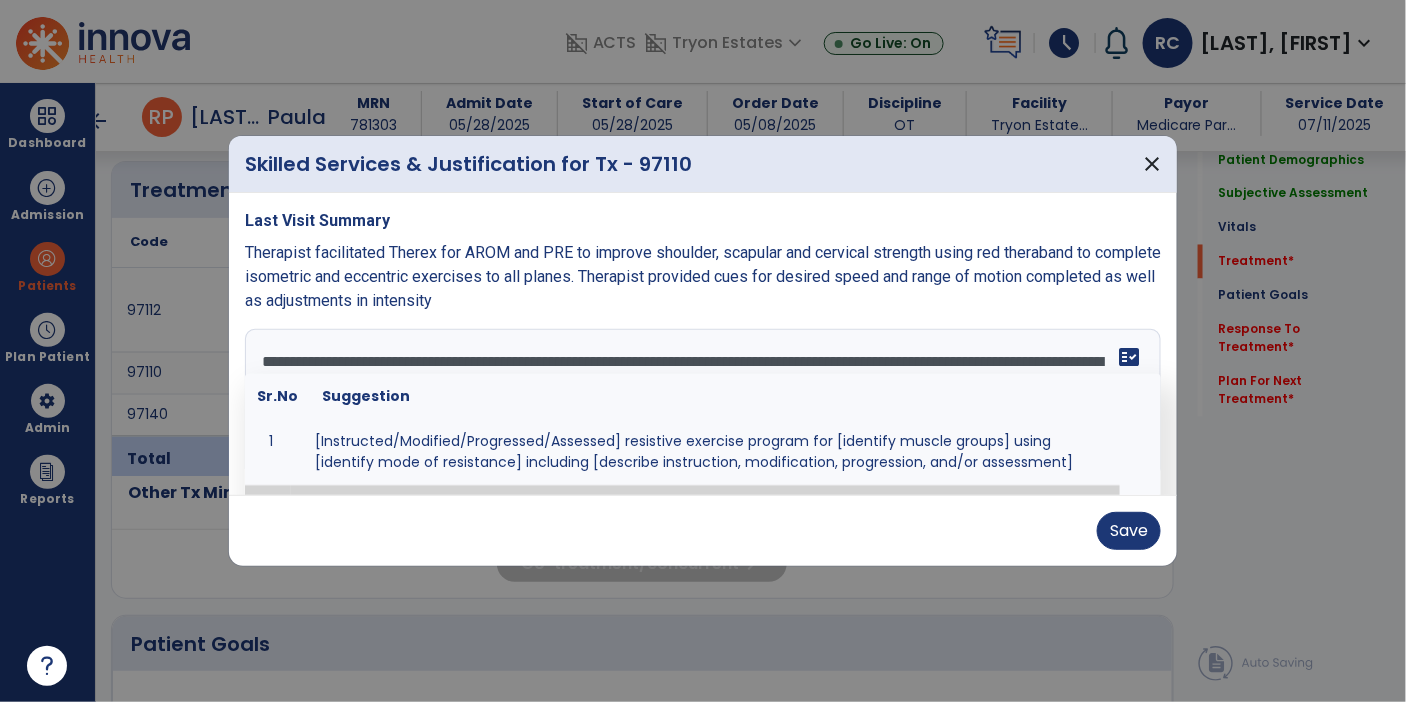 scroll, scrollTop: 0, scrollLeft: 0, axis: both 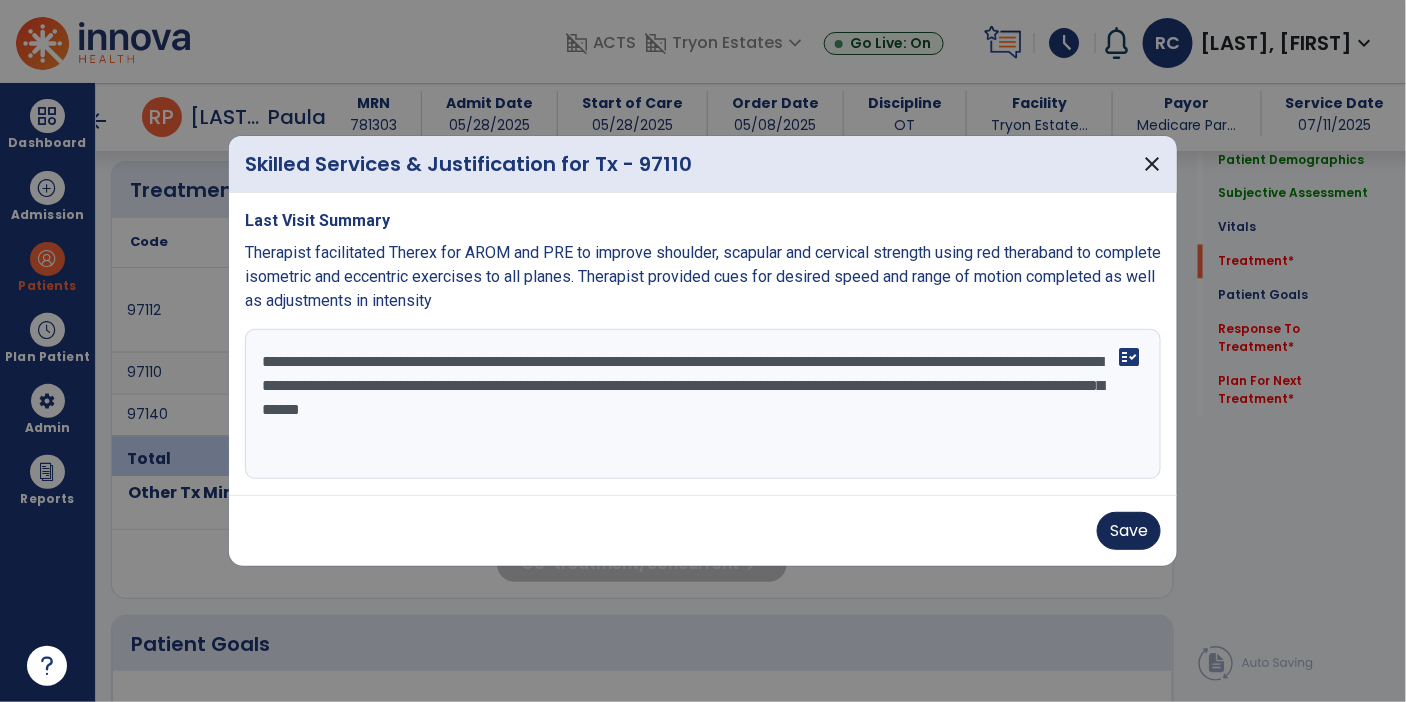 type on "**********" 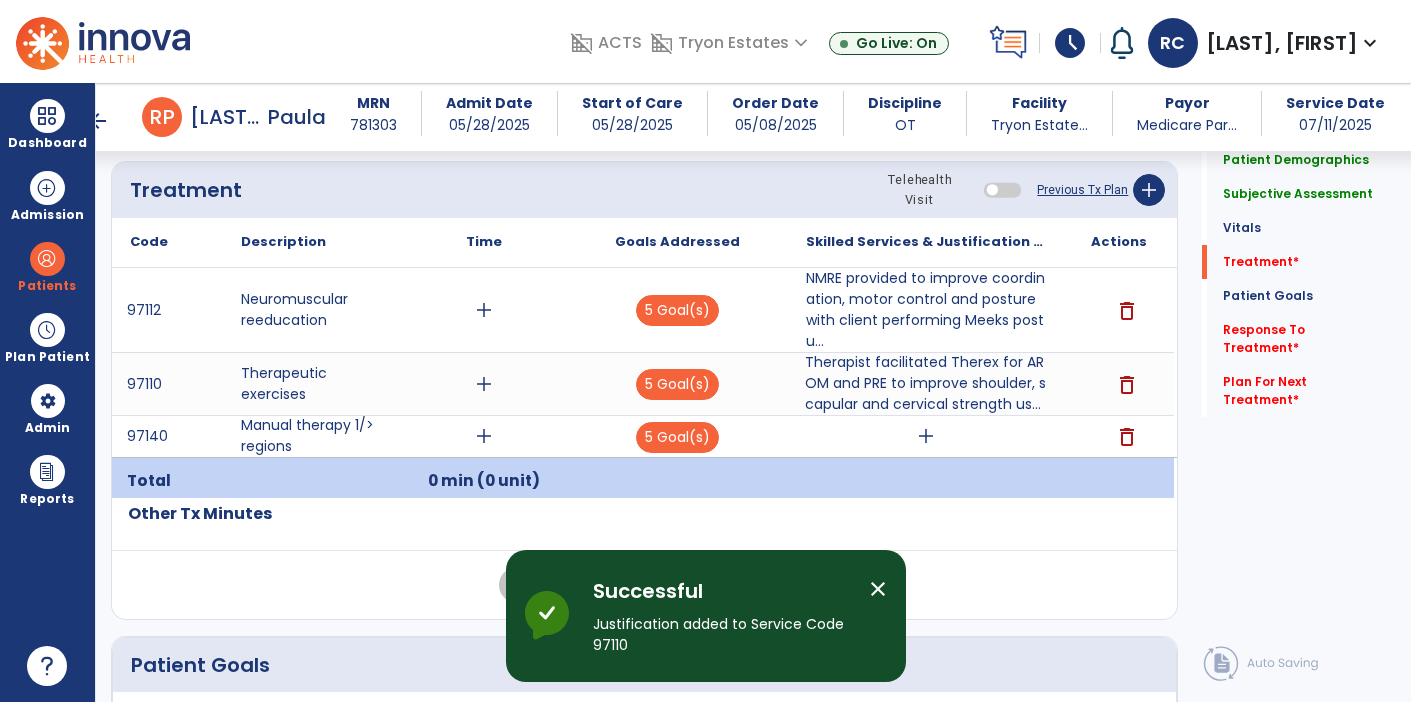 click on "add" at bounding box center [926, 436] 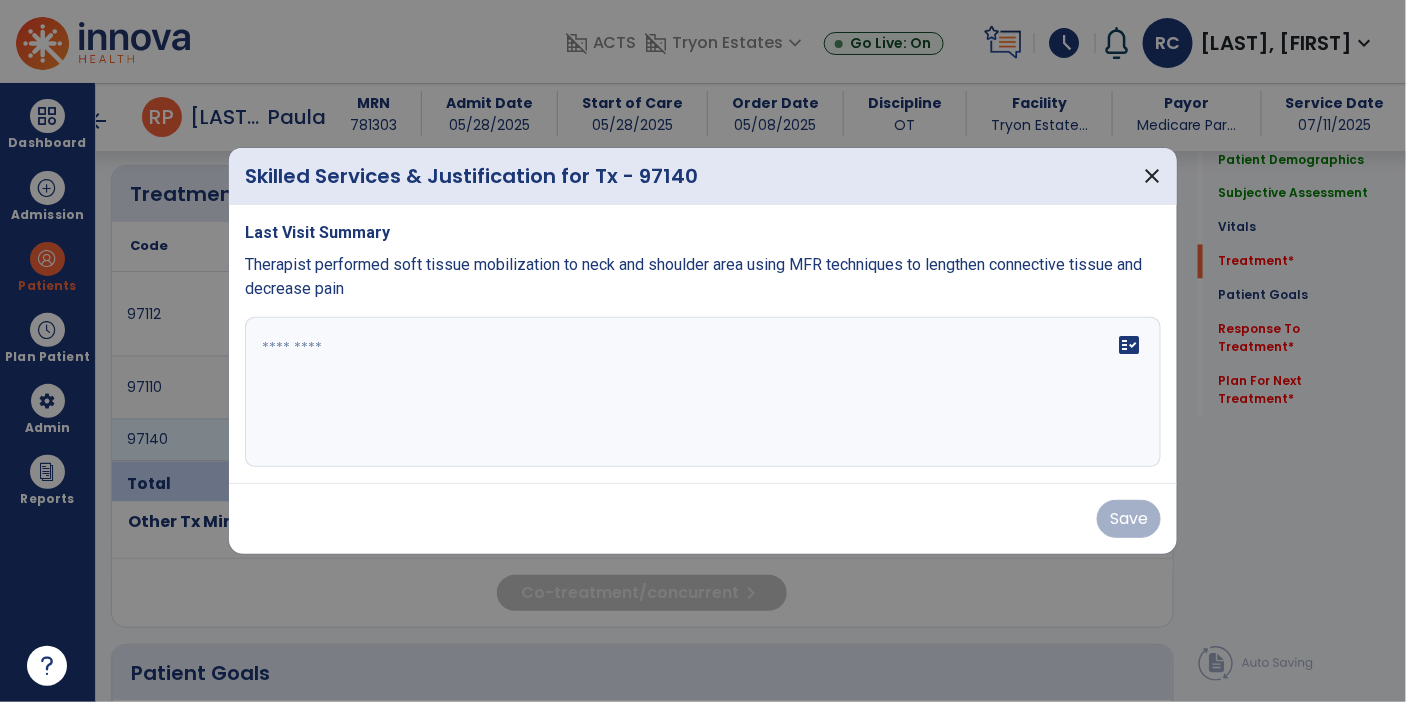 scroll, scrollTop: 1088, scrollLeft: 0, axis: vertical 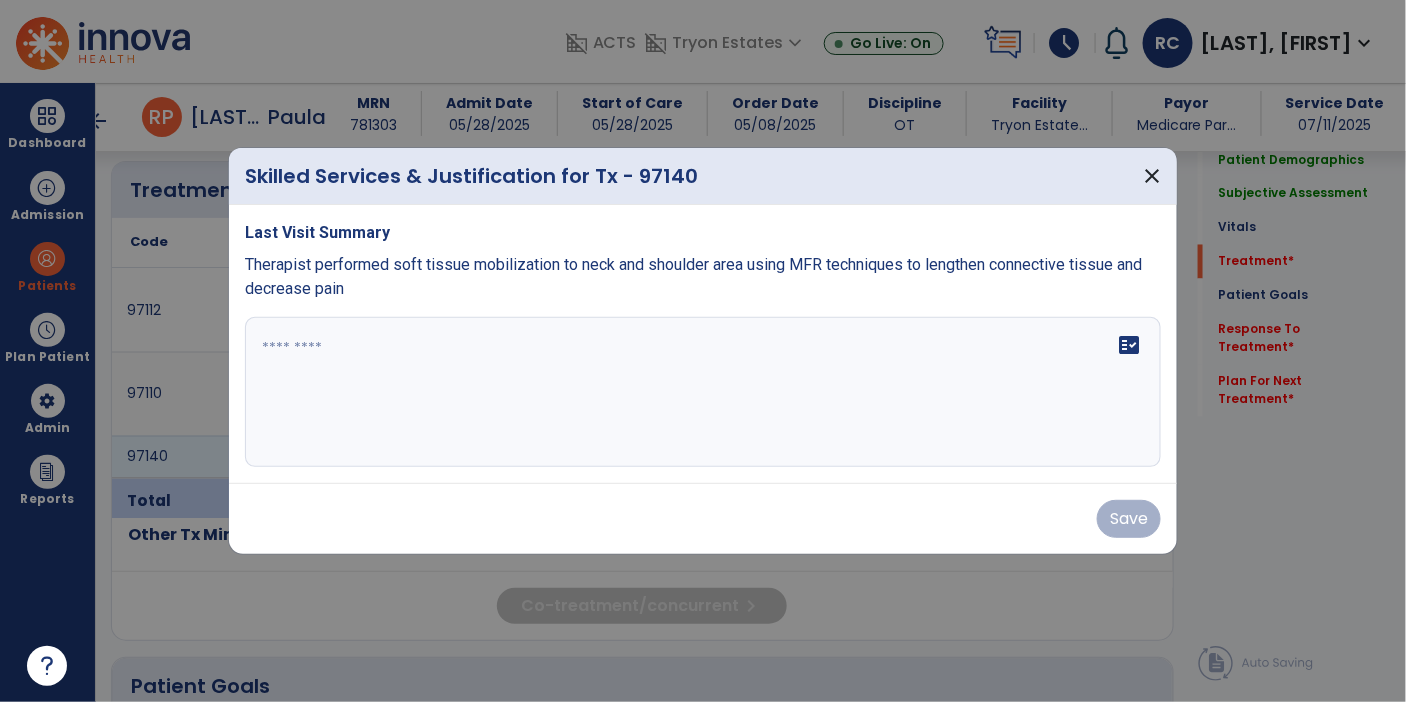 click at bounding box center [703, 392] 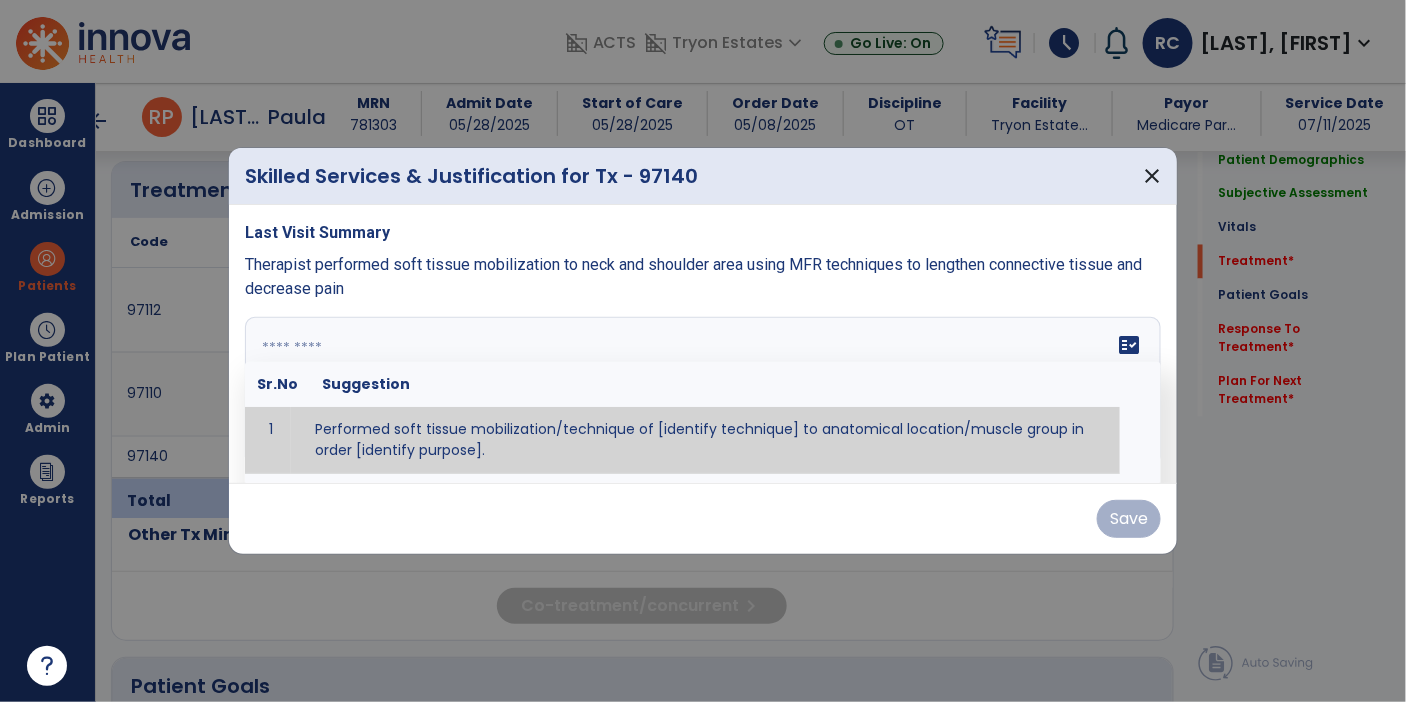 click on "Therapist performed soft tissue mobilization to neck and shoulder area using MFR techniques to lengthen connective tissue and decrease pain" at bounding box center (703, 277) 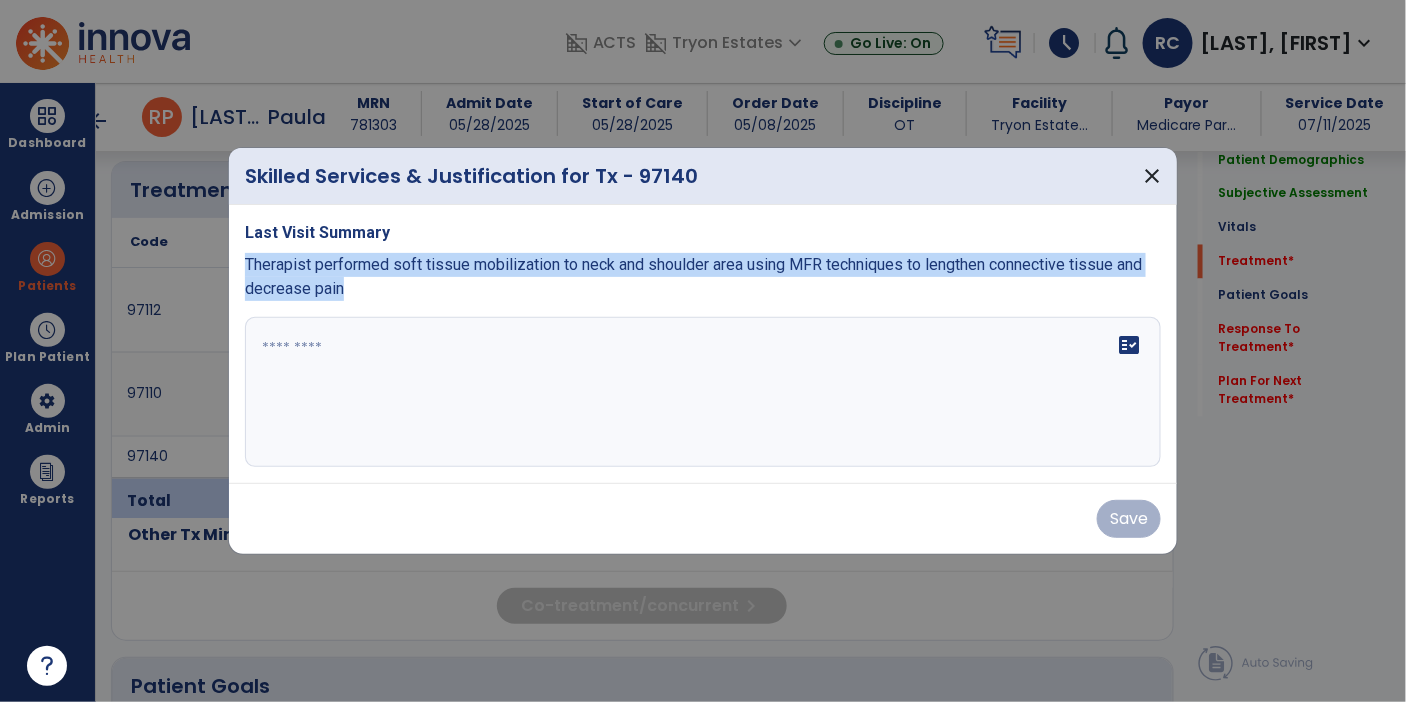 copy on "Therapist performed soft tissue mobilization to neck and shoulder area using MFR techniques to lengthen connective tissue and decrease pain" 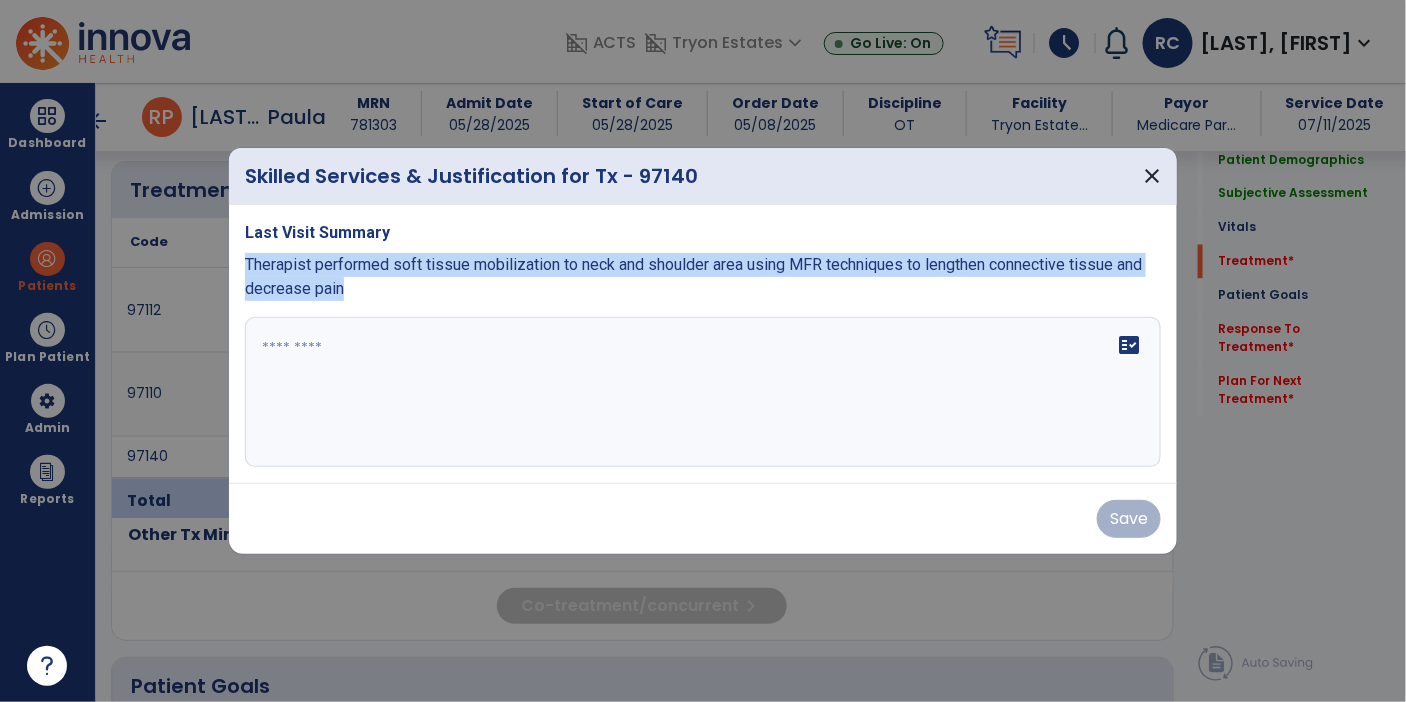 click at bounding box center (703, 392) 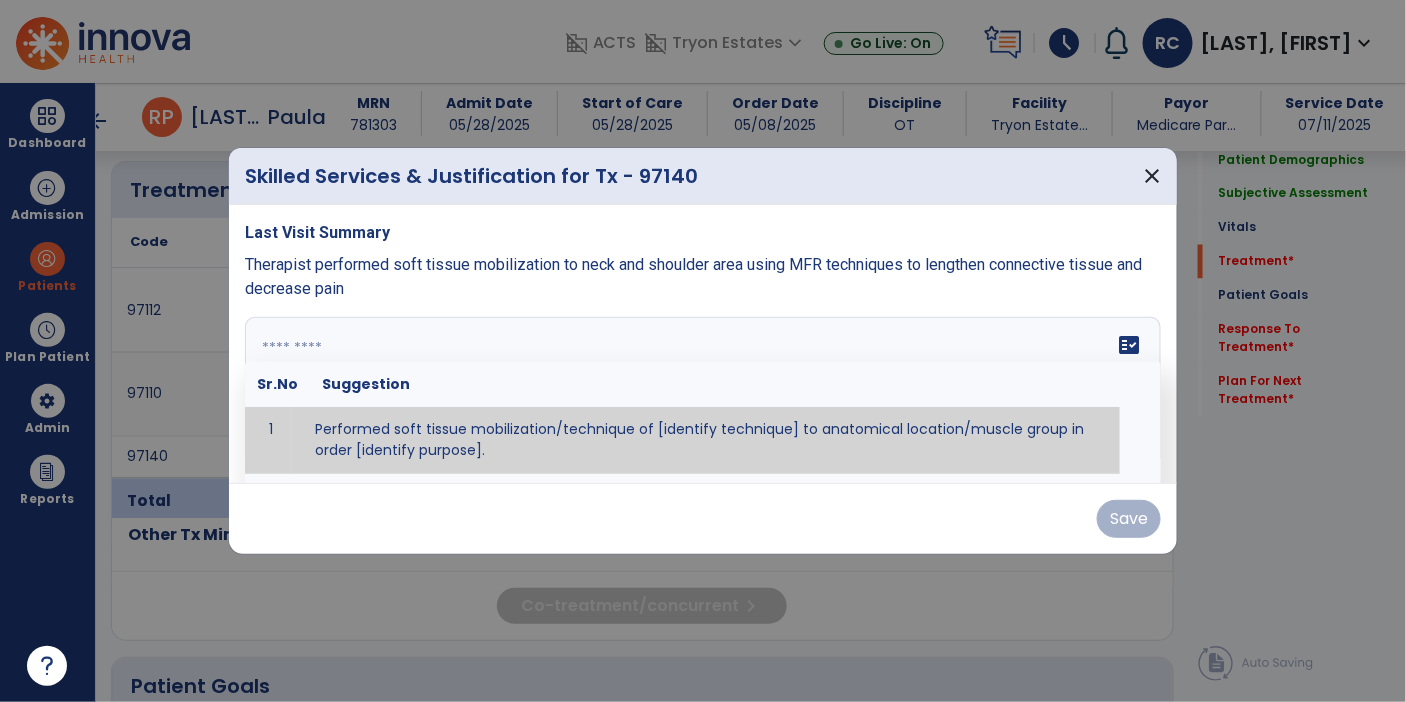 click at bounding box center [701, 392] 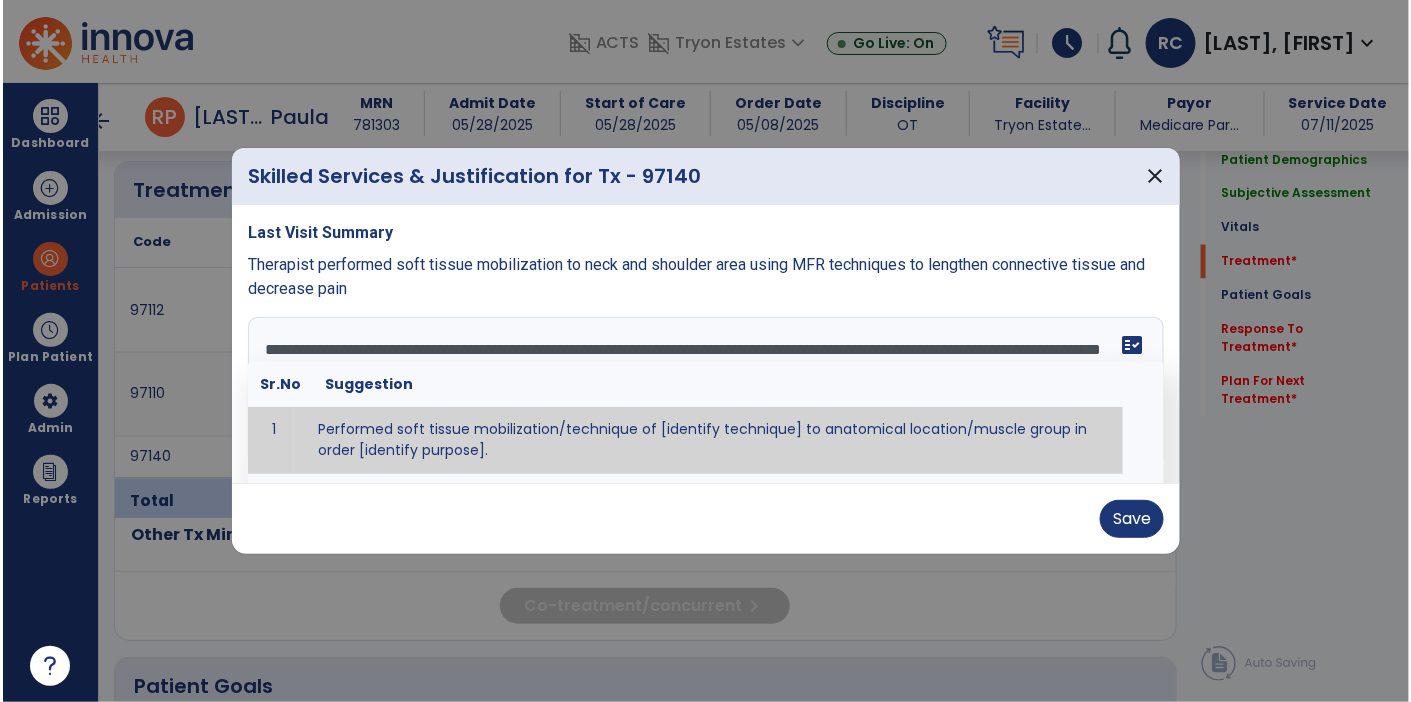 scroll, scrollTop: 0, scrollLeft: 0, axis: both 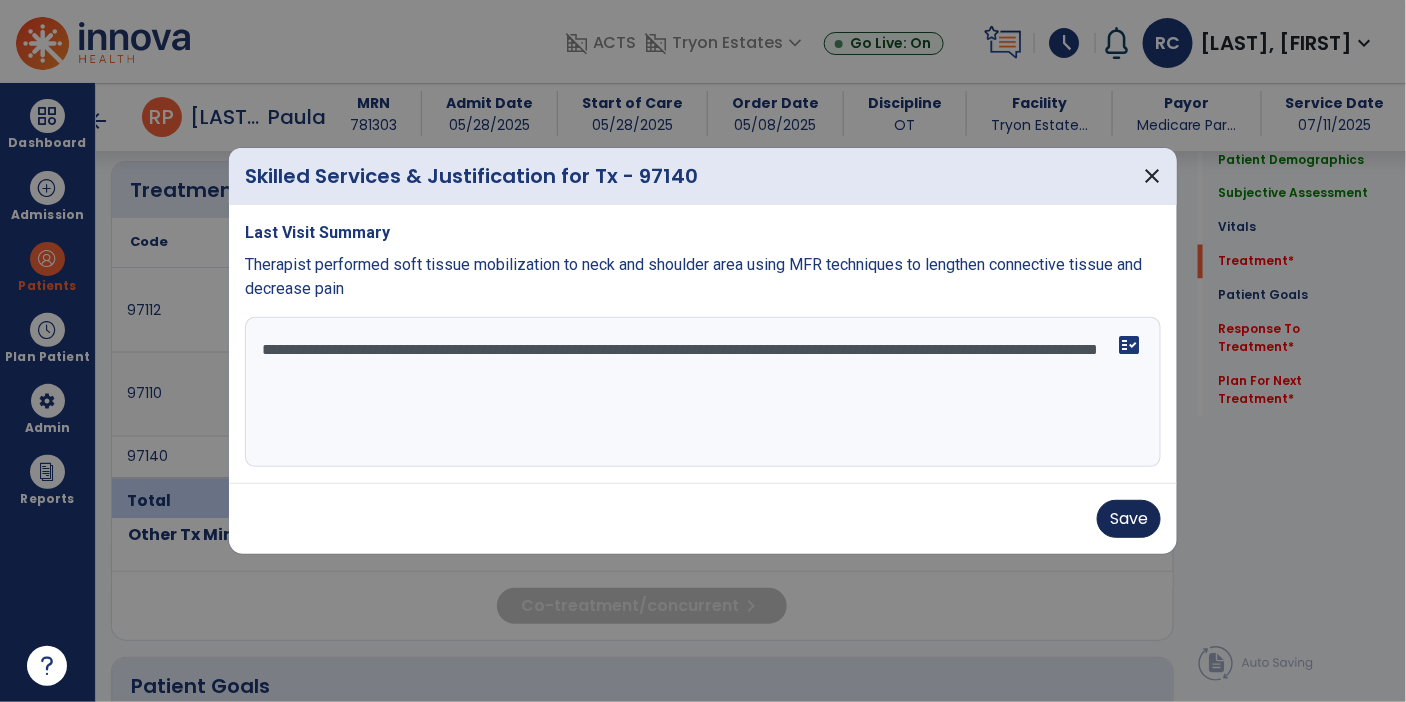 type on "**********" 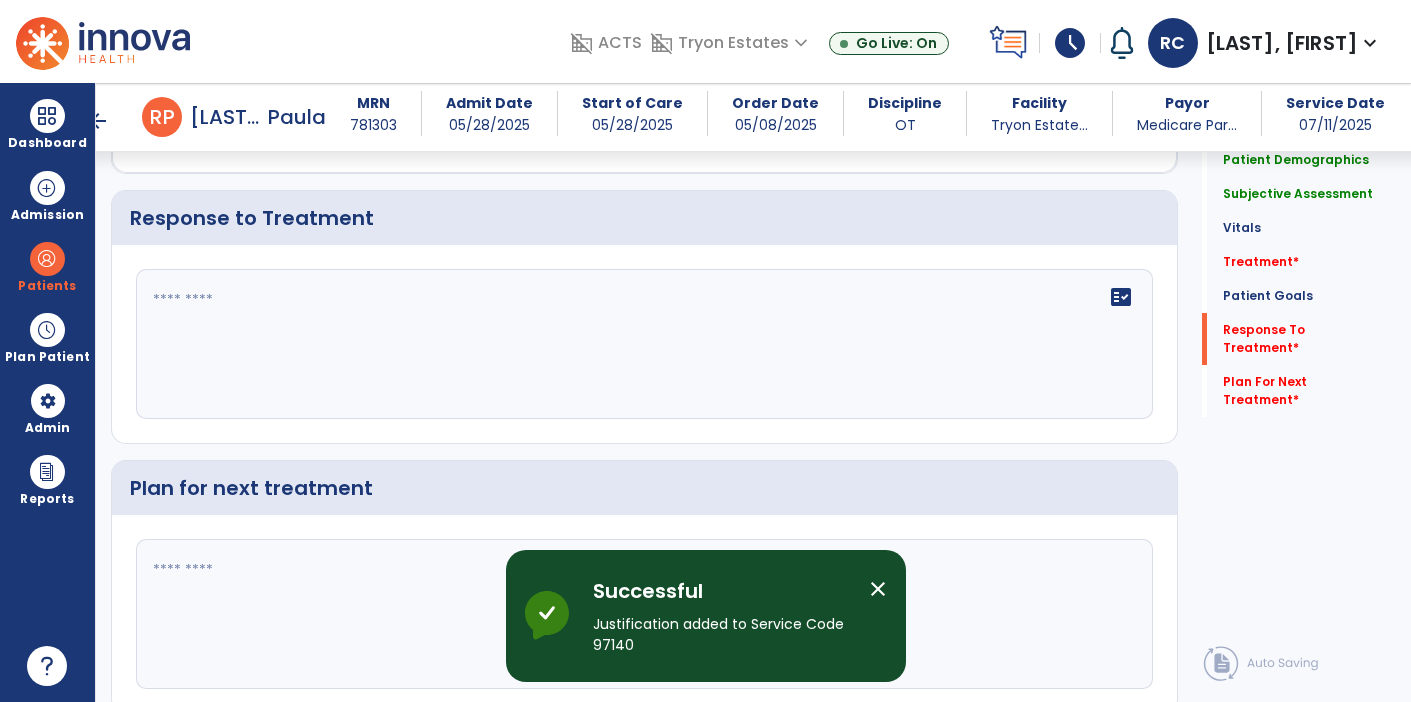 scroll, scrollTop: 2720, scrollLeft: 0, axis: vertical 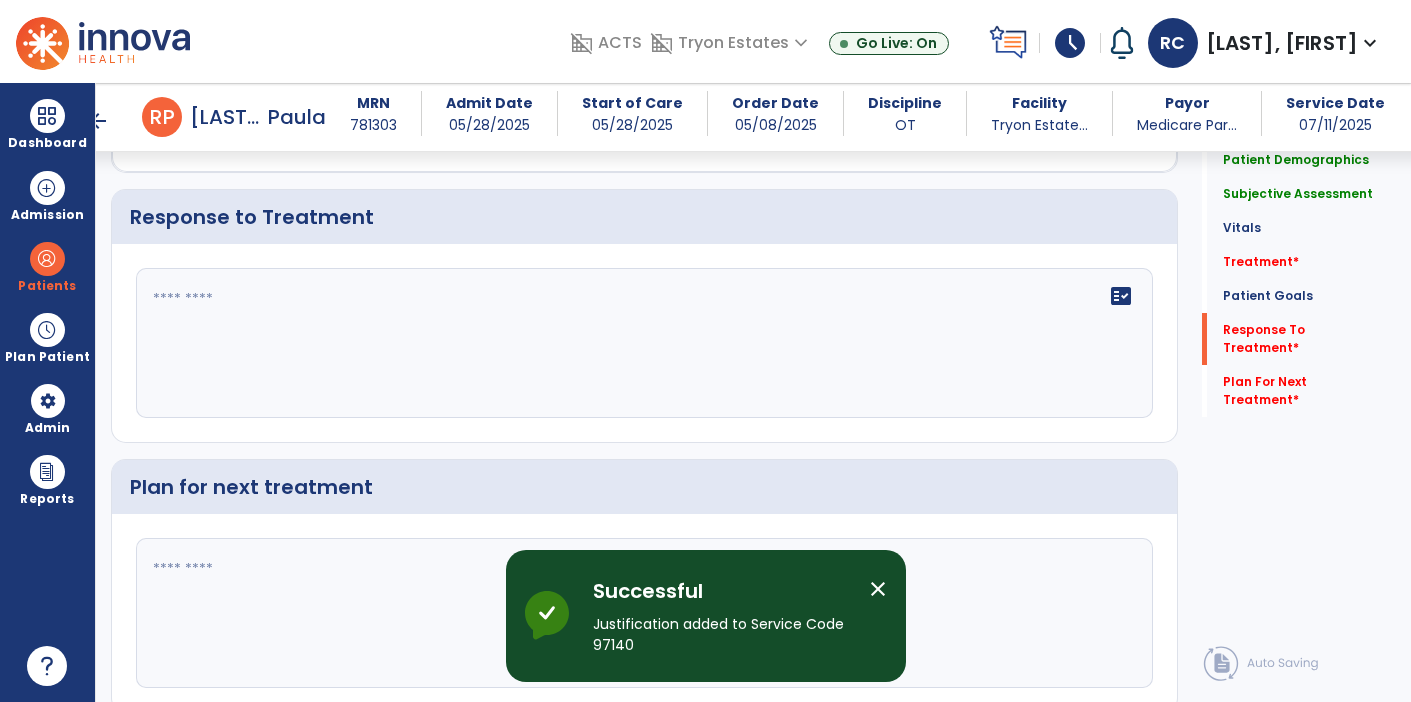 click 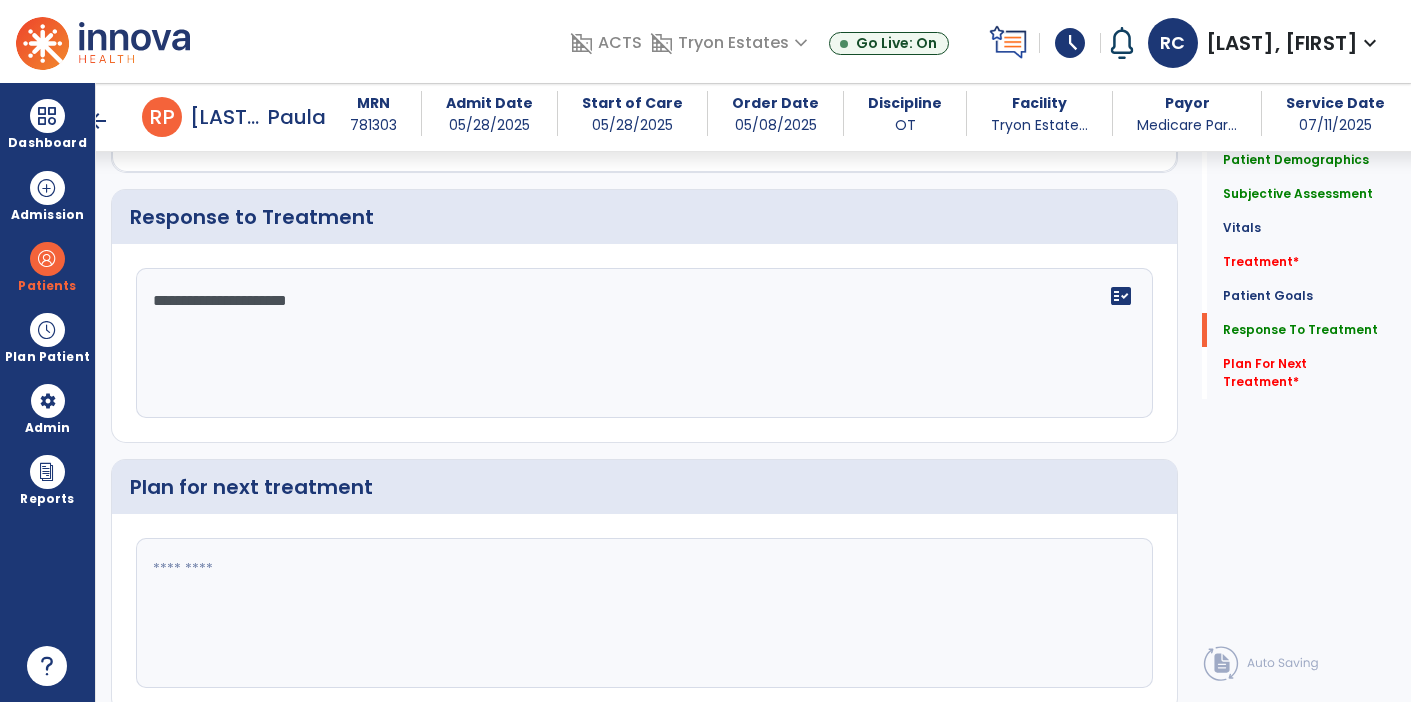 scroll, scrollTop: 2720, scrollLeft: 0, axis: vertical 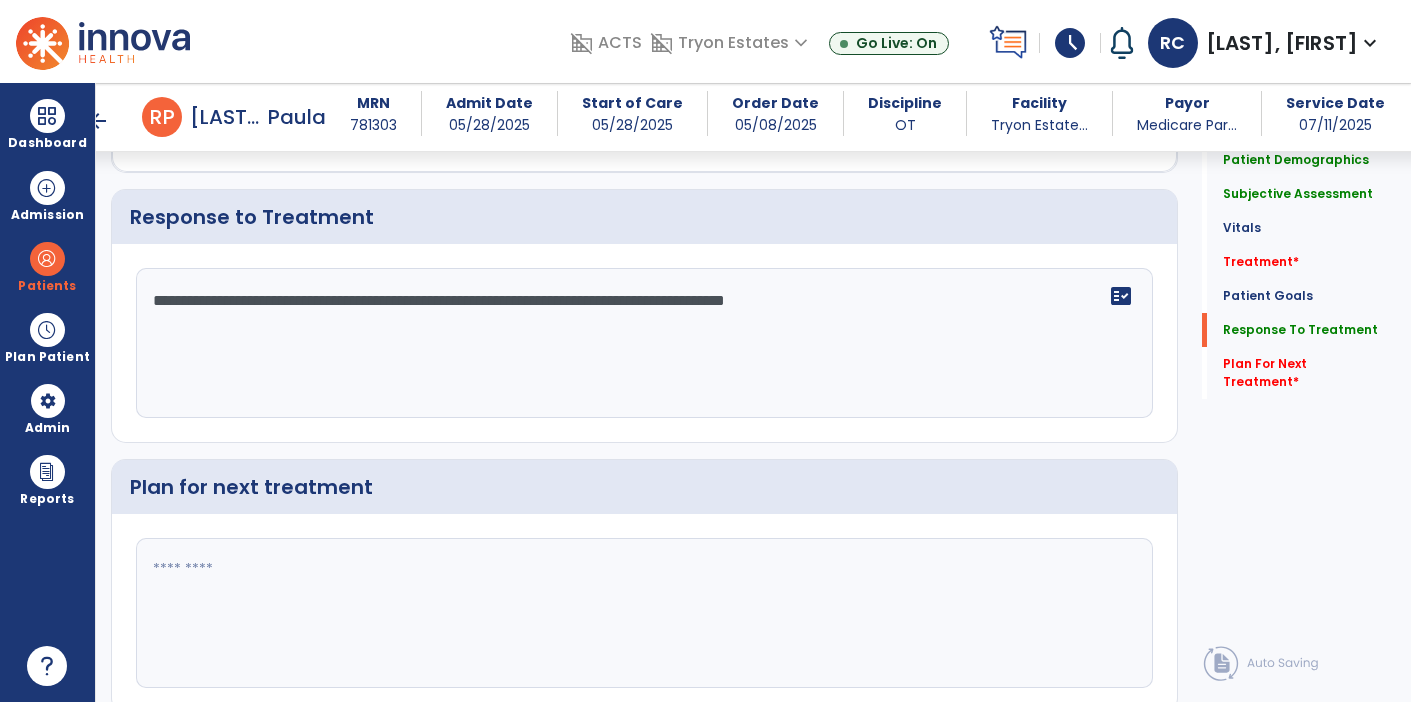 type on "**********" 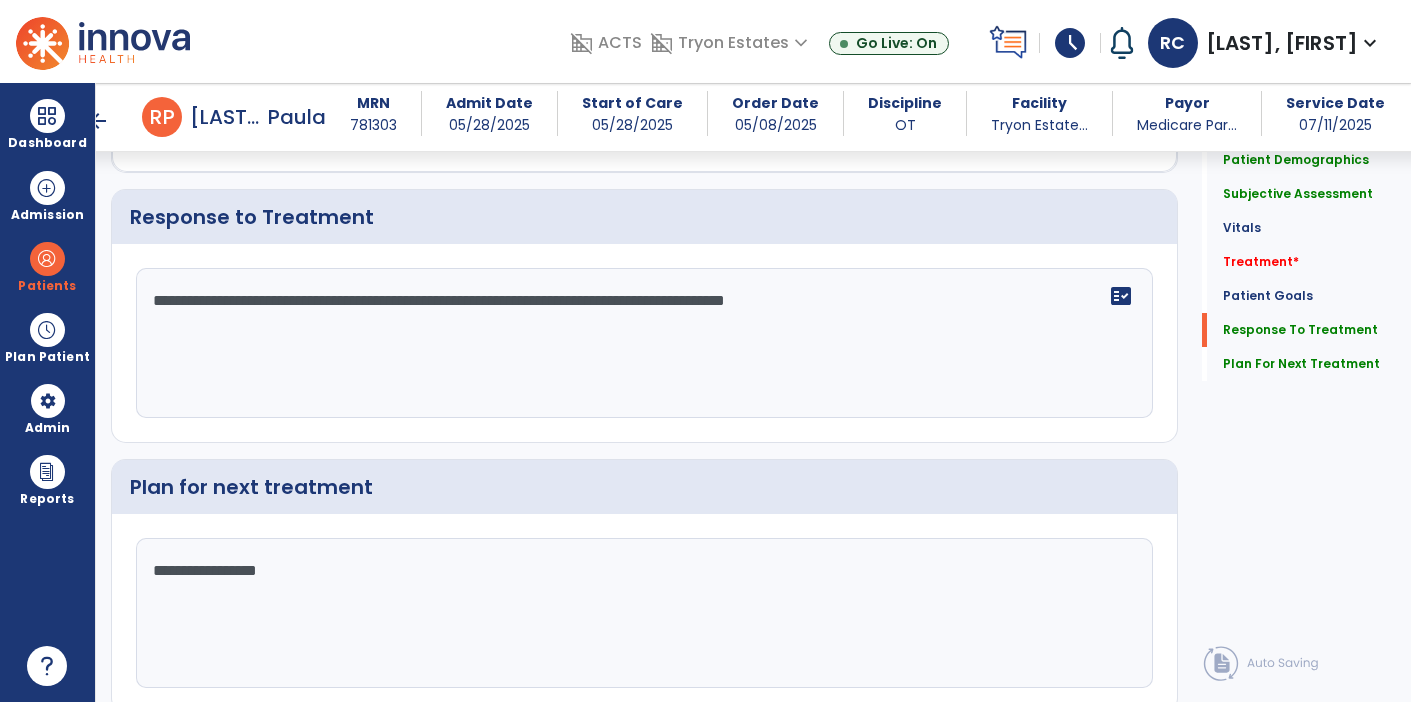 scroll, scrollTop: 2785, scrollLeft: 0, axis: vertical 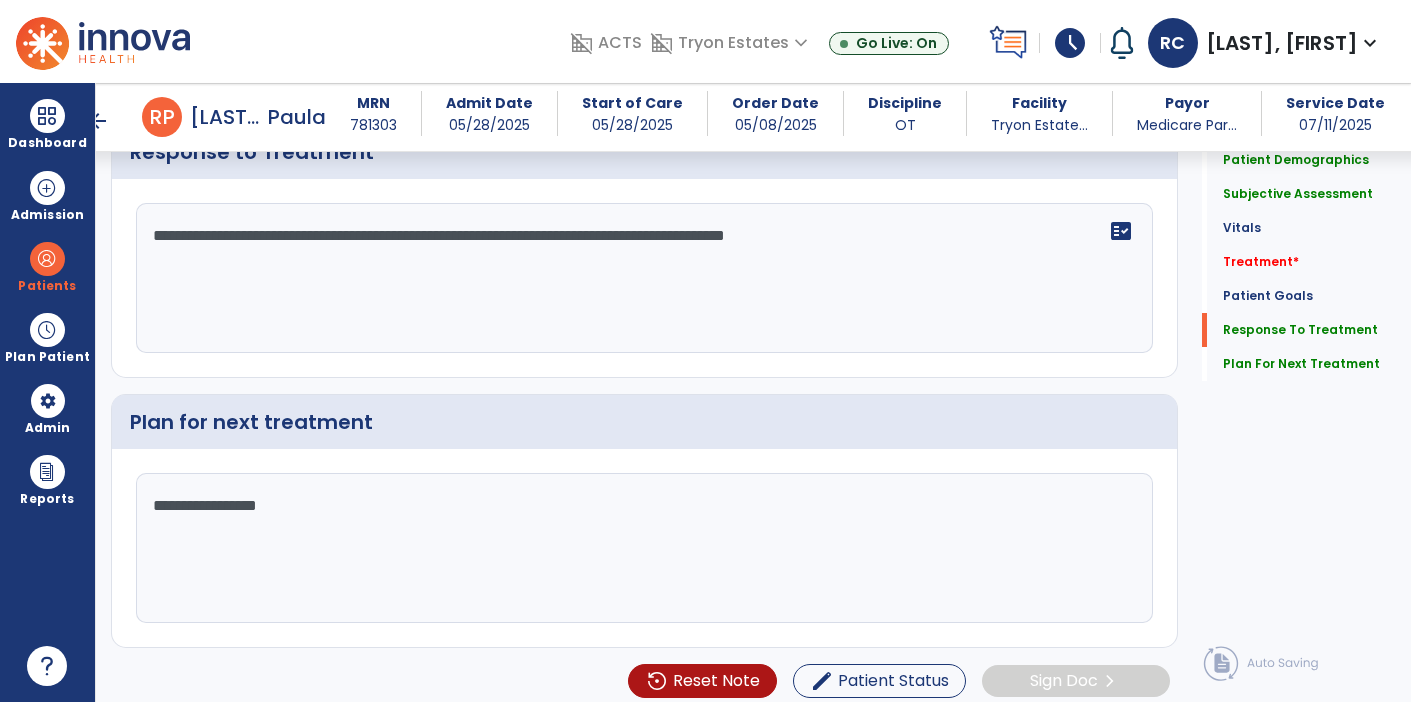 type on "**********" 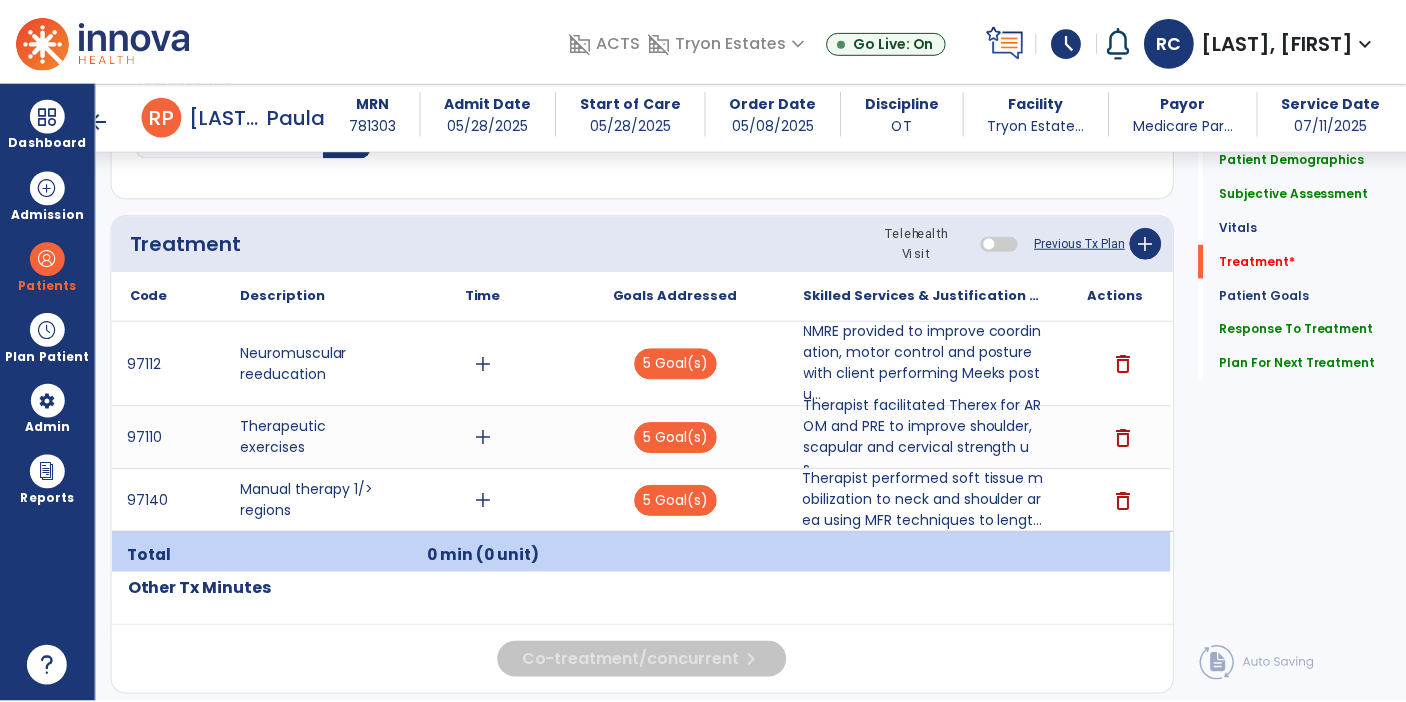 scroll, scrollTop: 1039, scrollLeft: 0, axis: vertical 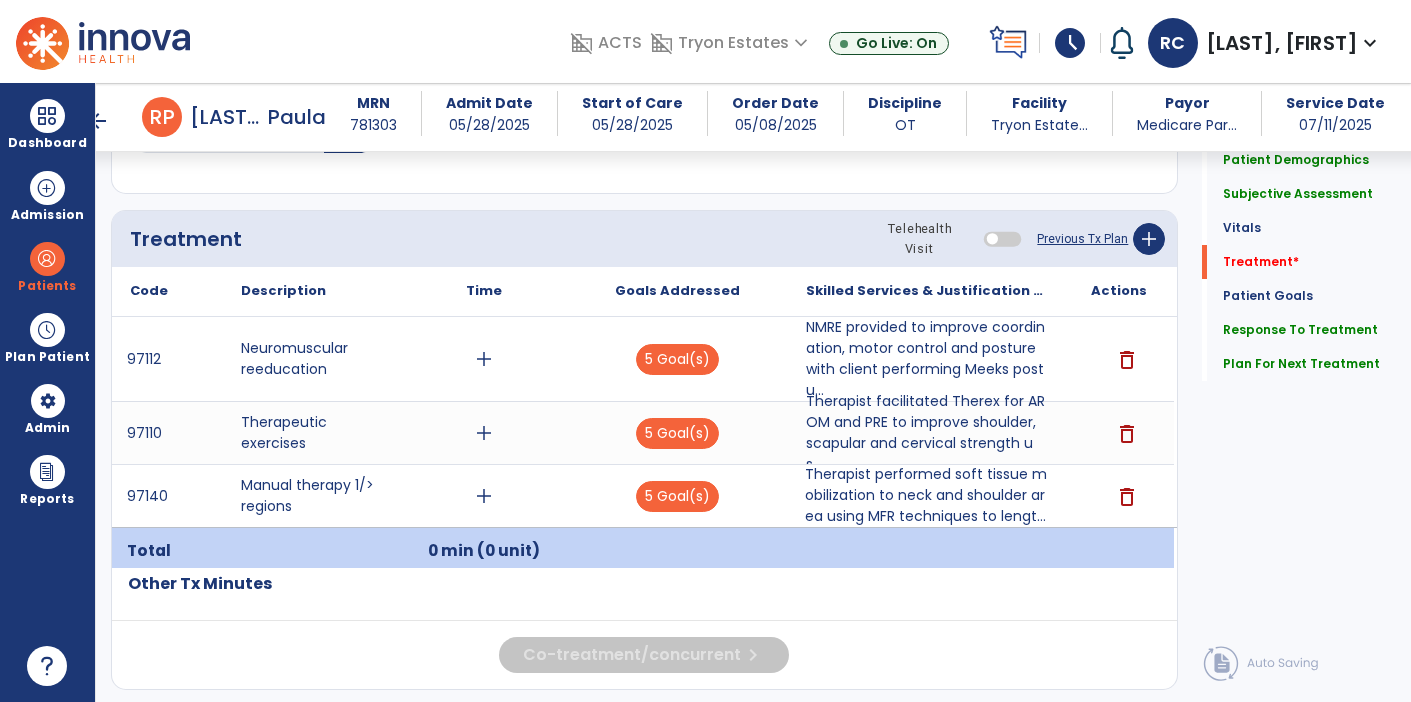 click on "delete" at bounding box center [1119, 496] 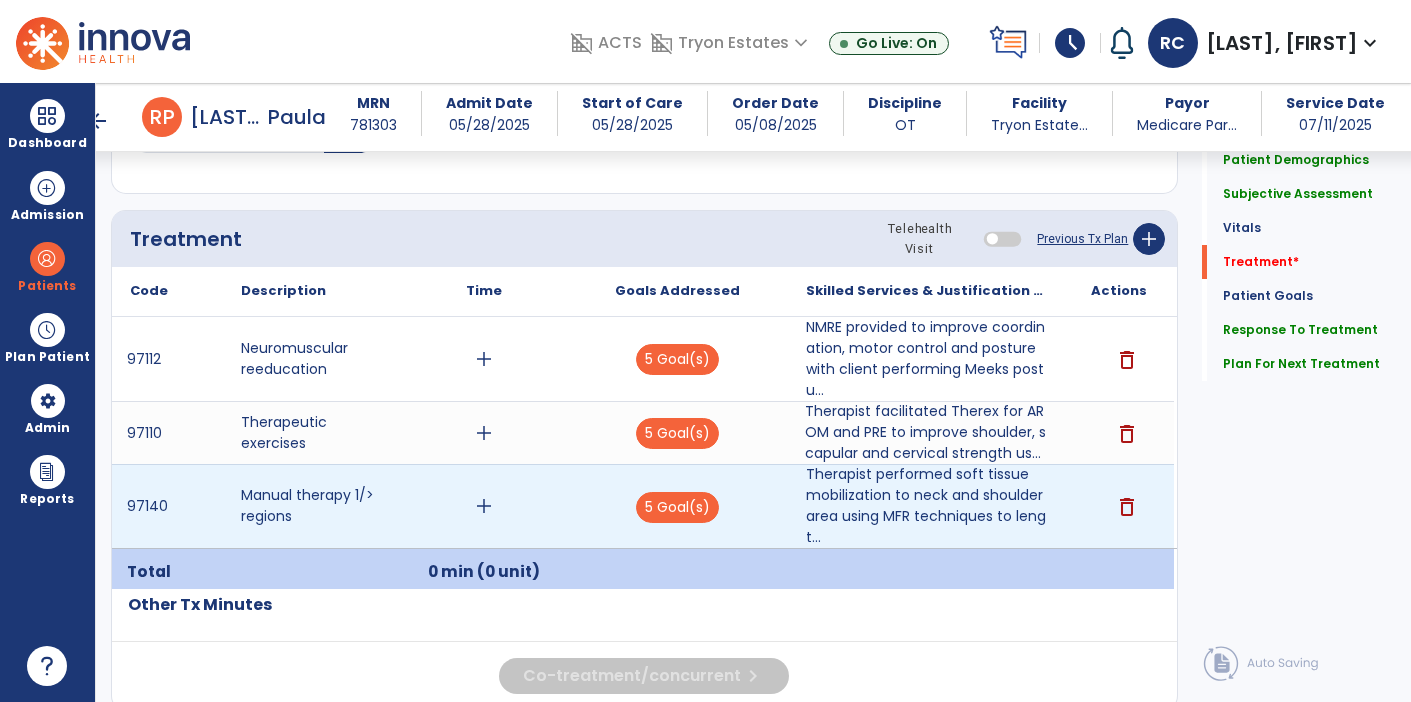 click on "Therapist facilitated Therex for AROM and PRE to improve shoulder, scapular and cervical strength us..." at bounding box center (926, 433) 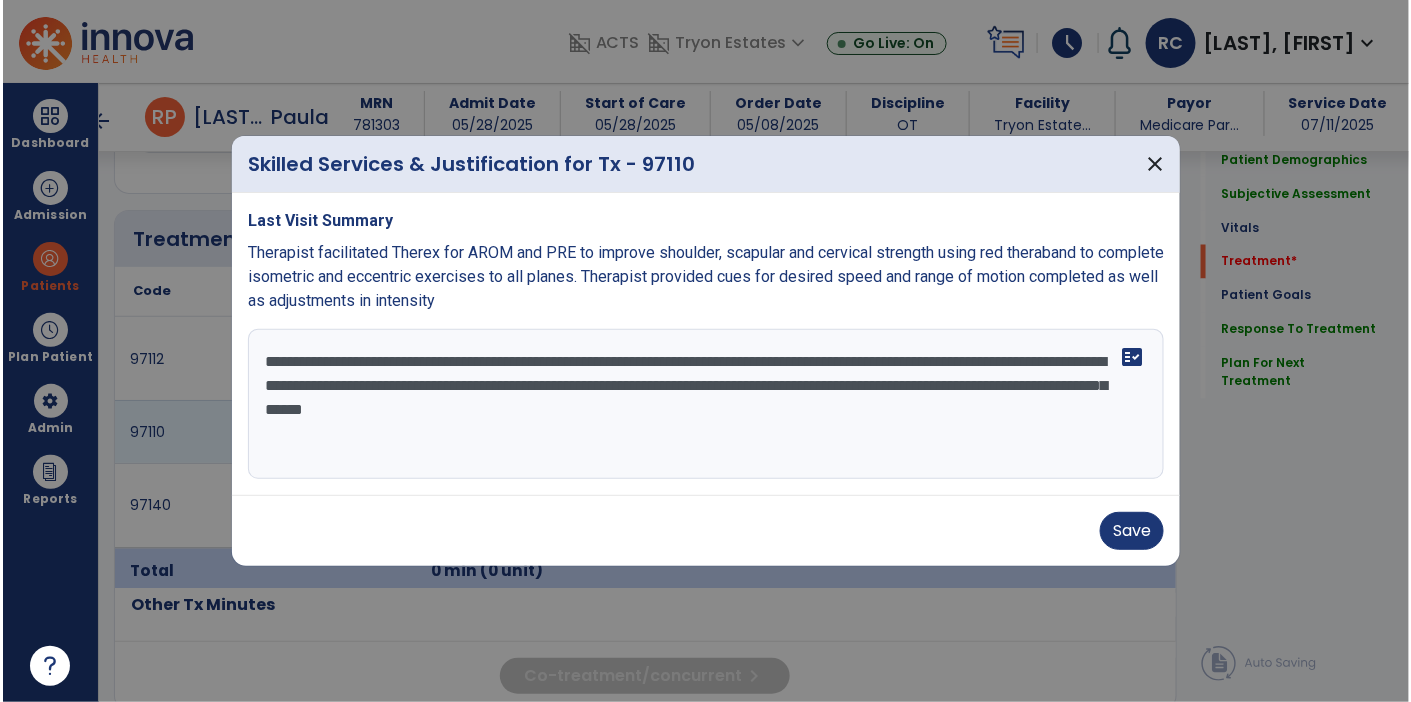 scroll, scrollTop: 1039, scrollLeft: 0, axis: vertical 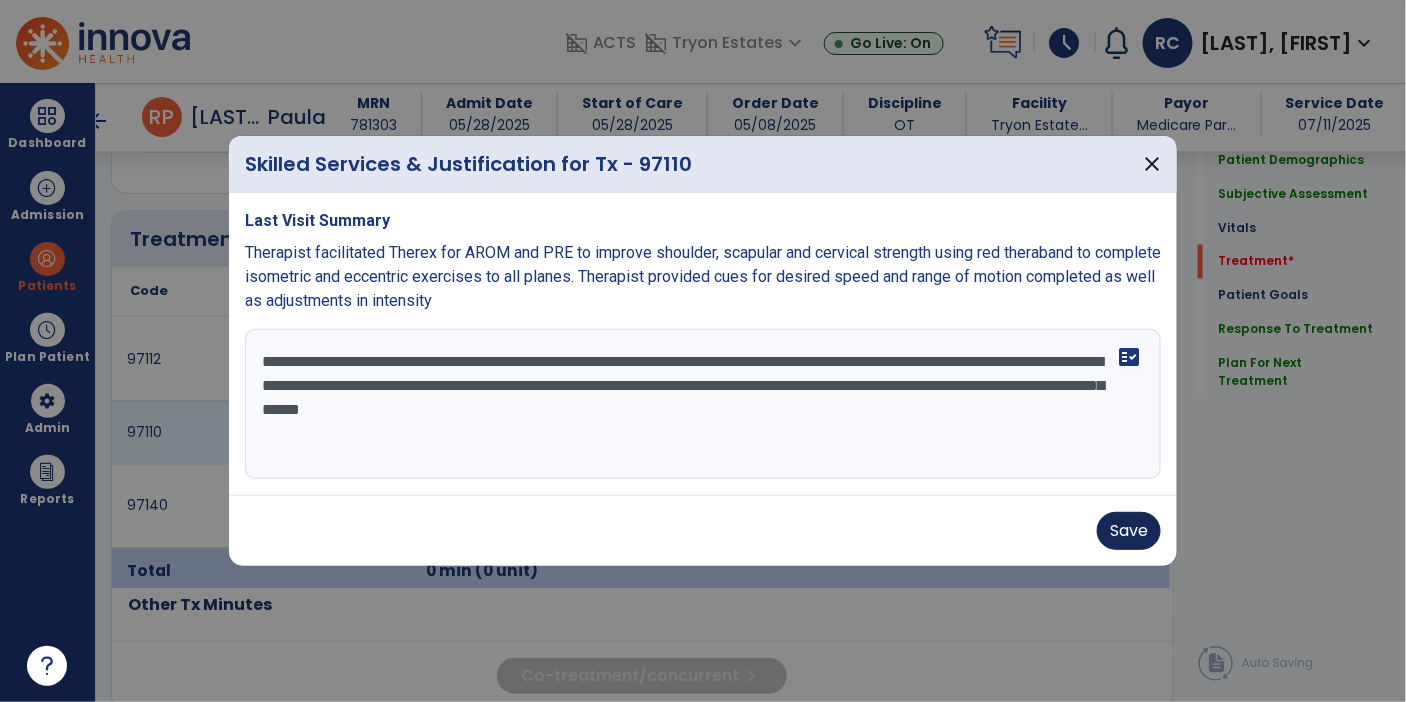click on "Save" at bounding box center [1129, 531] 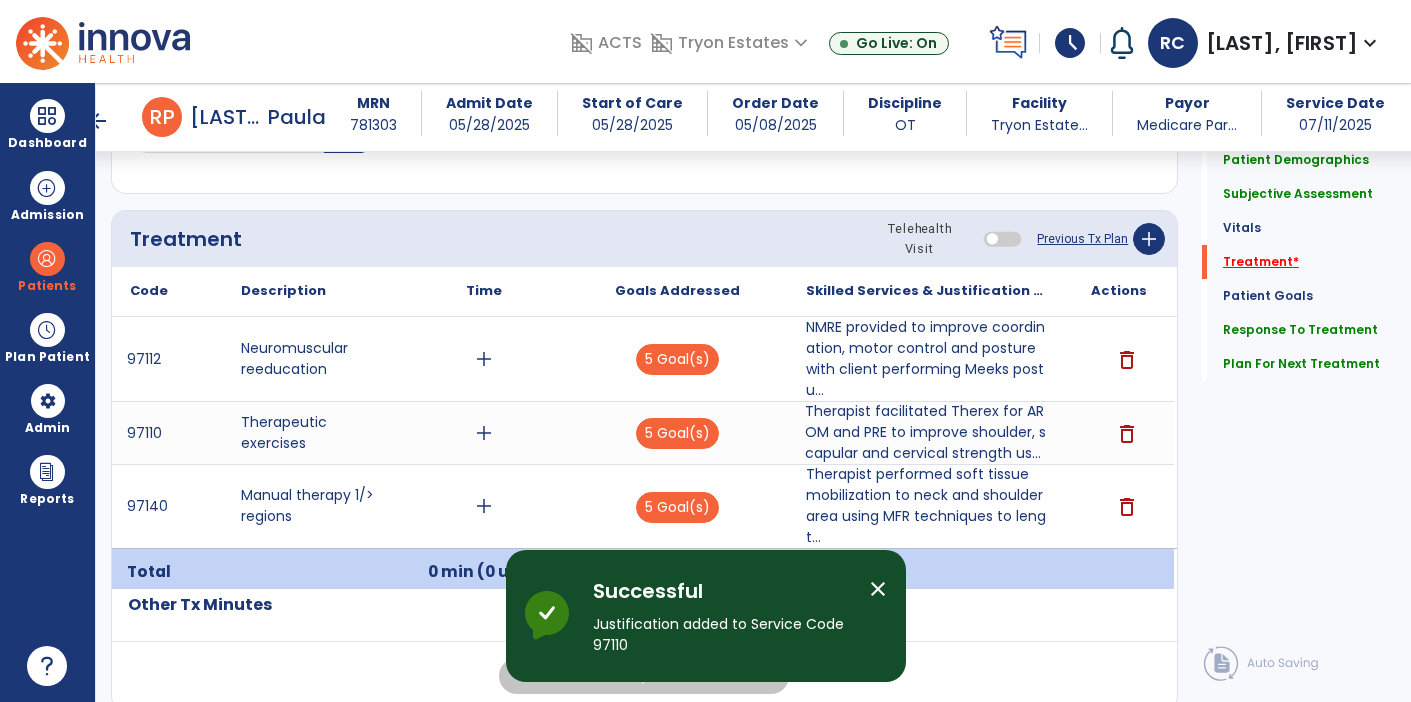 click on "Treatment   *" 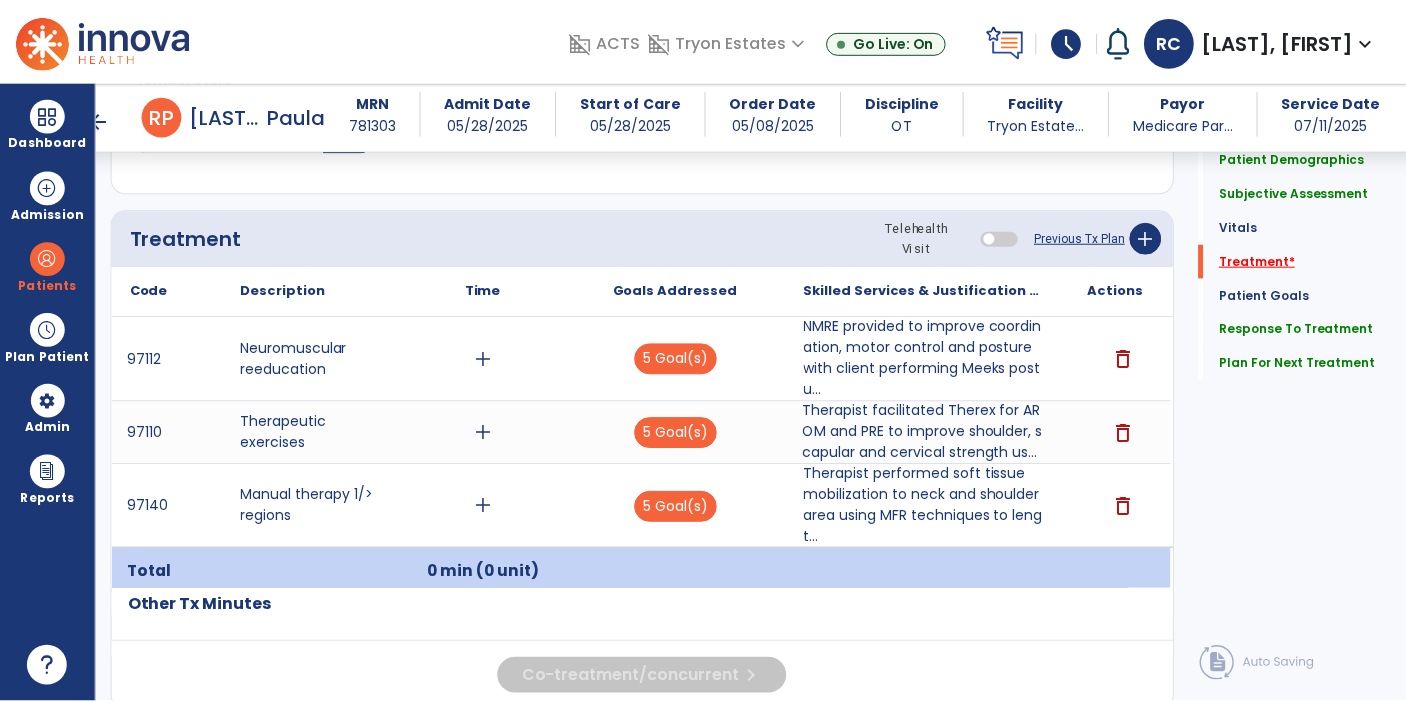 scroll, scrollTop: 1103, scrollLeft: 0, axis: vertical 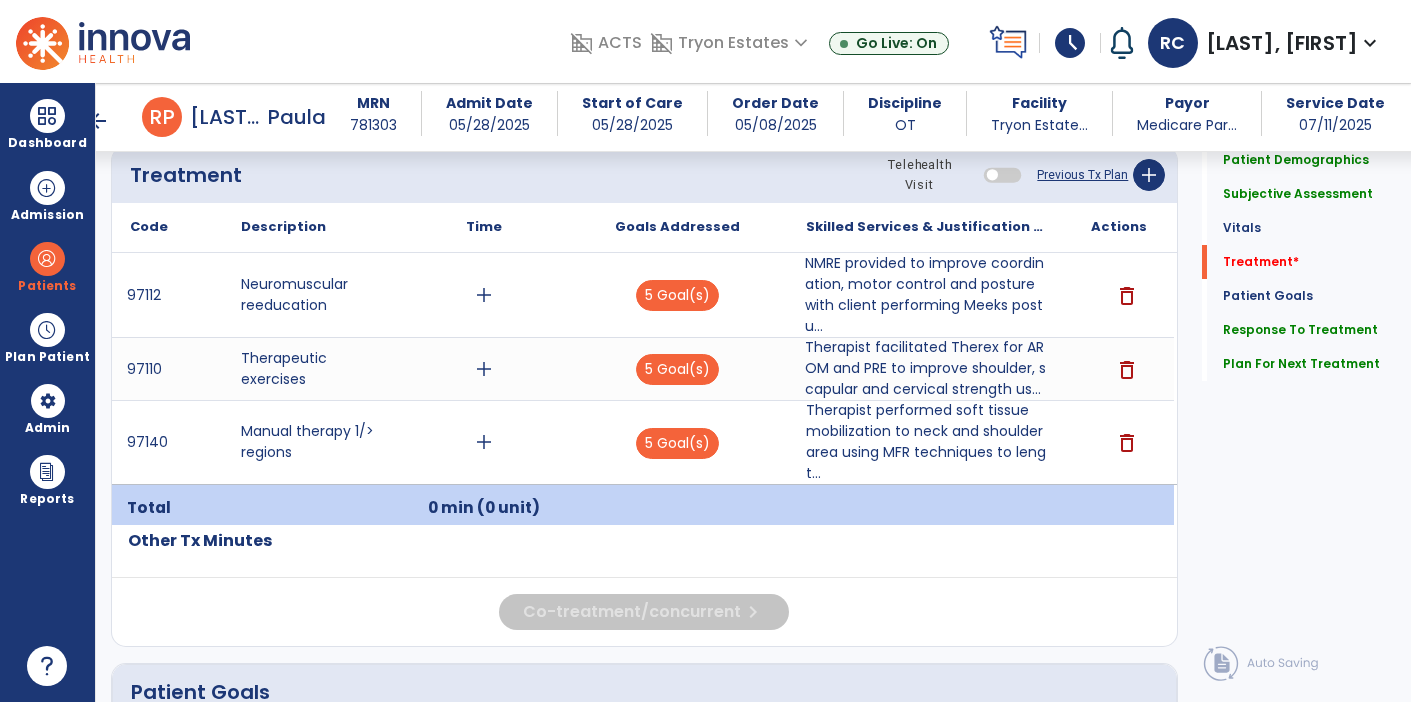 click on "NMRE provided to improve coordination, motor control and posture with client performing Meeks postu..." at bounding box center [926, 295] 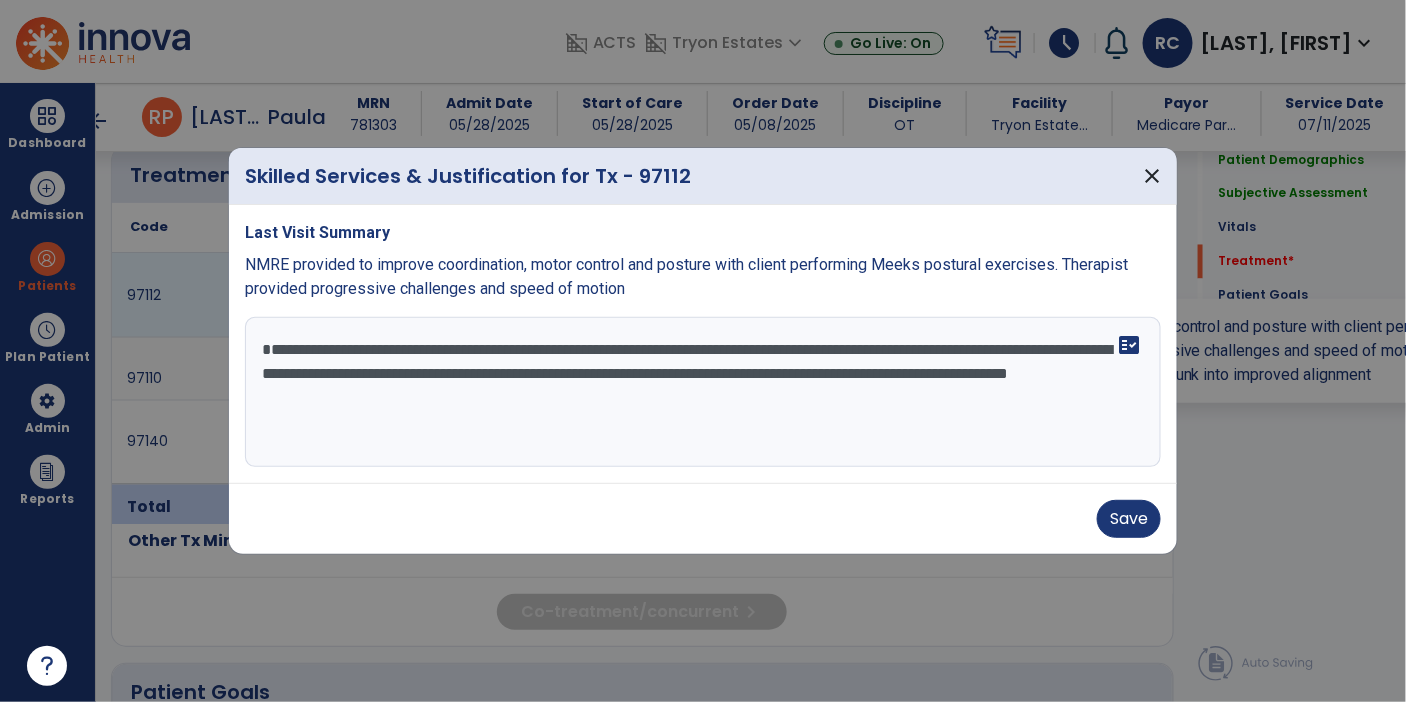 scroll, scrollTop: 1103, scrollLeft: 0, axis: vertical 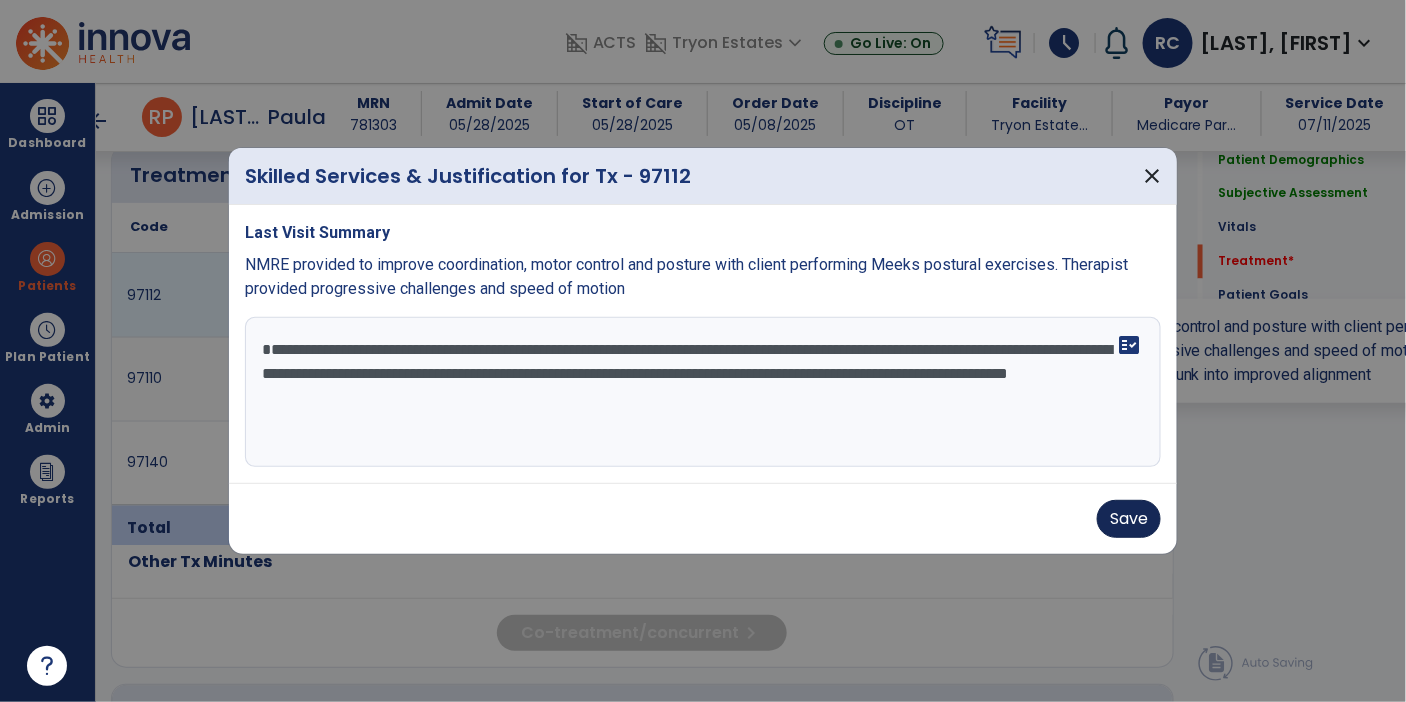 click on "Save" at bounding box center (1129, 519) 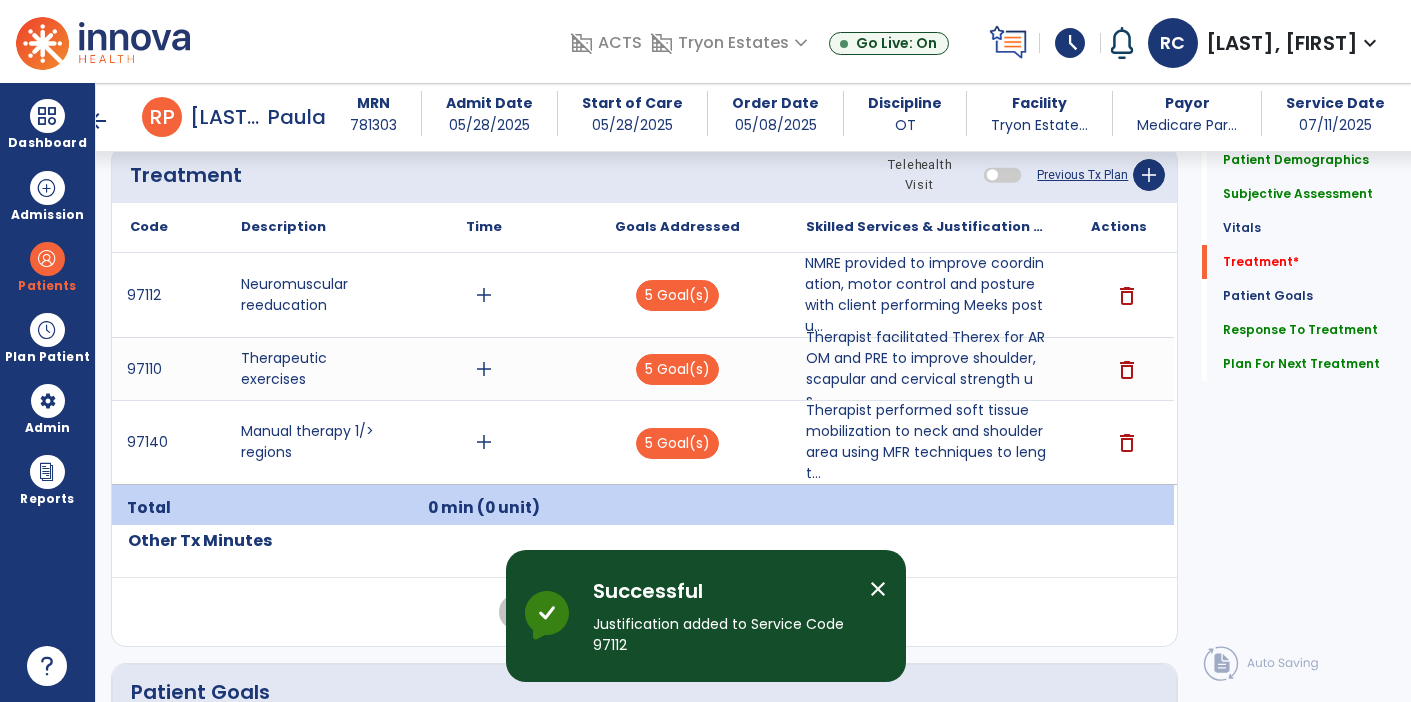 click on "delete" at bounding box center (1119, 369) 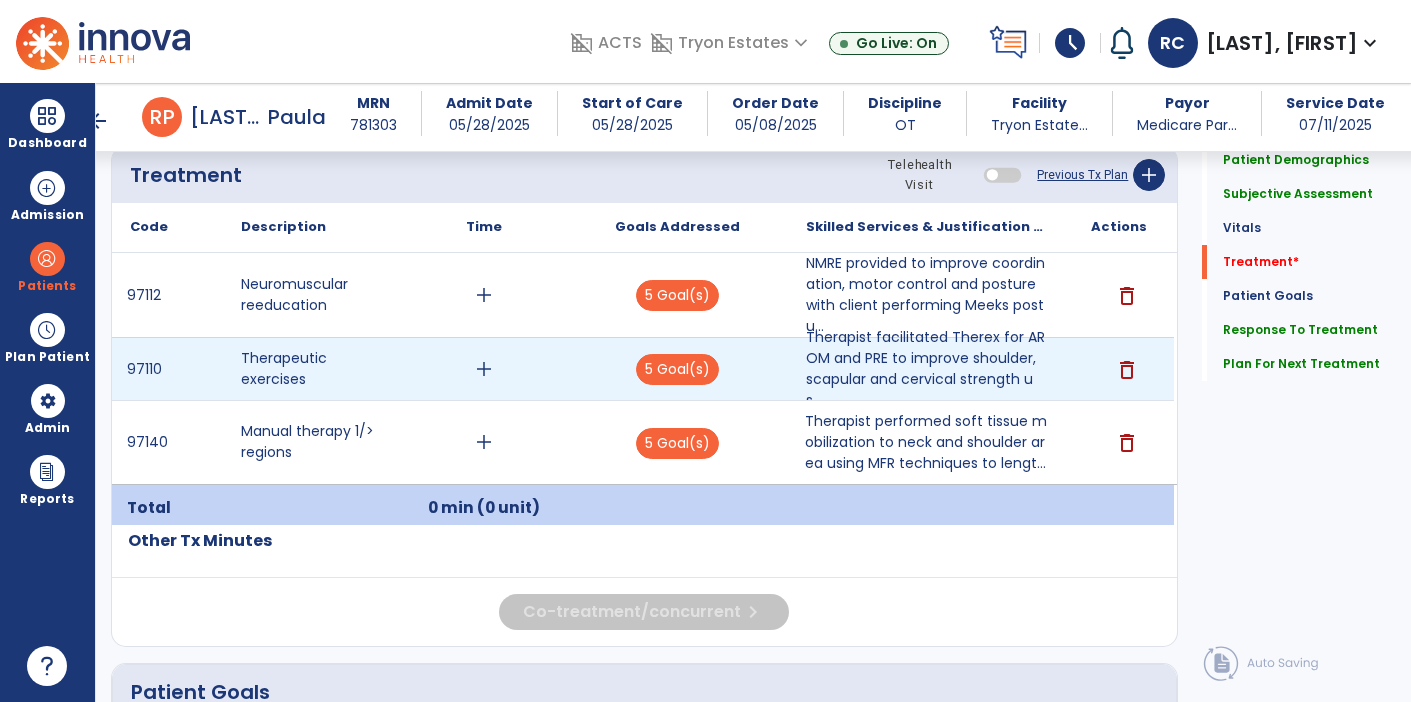 click on "Therapist performed soft tissue mobilization to neck and shoulder area using MFR techniques to lengt..." at bounding box center (926, 442) 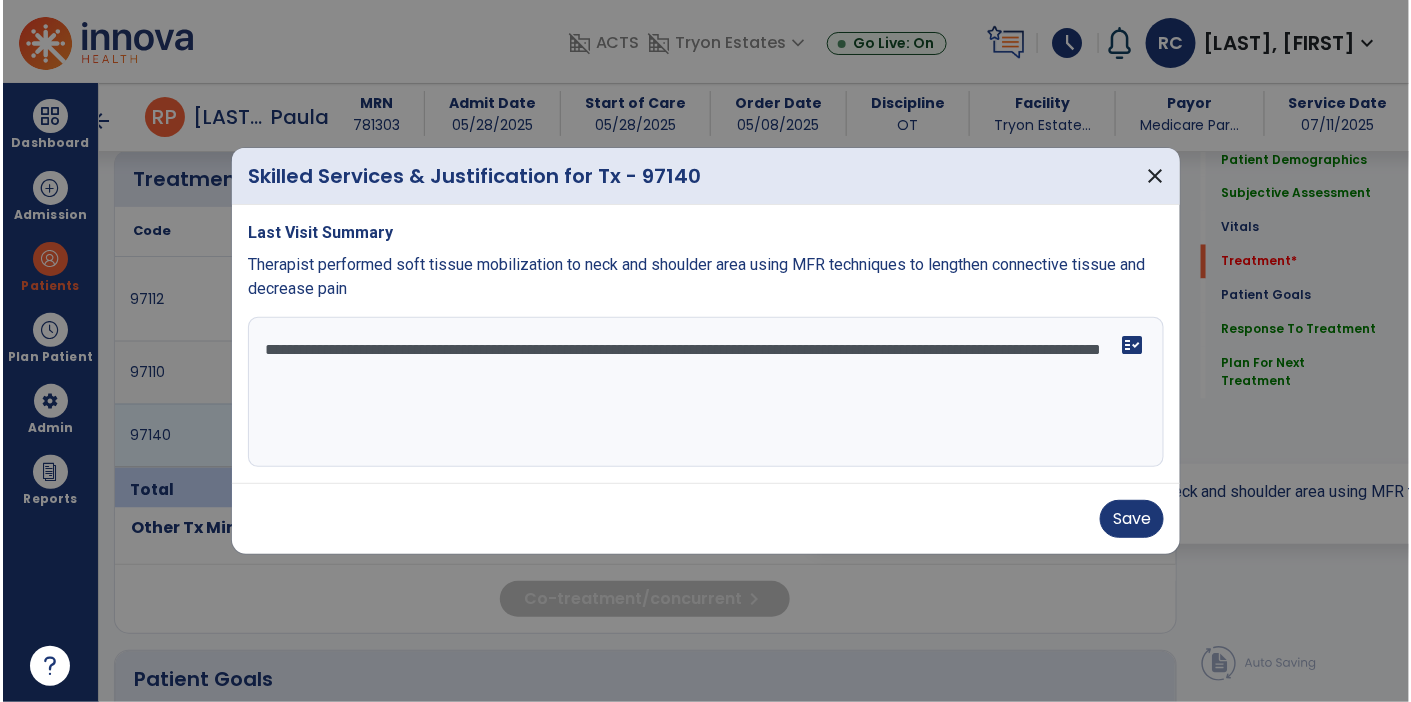 scroll, scrollTop: 1103, scrollLeft: 0, axis: vertical 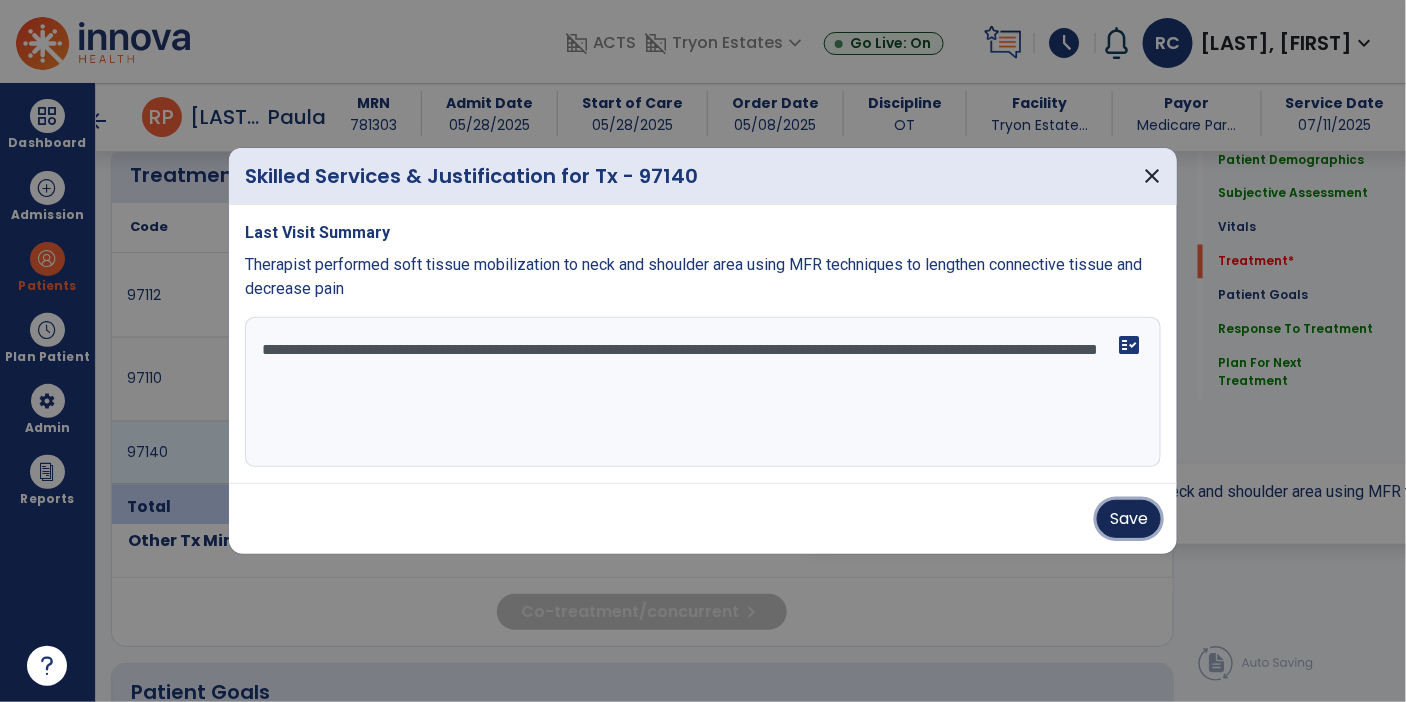 click on "Save" at bounding box center (1129, 519) 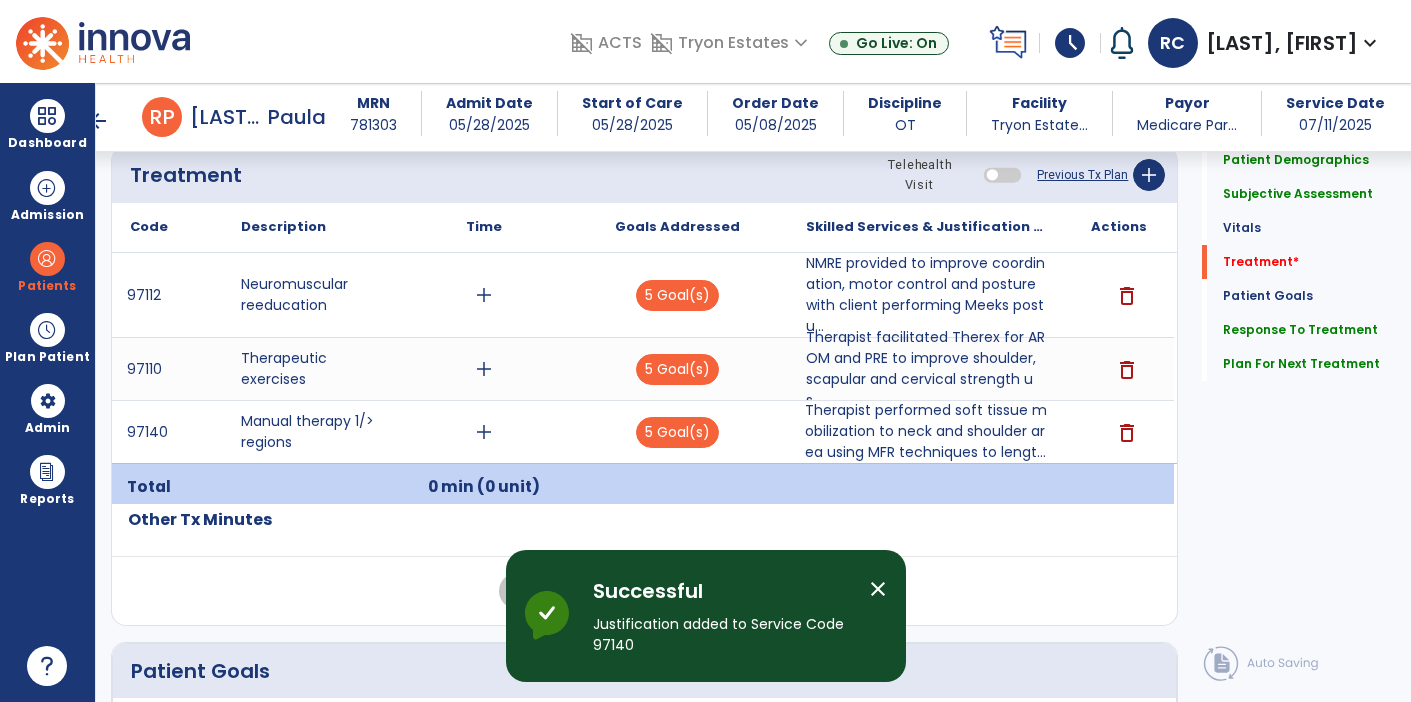 scroll, scrollTop: 1106, scrollLeft: 0, axis: vertical 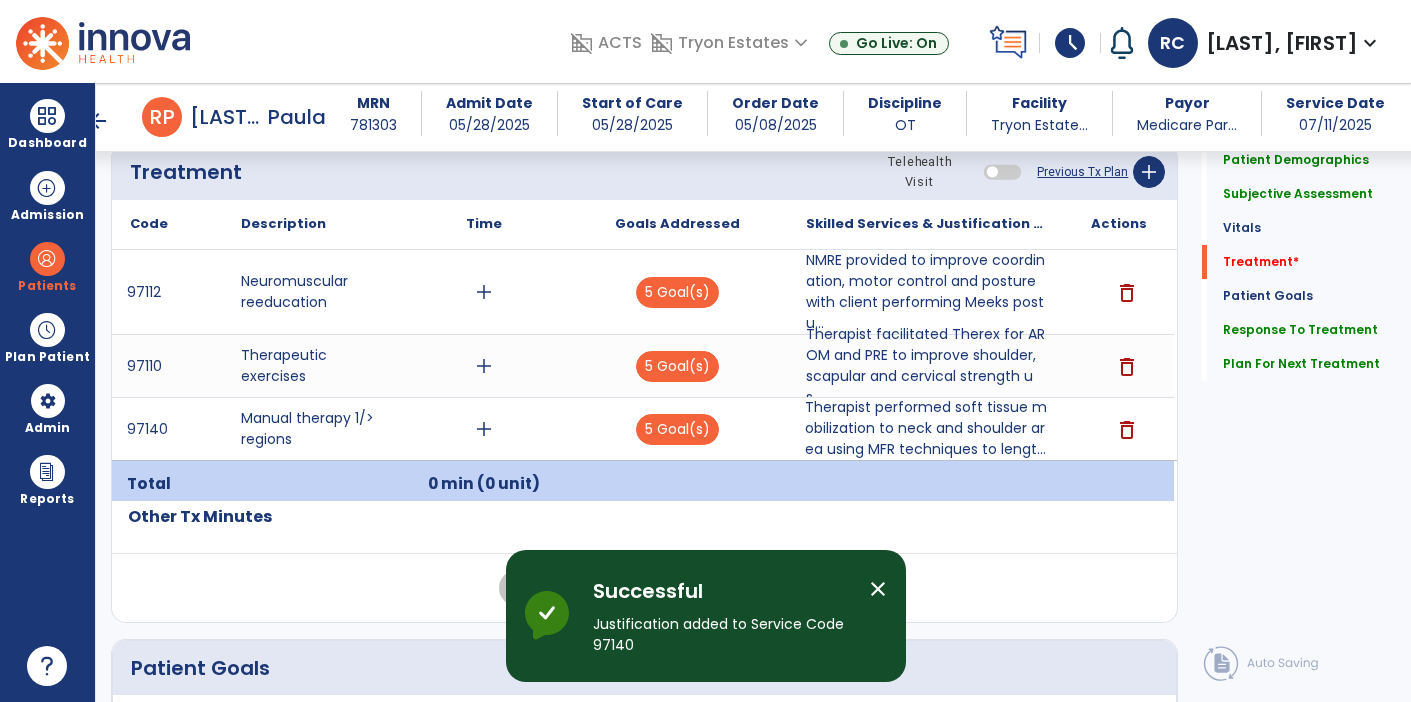 click on "close" at bounding box center (878, 589) 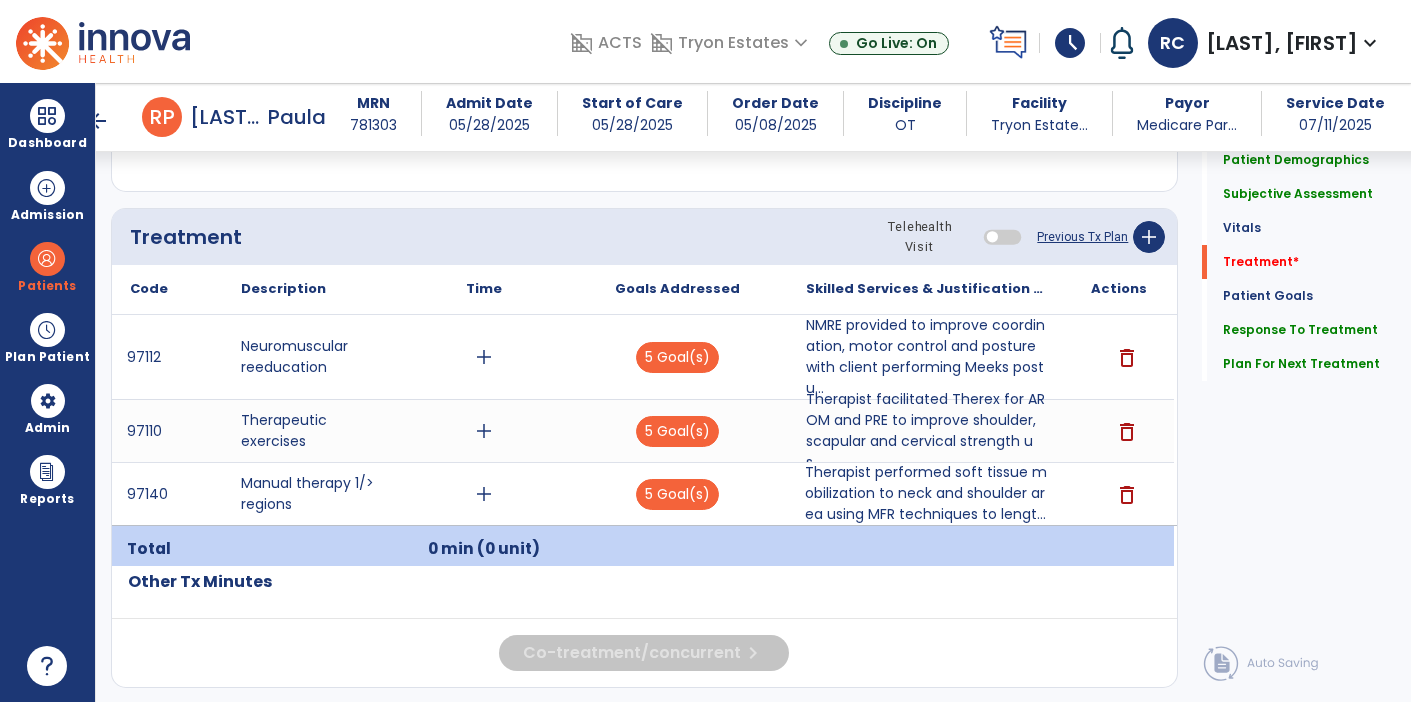 scroll, scrollTop: 1039, scrollLeft: 0, axis: vertical 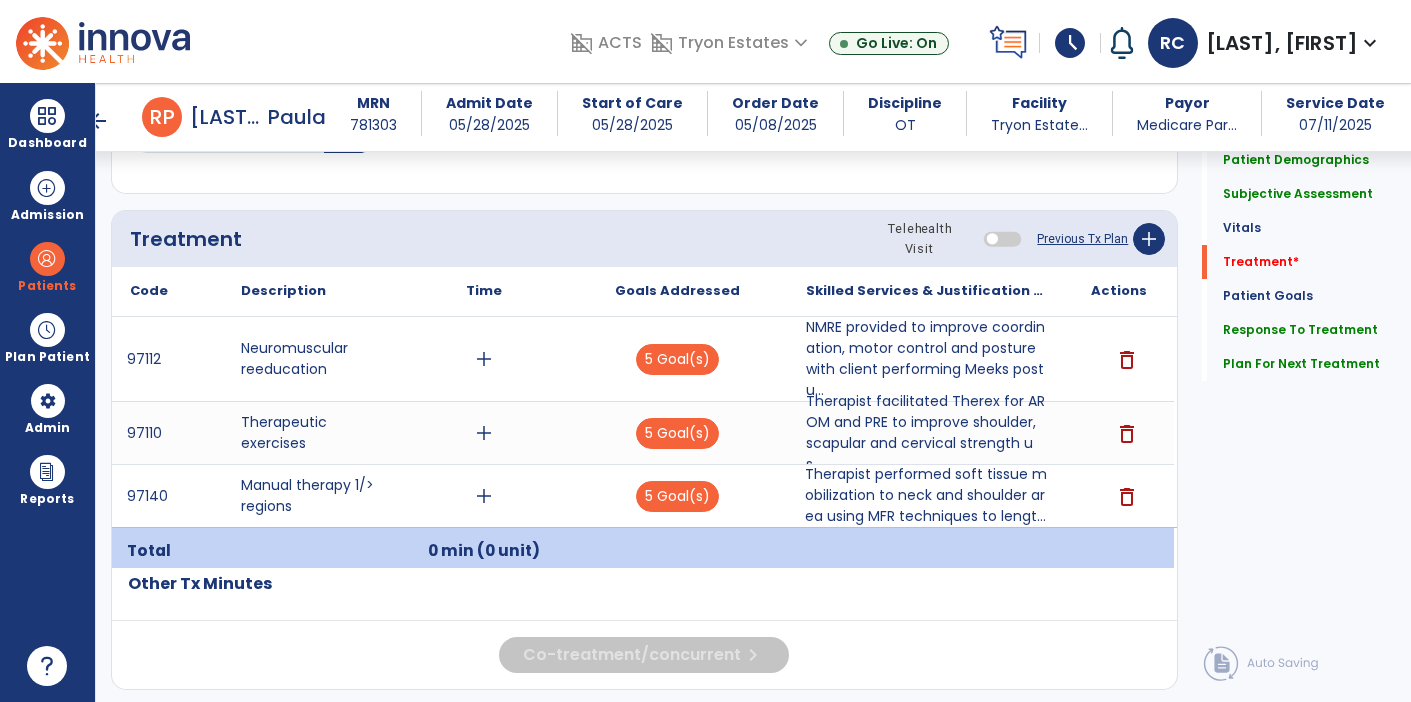 click on "add" at bounding box center (484, 359) 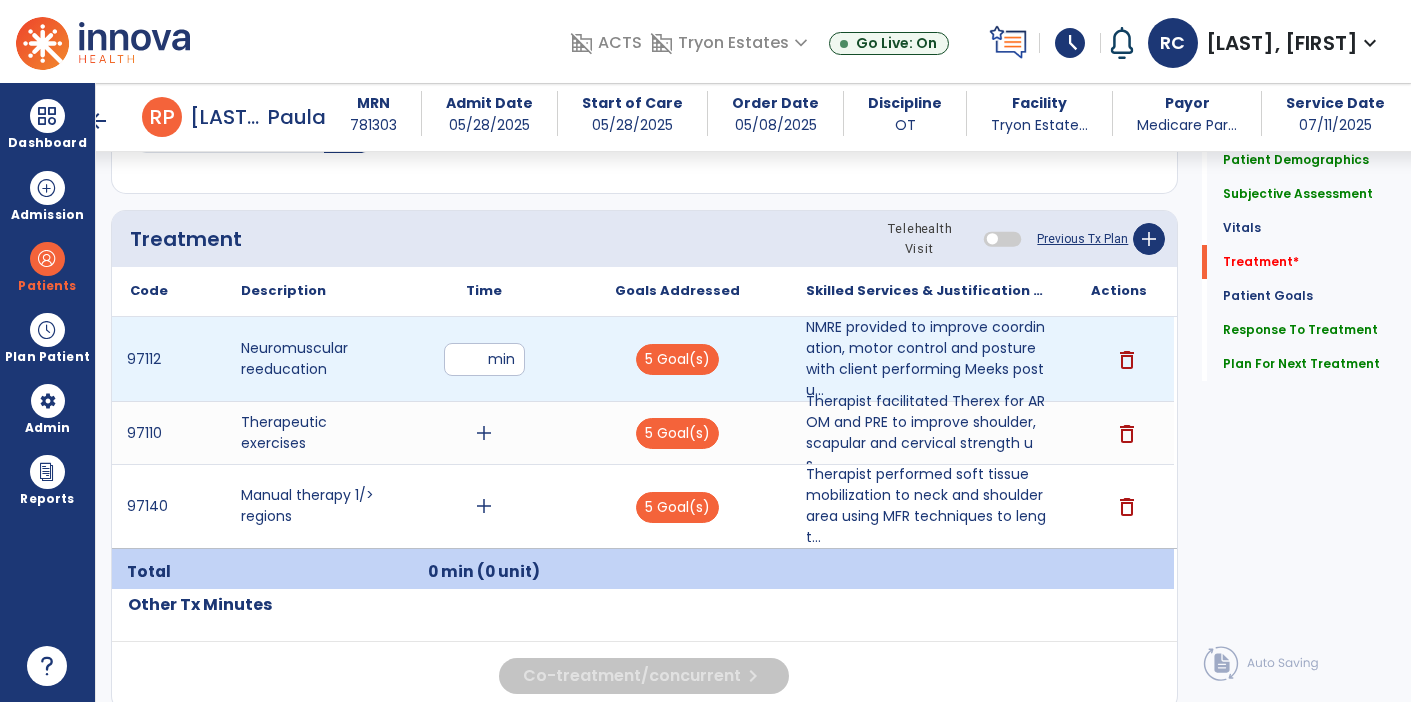type on "**" 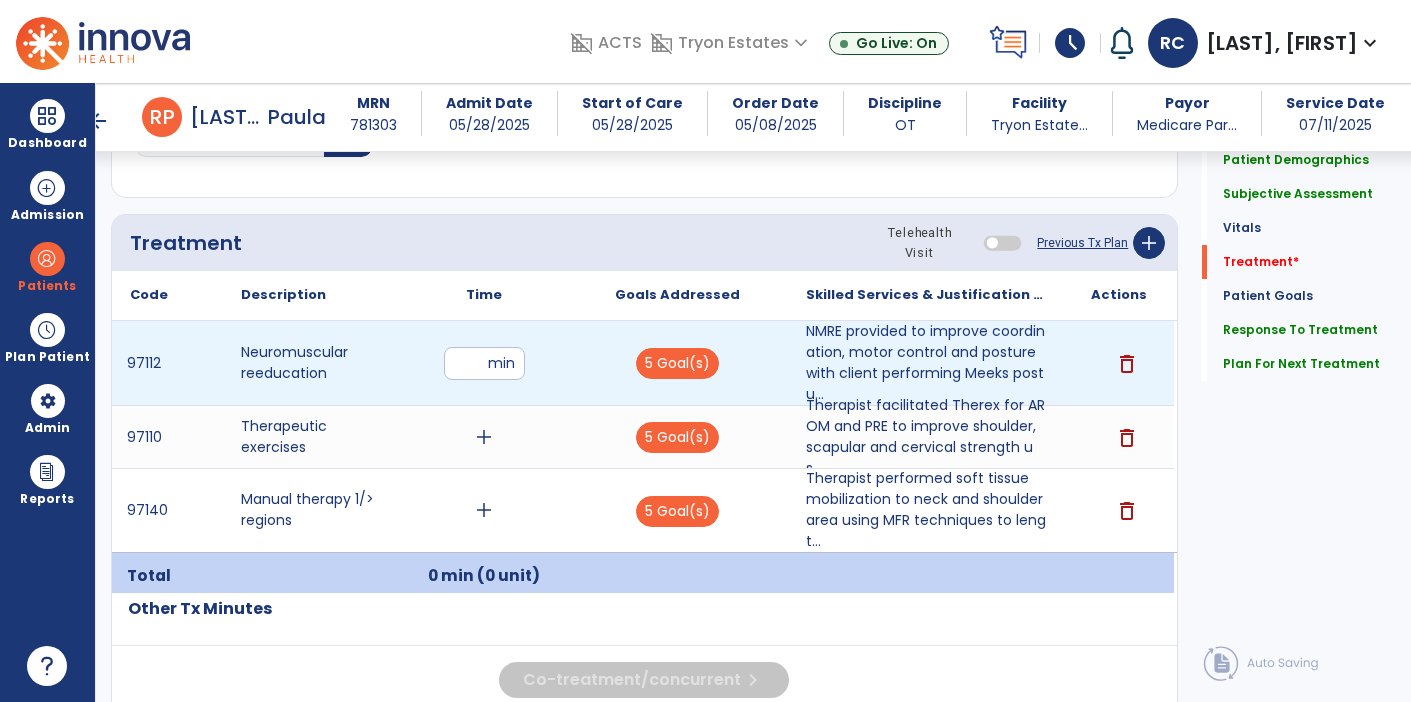 scroll, scrollTop: 1028, scrollLeft: 0, axis: vertical 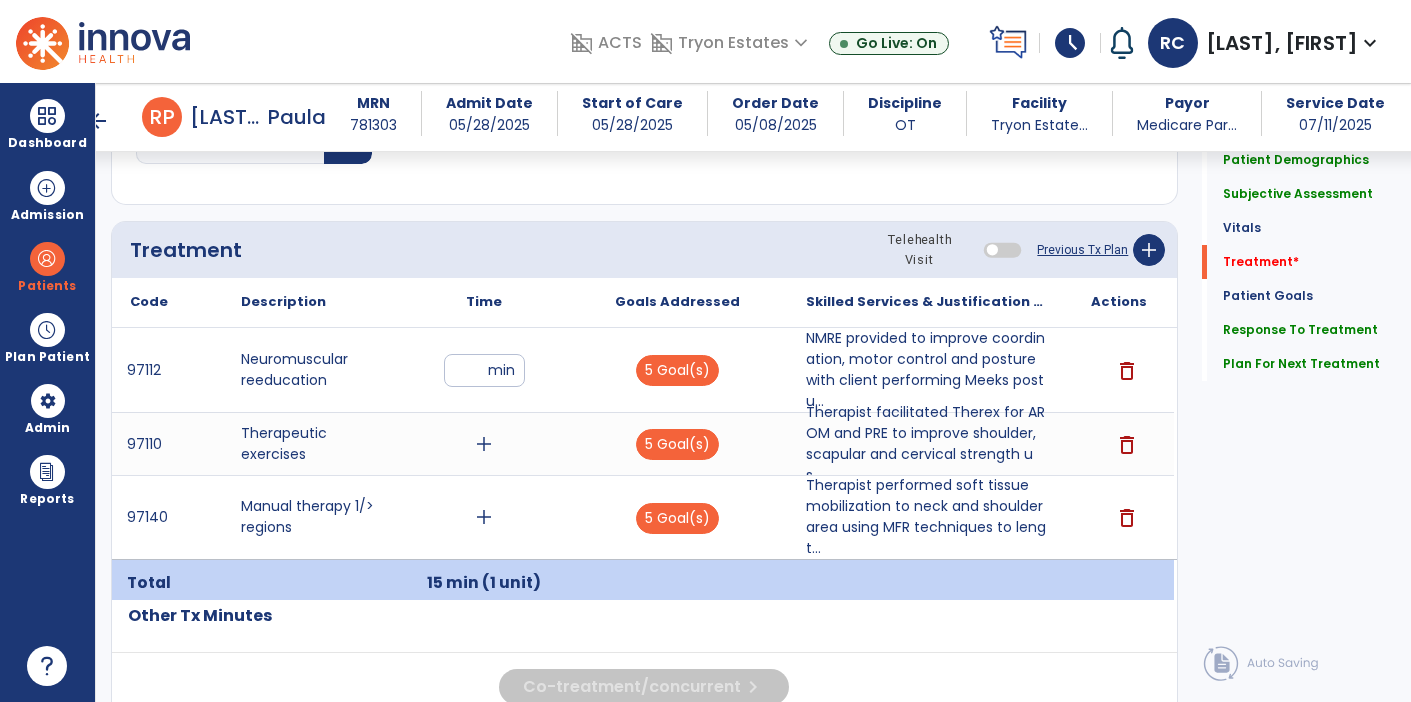click on "add" at bounding box center (484, 444) 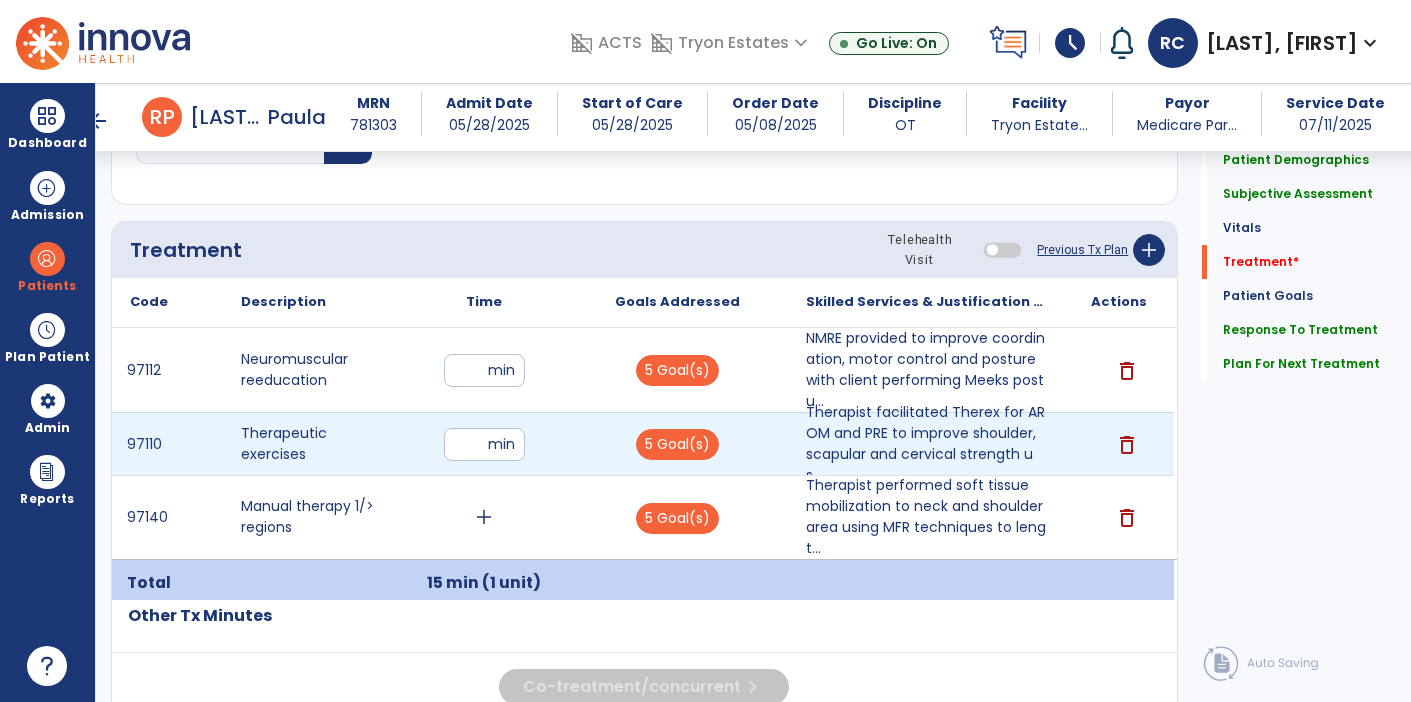 type on "**" 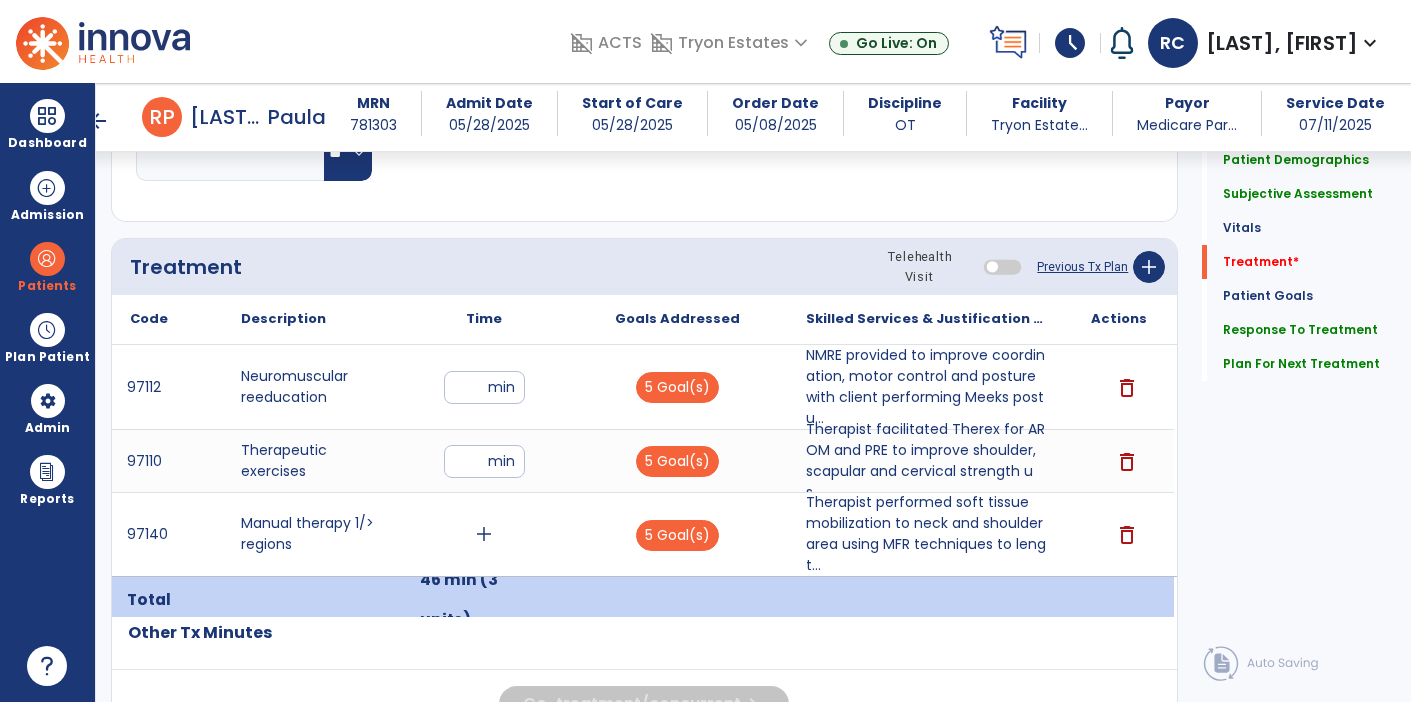click on "add" at bounding box center (484, 534) 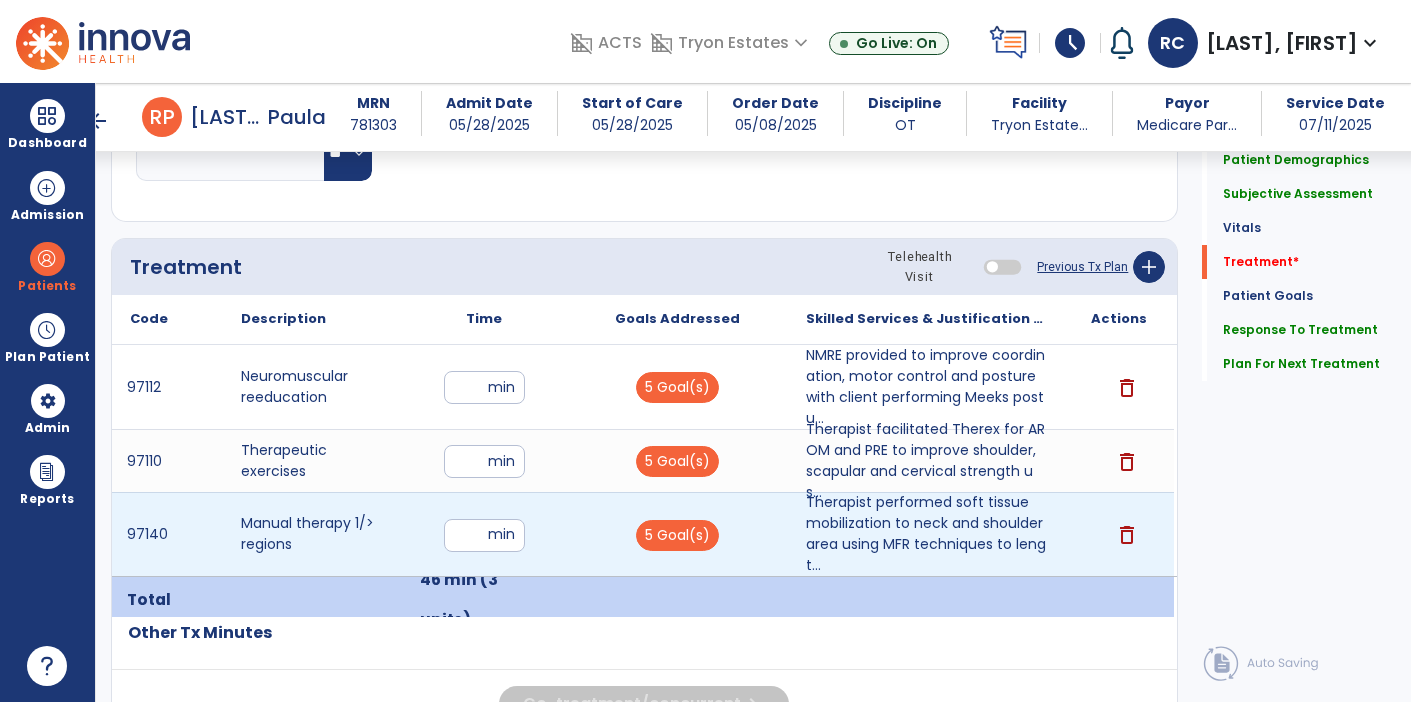 type on "**" 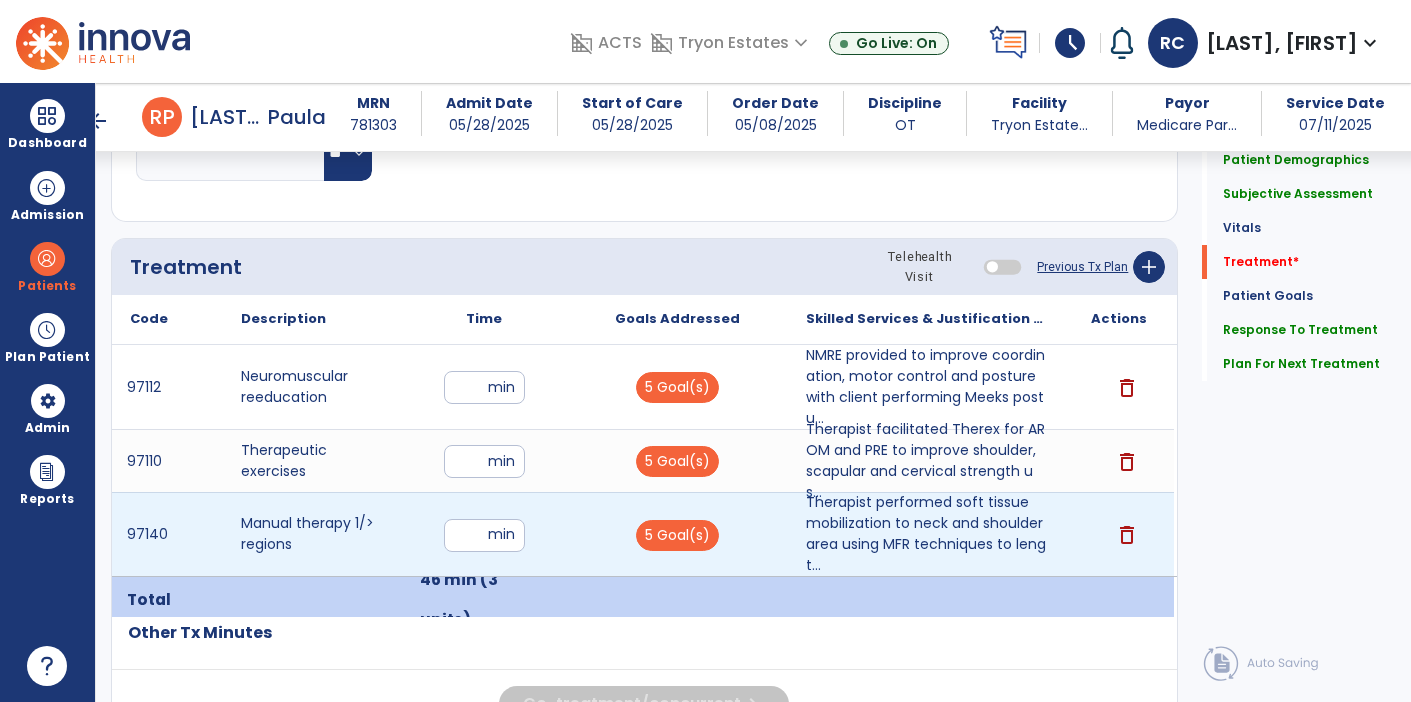 click on "Quick Links  Patient Demographics   Patient Demographics   Subjective Assessment   Subjective Assessment   Vitals   Vitals   Treatment   *  Treatment   *  Patient Goals   Patient Goals   Response To Treatment   Response To Treatment   Plan For Next Treatment   Plan For Next Treatment" 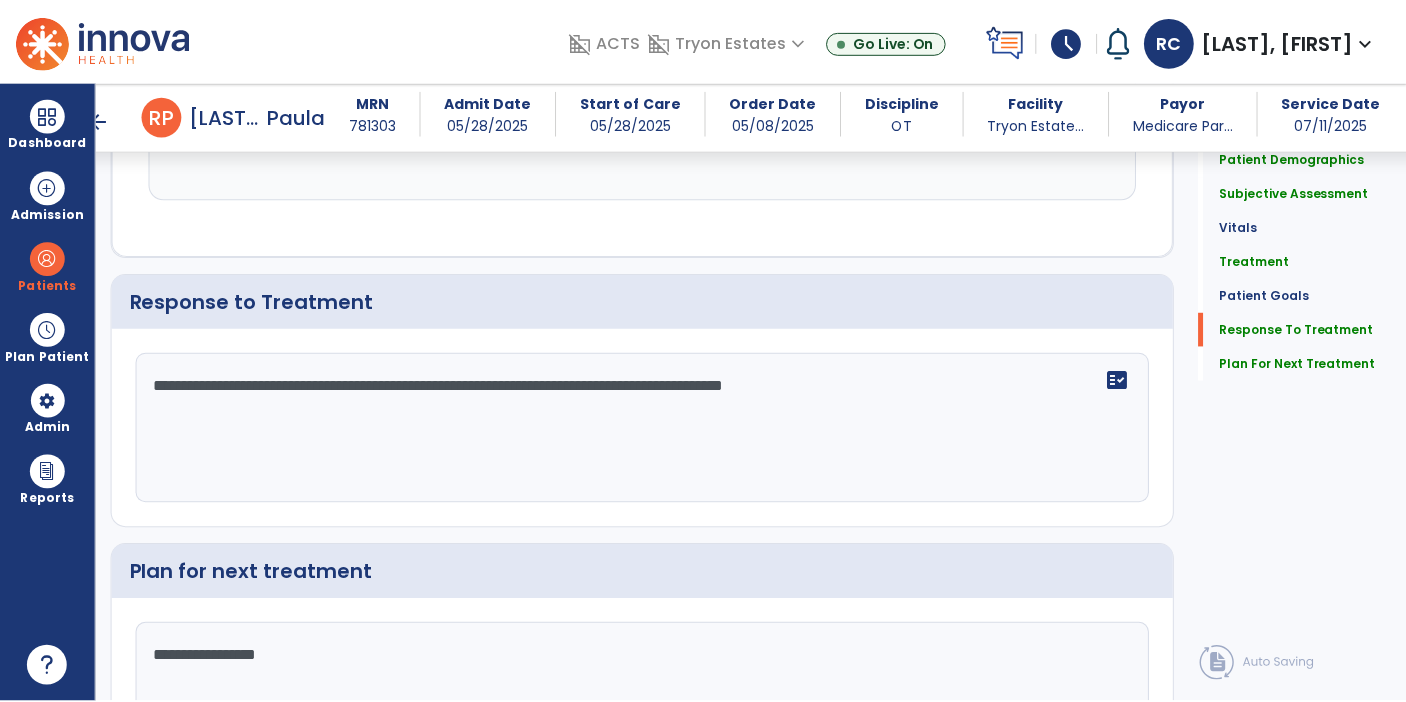 scroll, scrollTop: 2806, scrollLeft: 0, axis: vertical 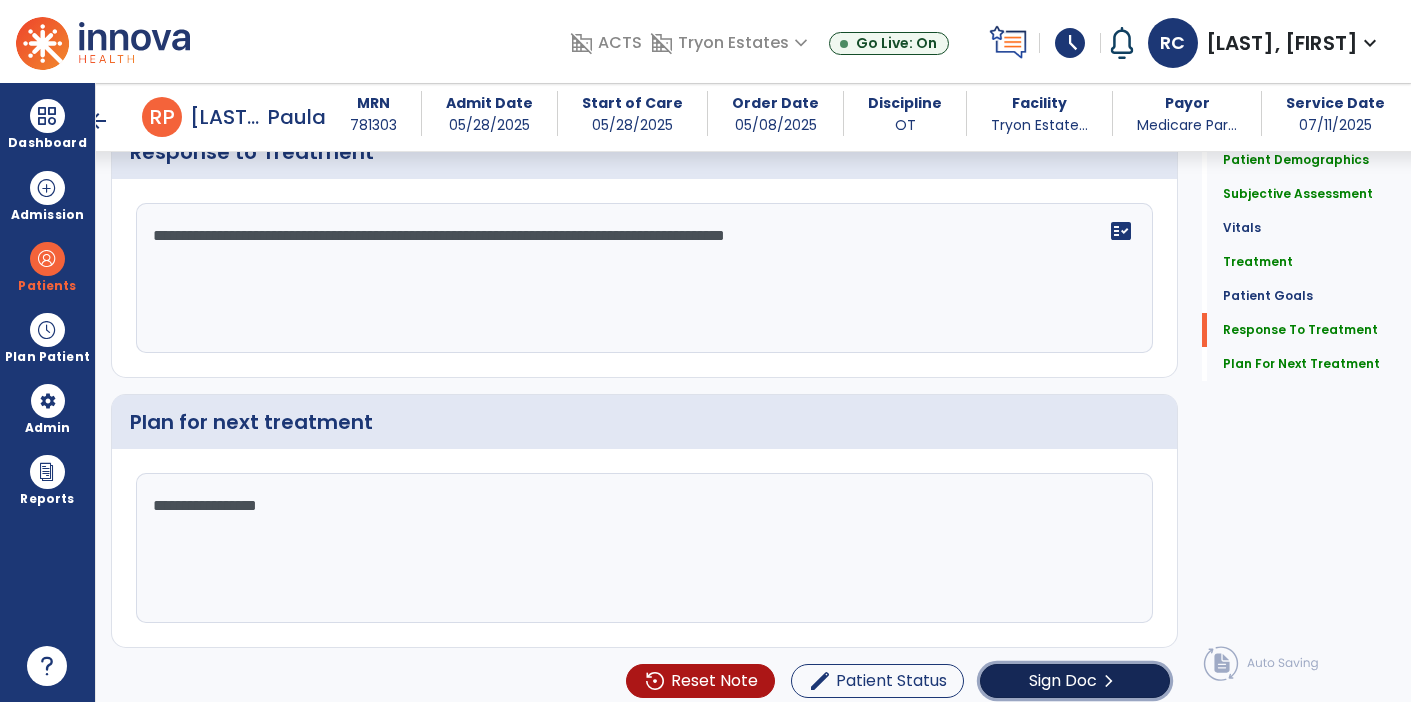 click on "Sign Doc" 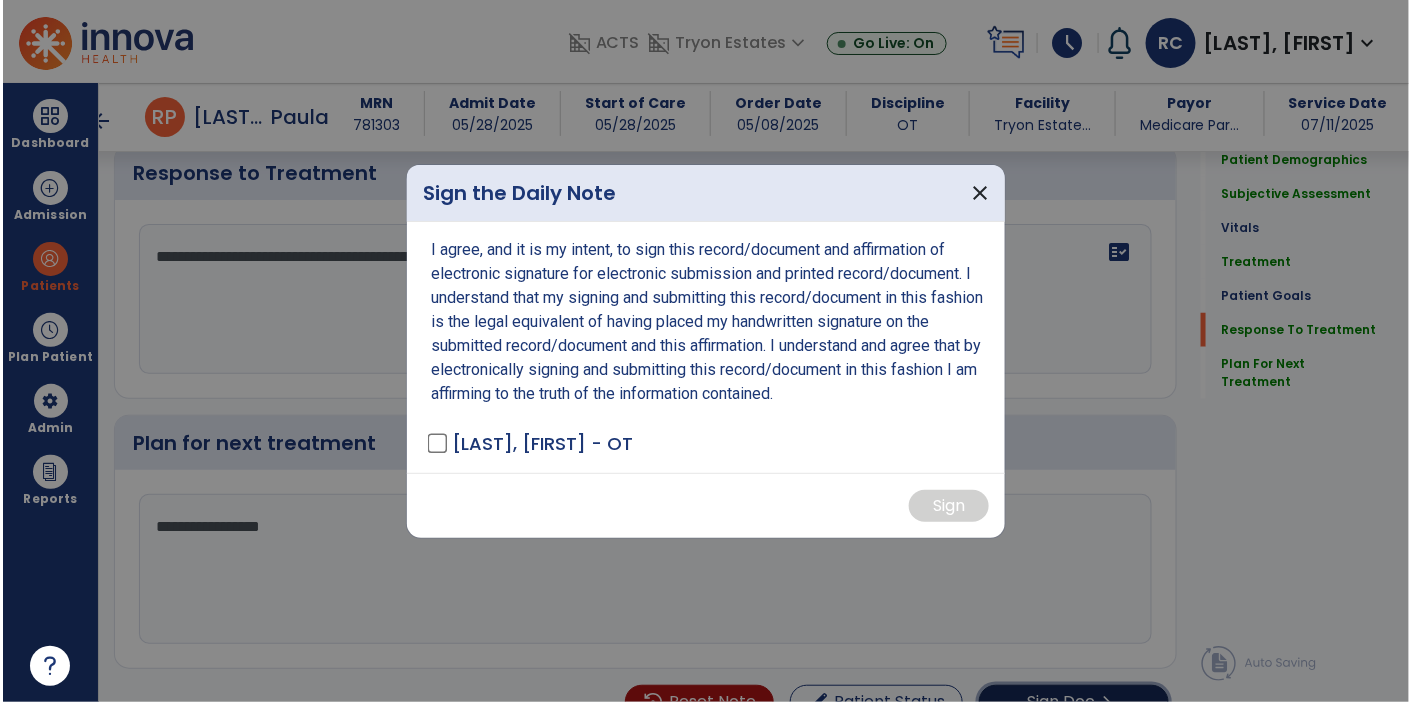scroll, scrollTop: 2827, scrollLeft: 0, axis: vertical 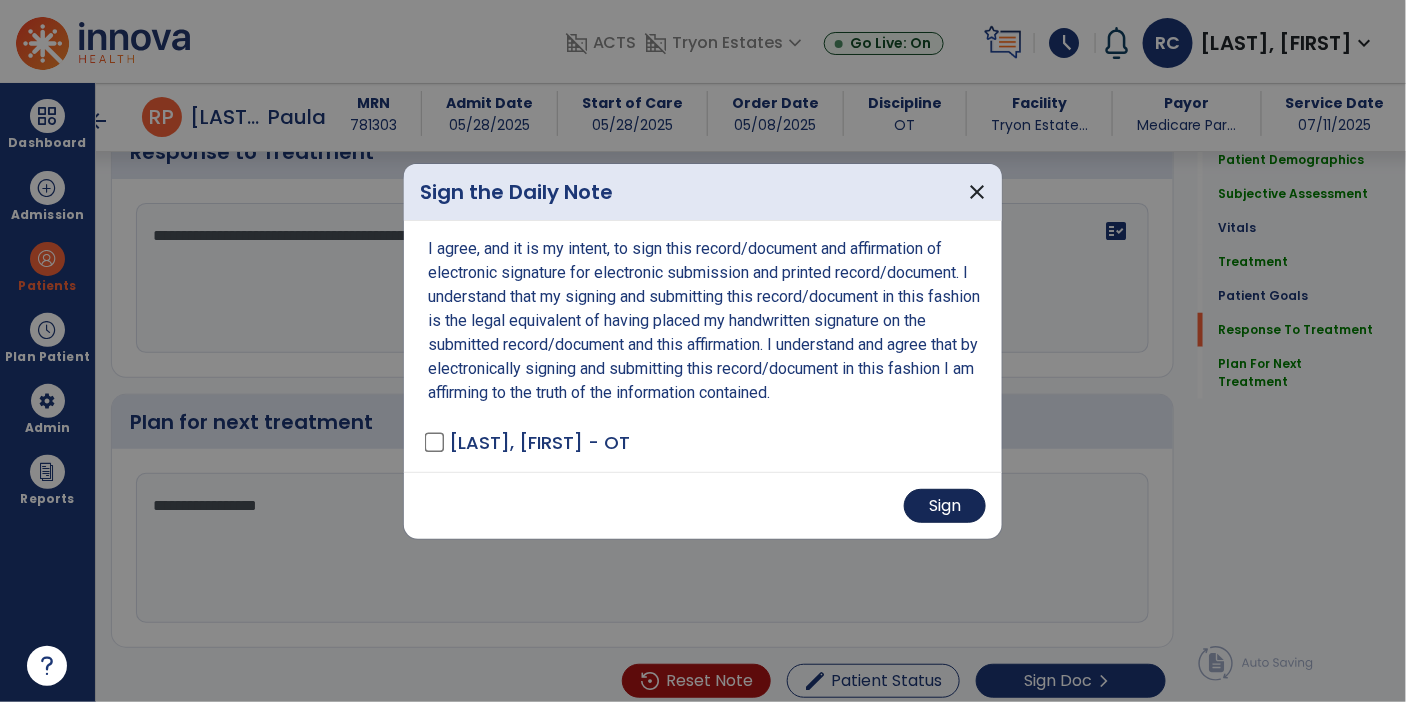 click on "Sign" at bounding box center [945, 506] 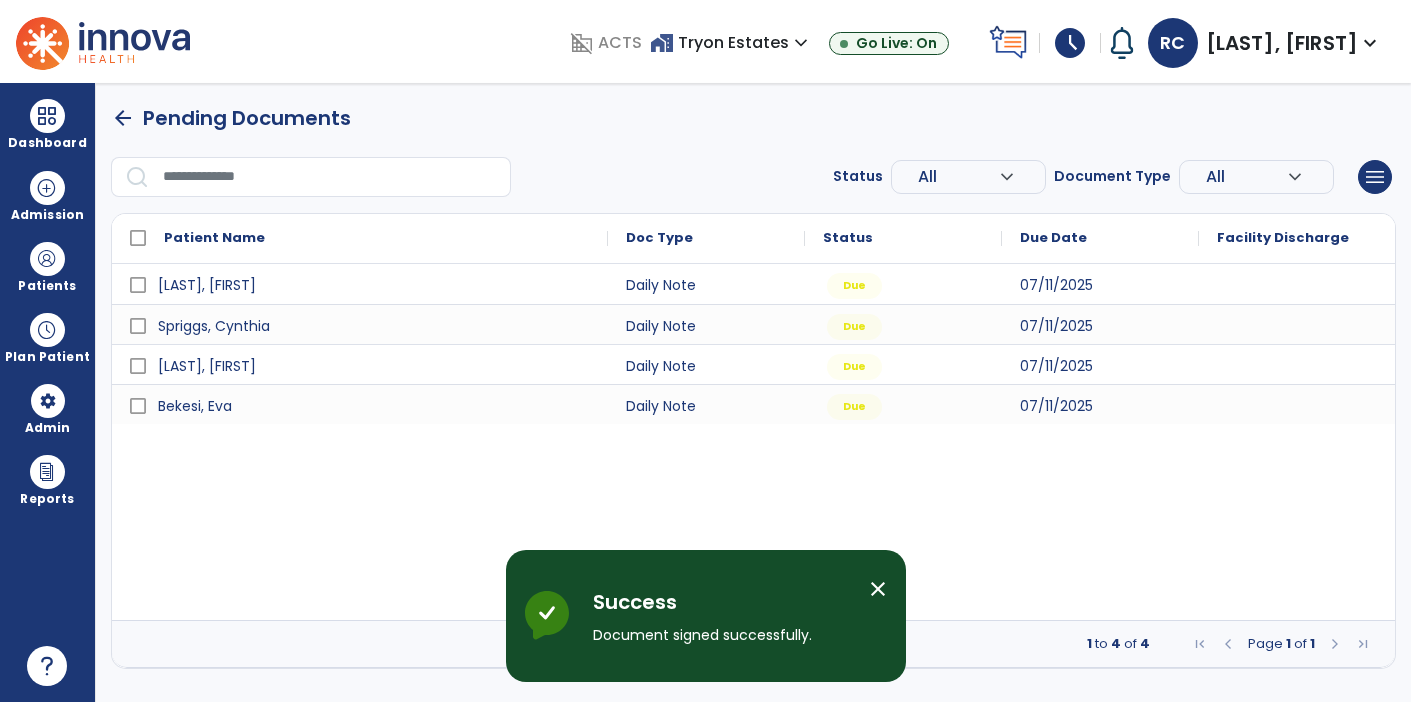 scroll, scrollTop: 0, scrollLeft: 0, axis: both 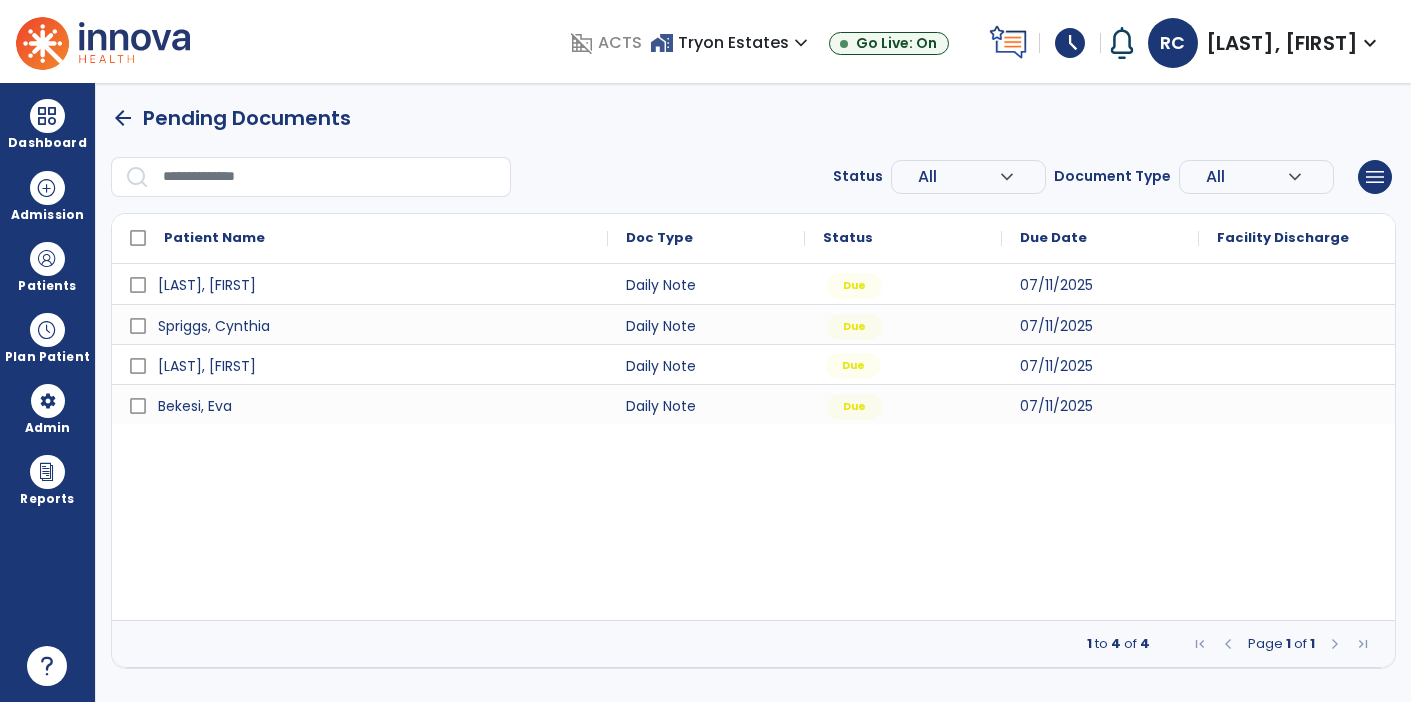 click on "Due" at bounding box center (853, 366) 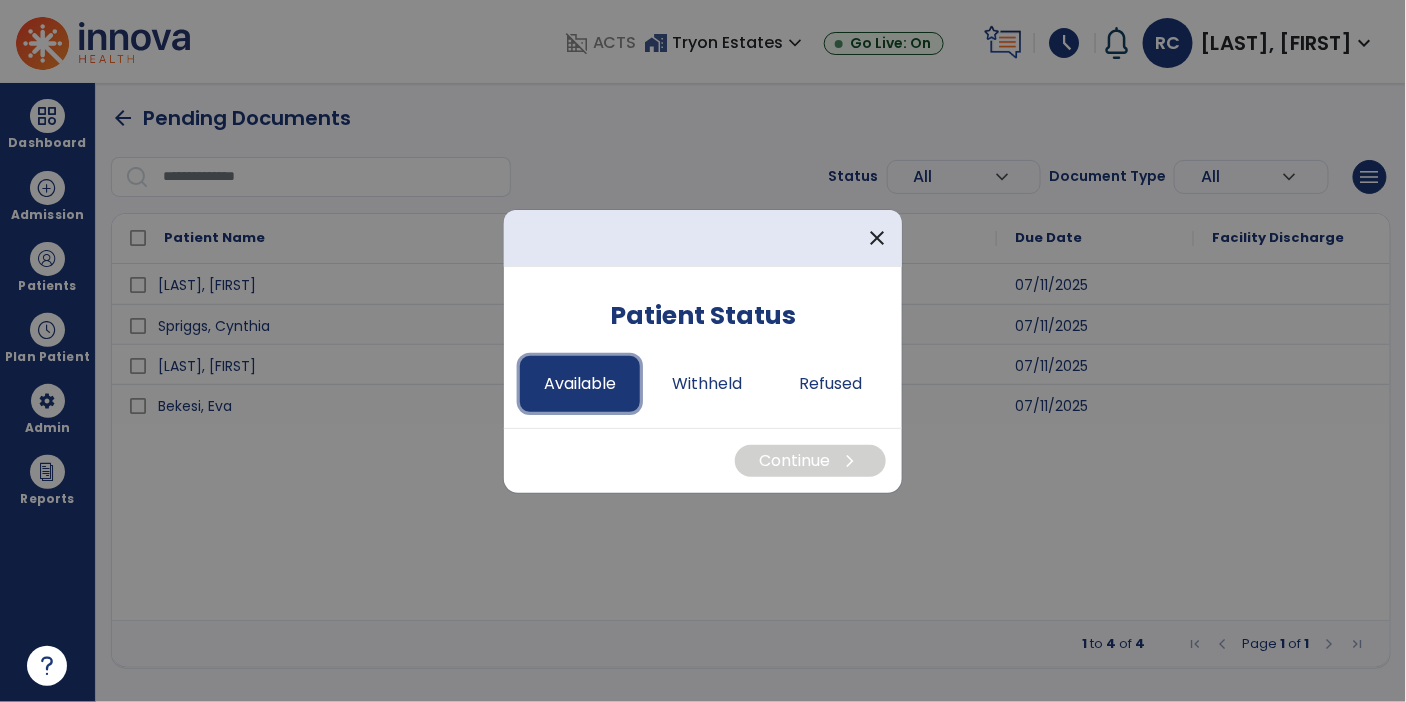 click on "Available" at bounding box center (580, 384) 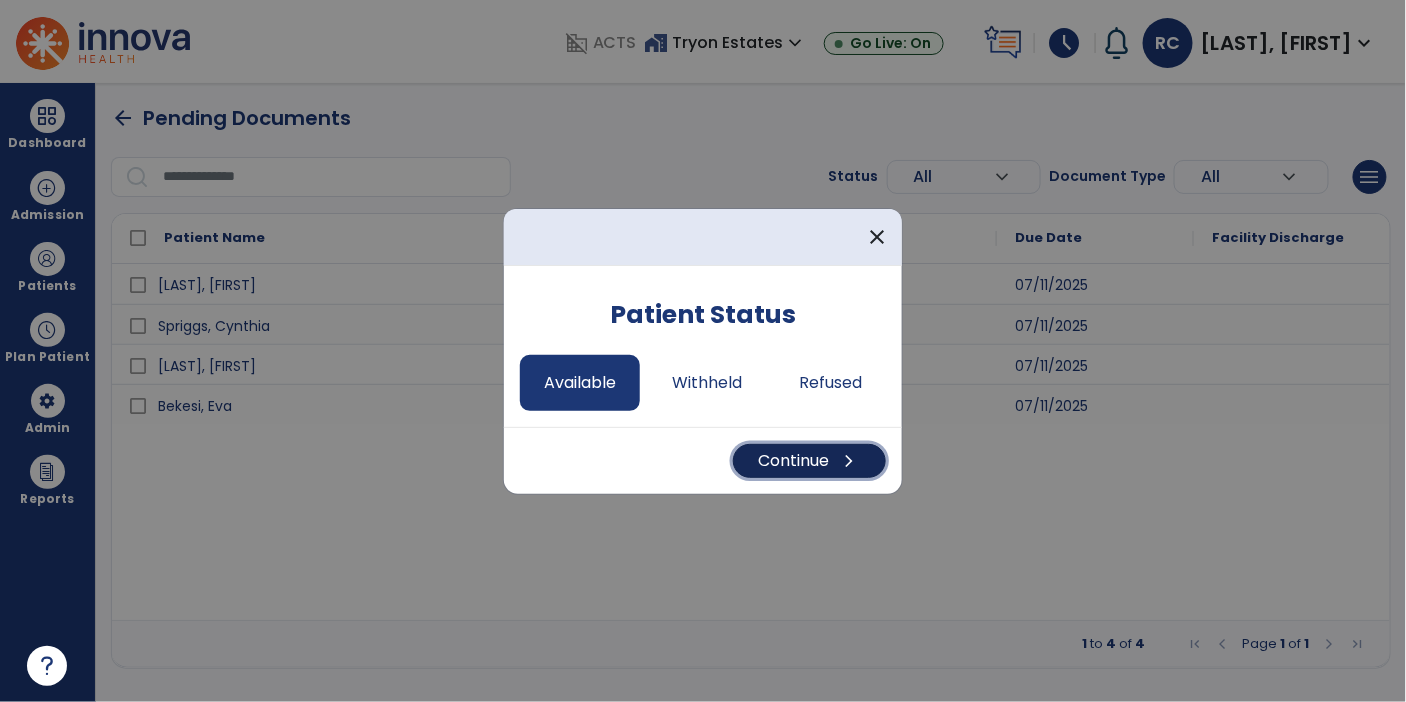 click on "Continue   chevron_right" at bounding box center (809, 461) 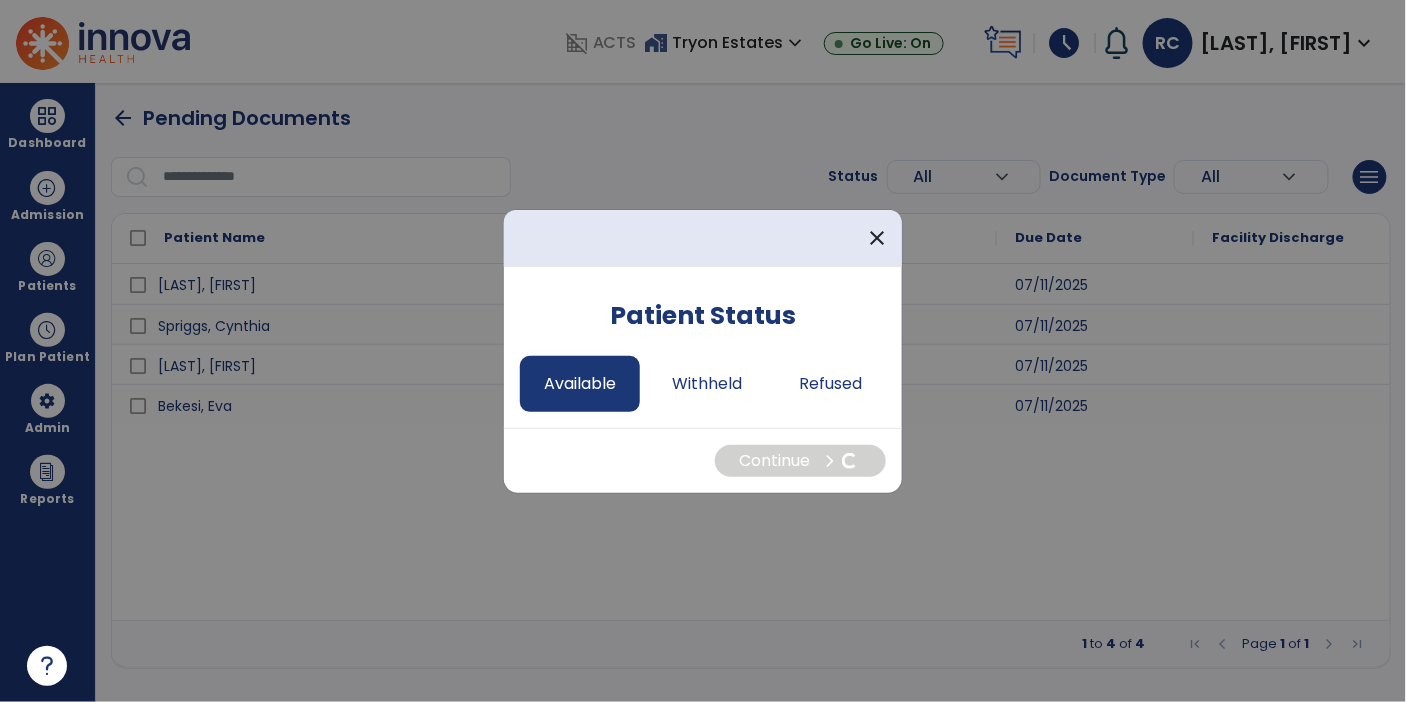 select on "*" 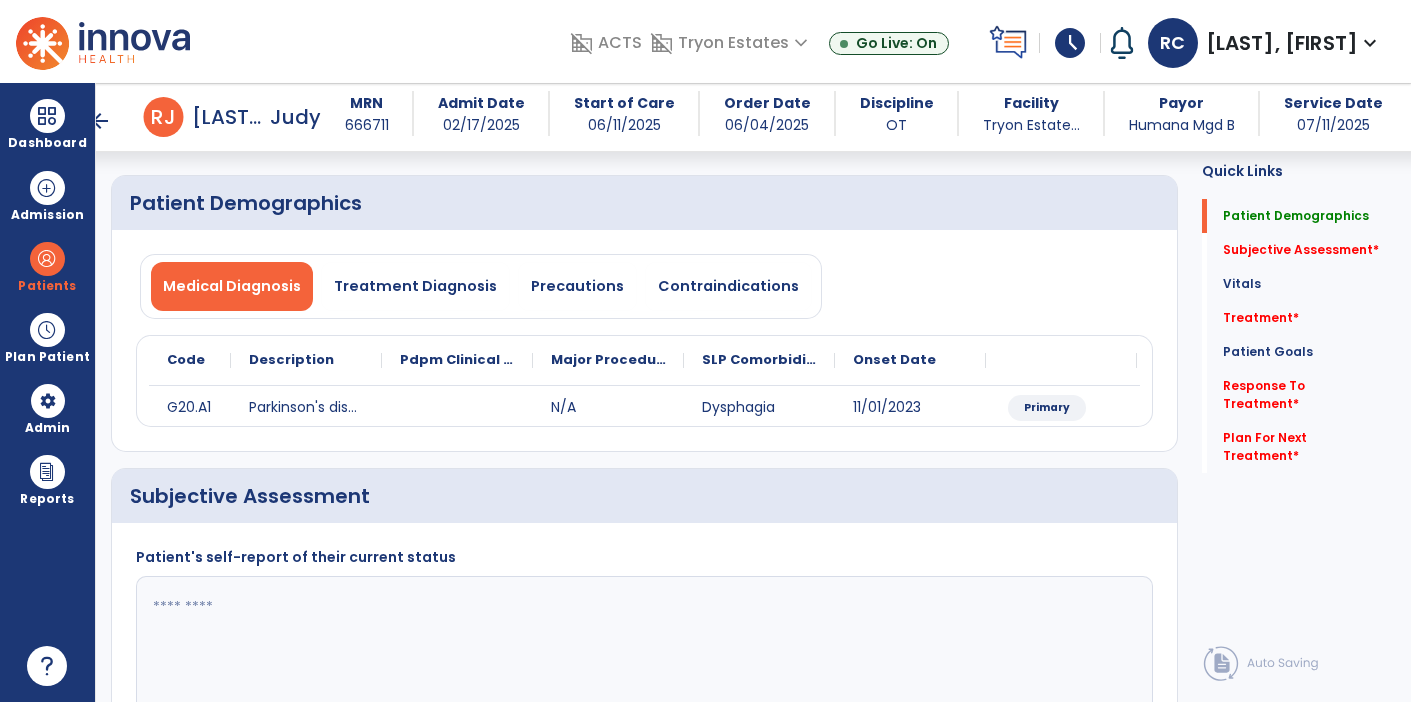 scroll, scrollTop: 59, scrollLeft: 0, axis: vertical 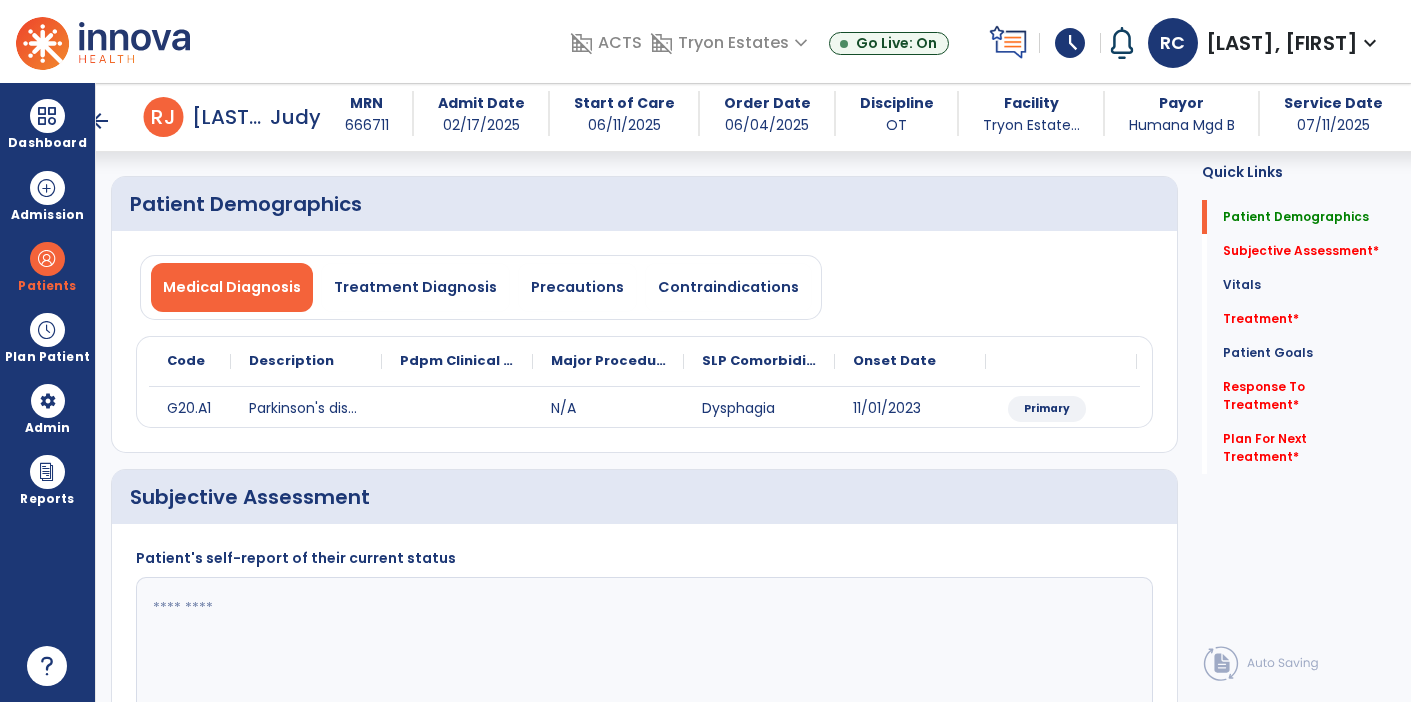 click on "Subjective Assessment" 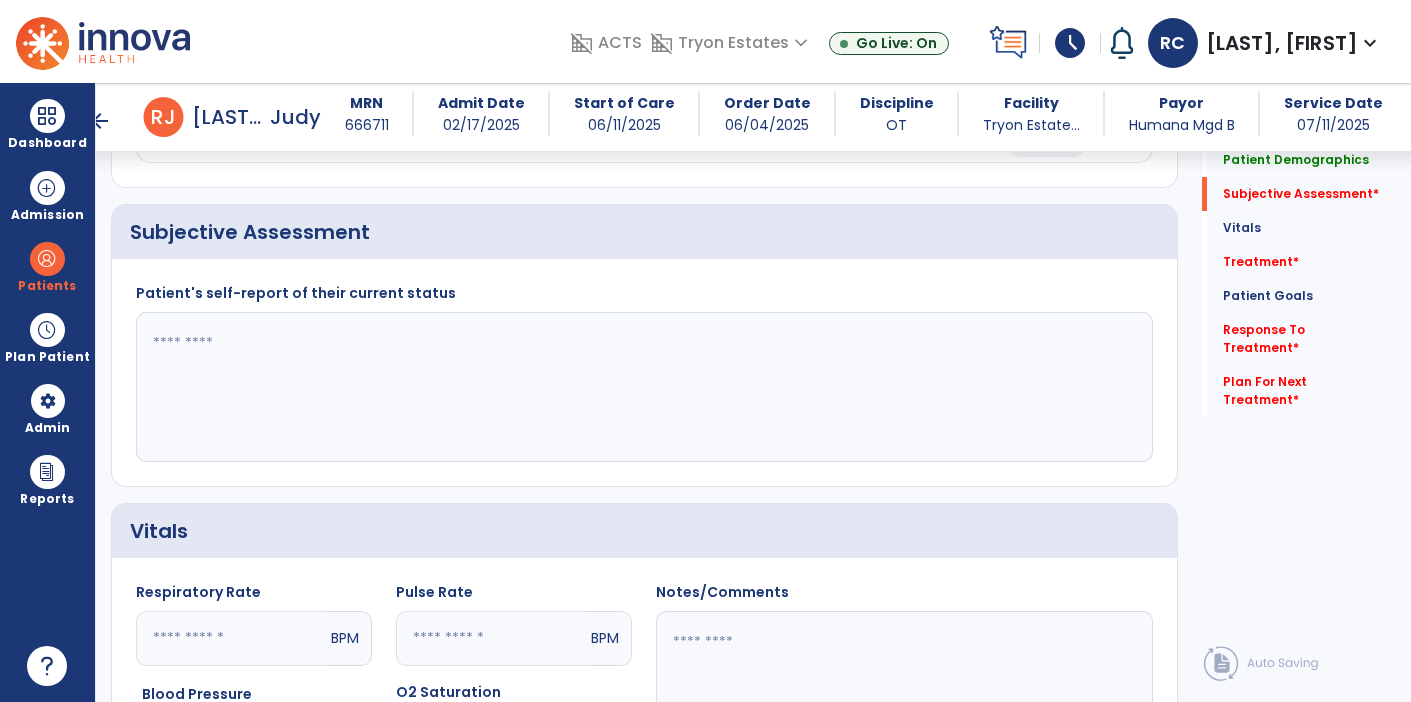 scroll, scrollTop: 323, scrollLeft: 0, axis: vertical 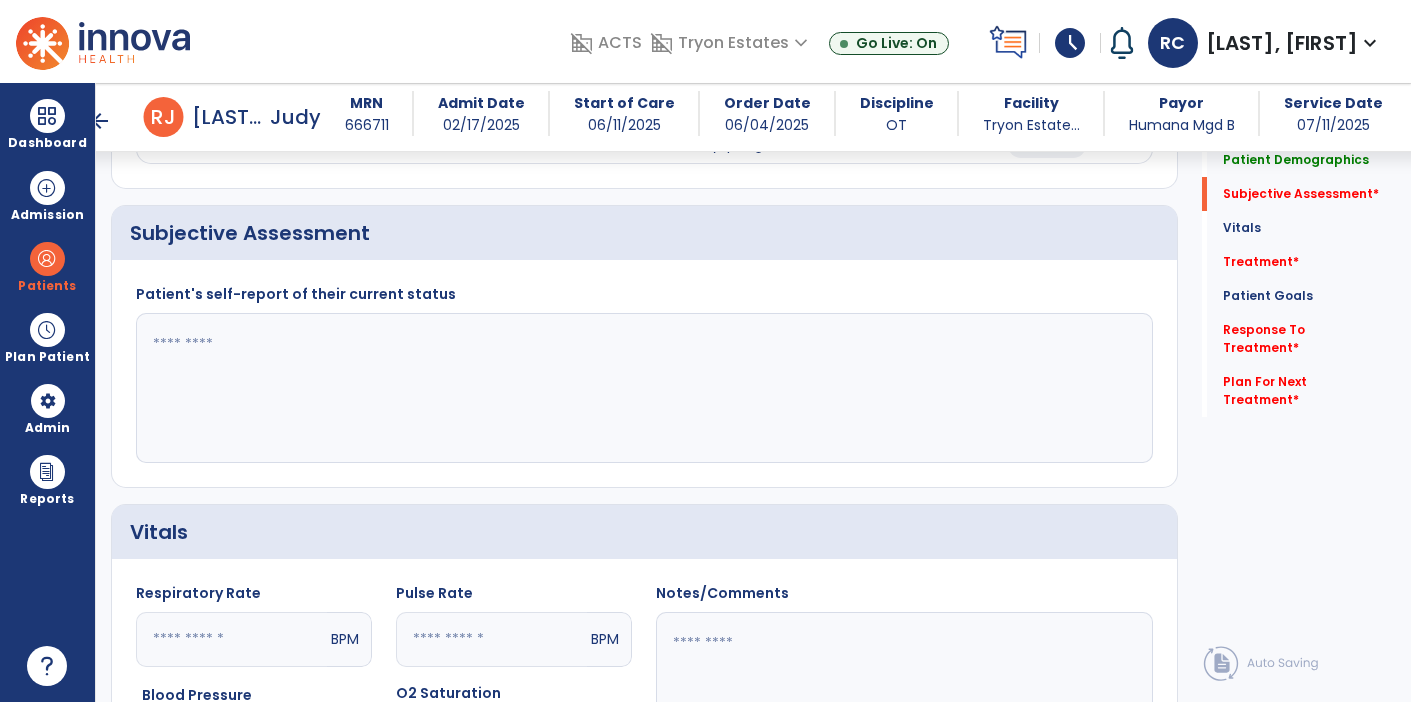 click 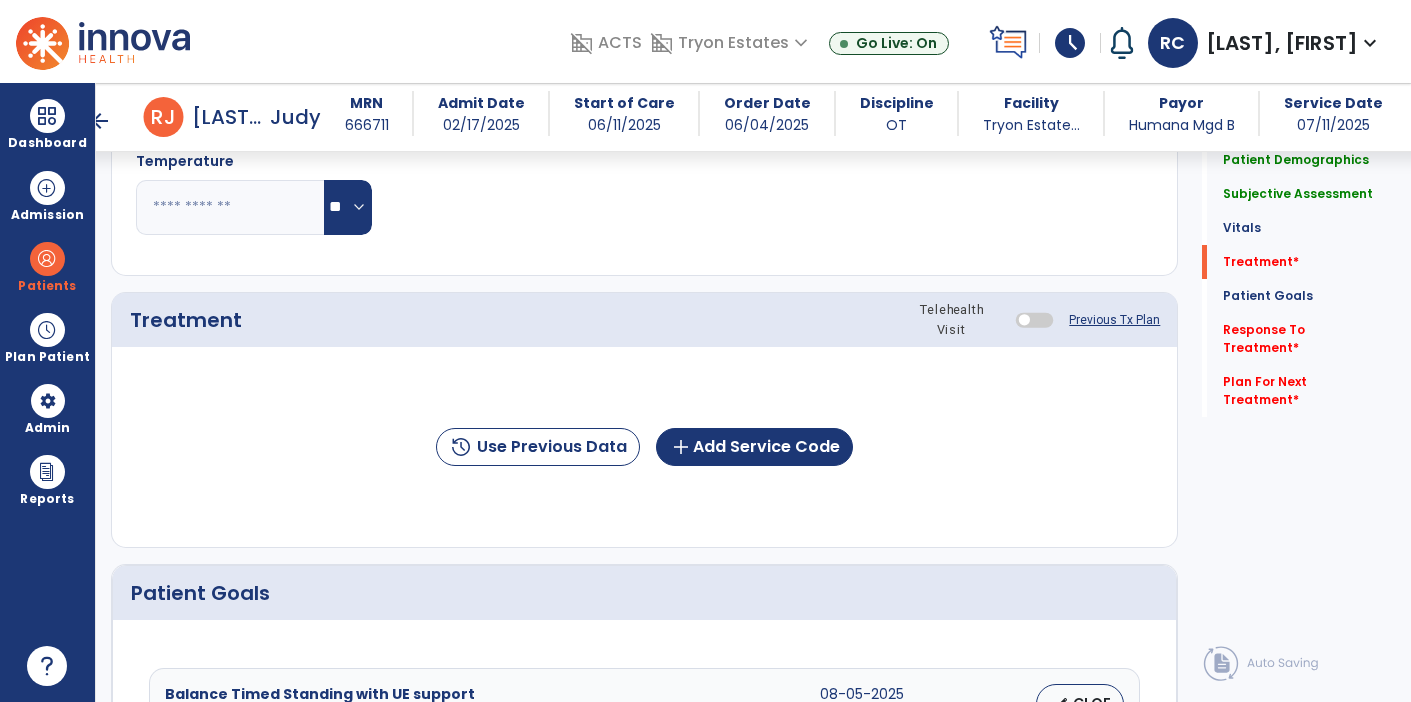 scroll, scrollTop: 962, scrollLeft: 0, axis: vertical 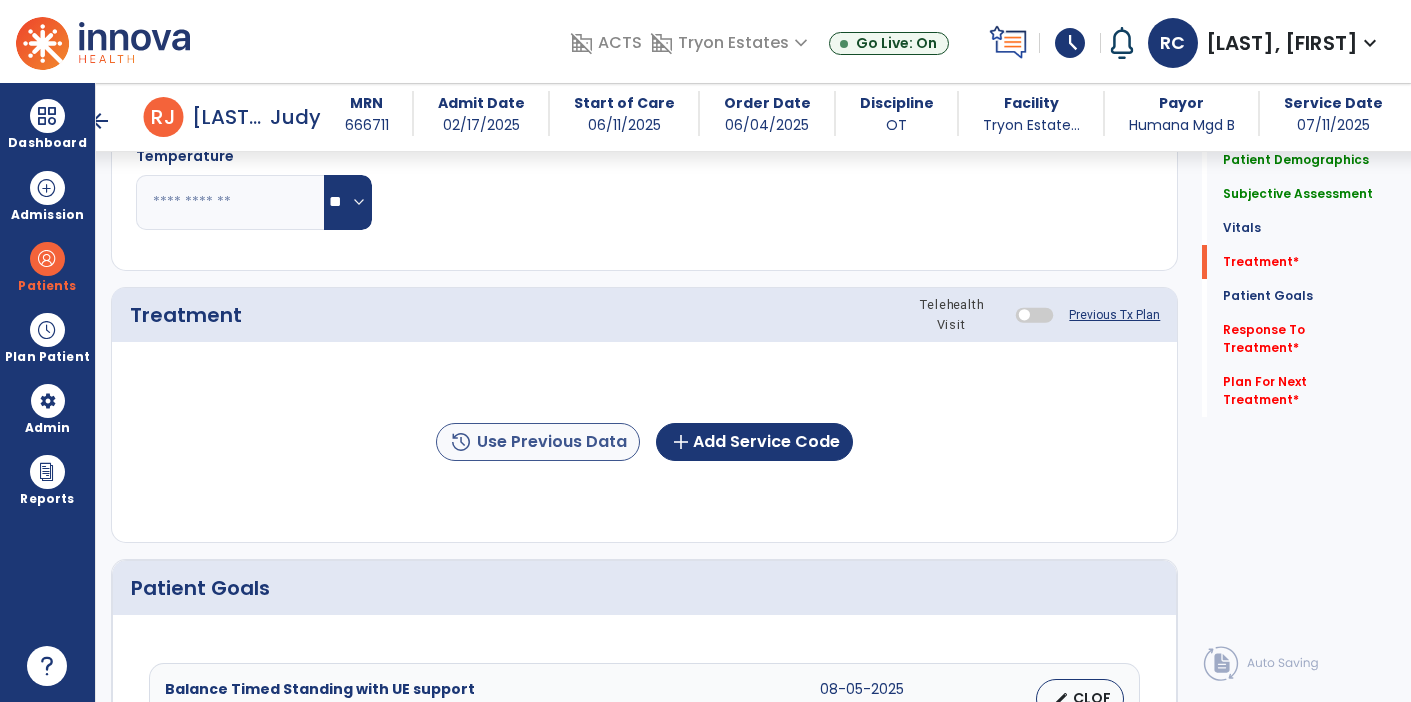 type on "**********" 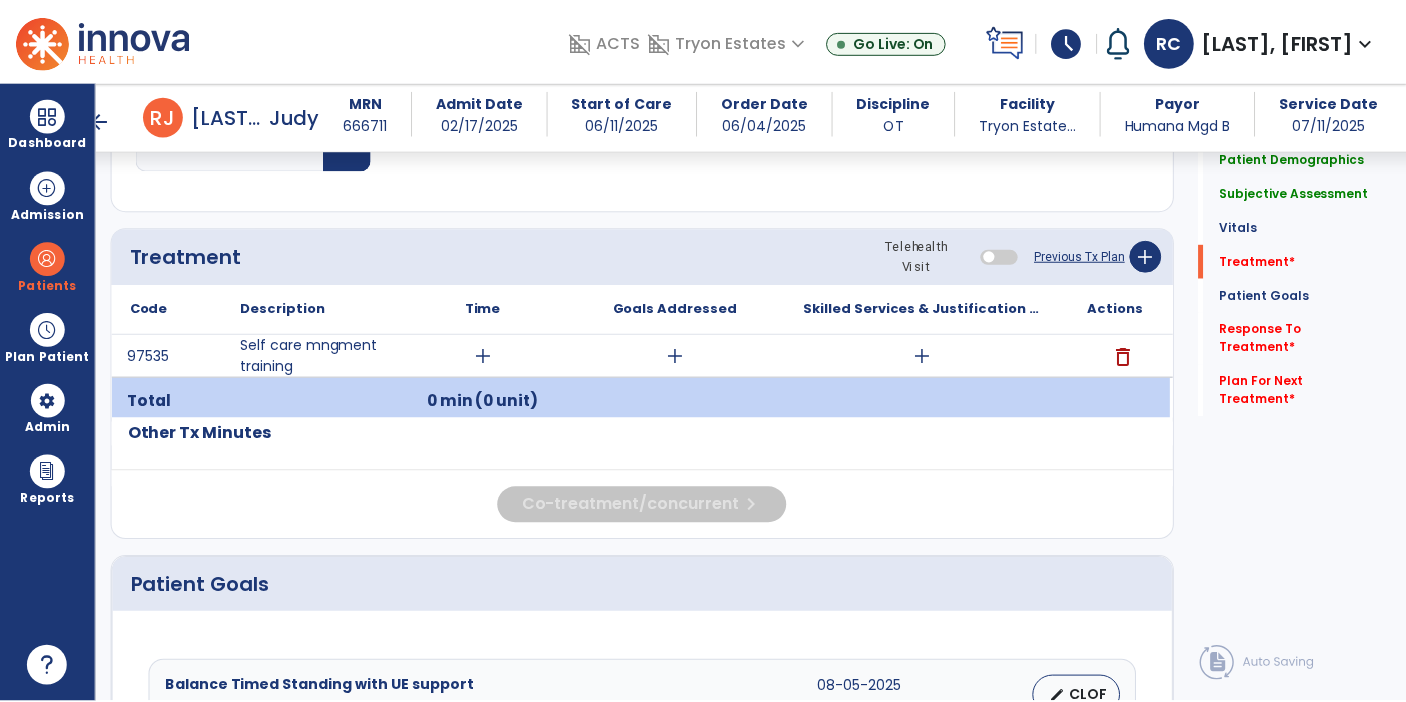 scroll, scrollTop: 1009, scrollLeft: 0, axis: vertical 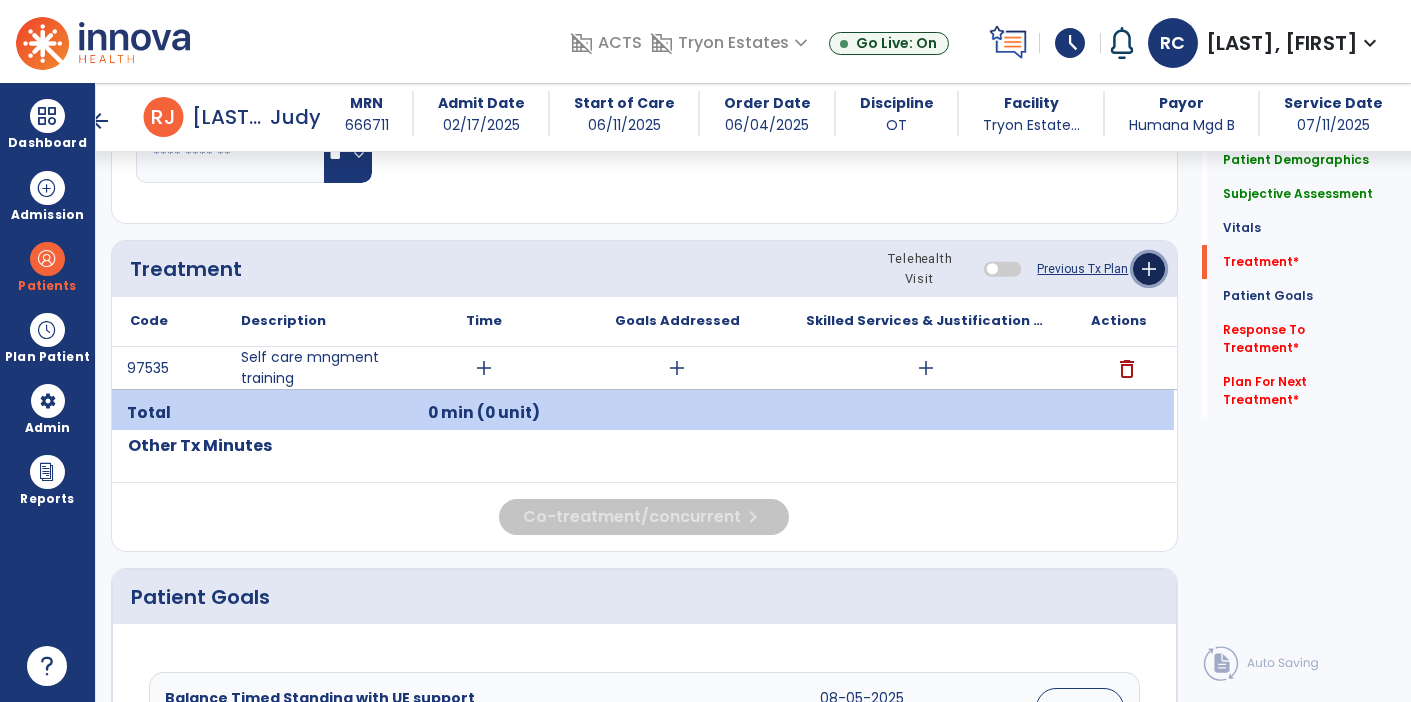 click on "add" 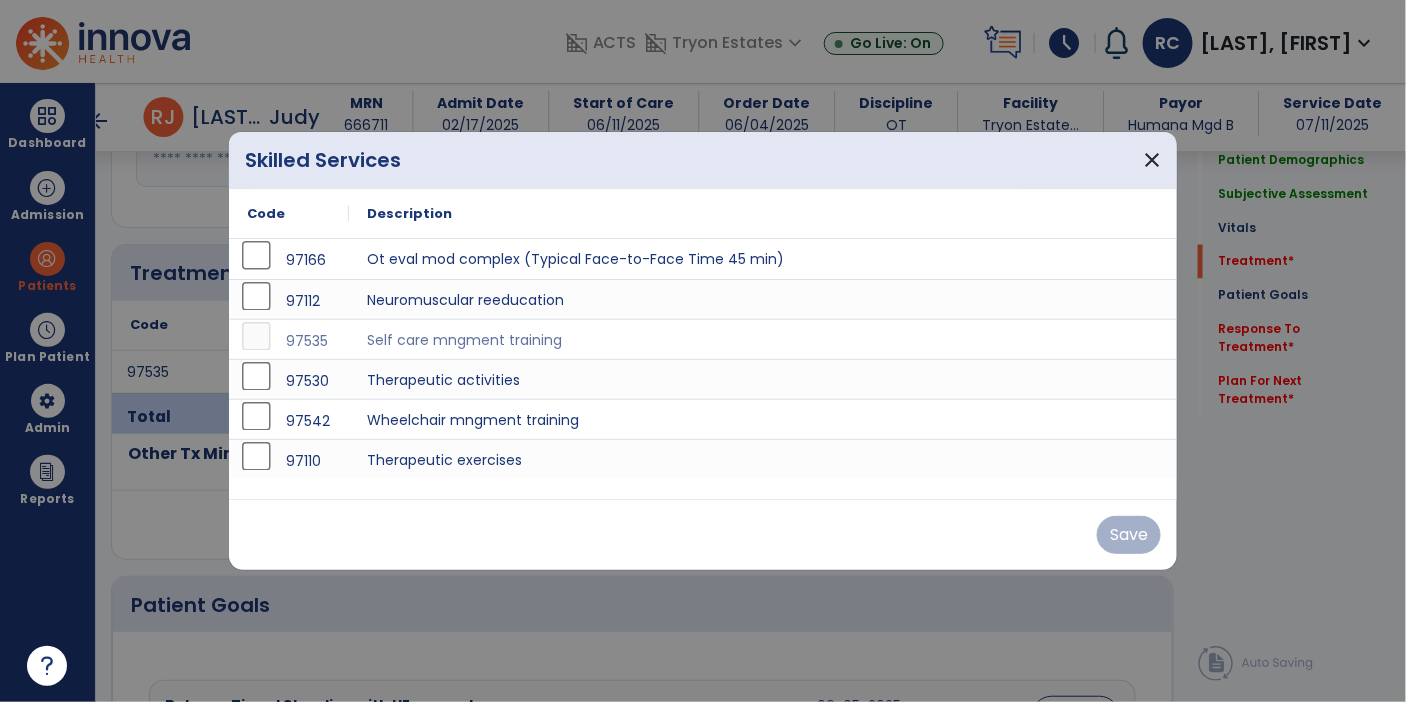 scroll, scrollTop: 1009, scrollLeft: 0, axis: vertical 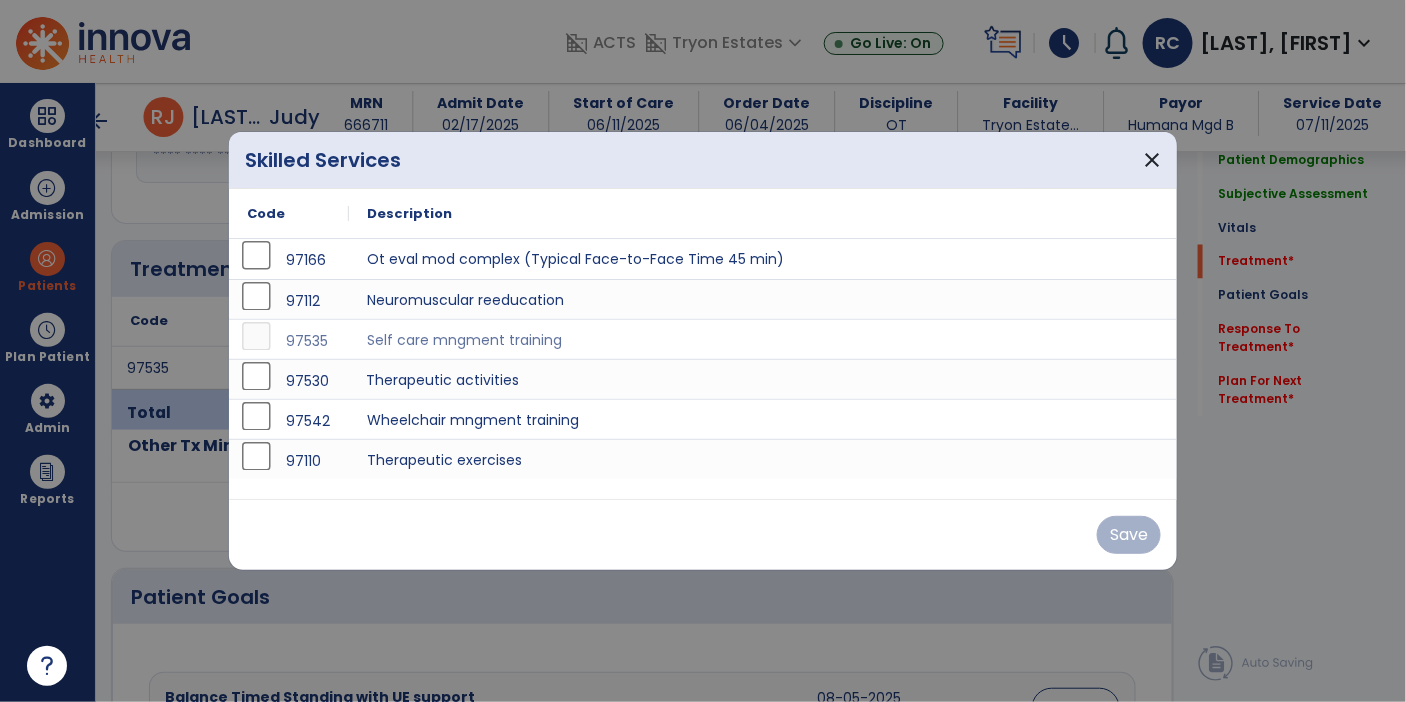 click on "Therapeutic activities" at bounding box center [763, 379] 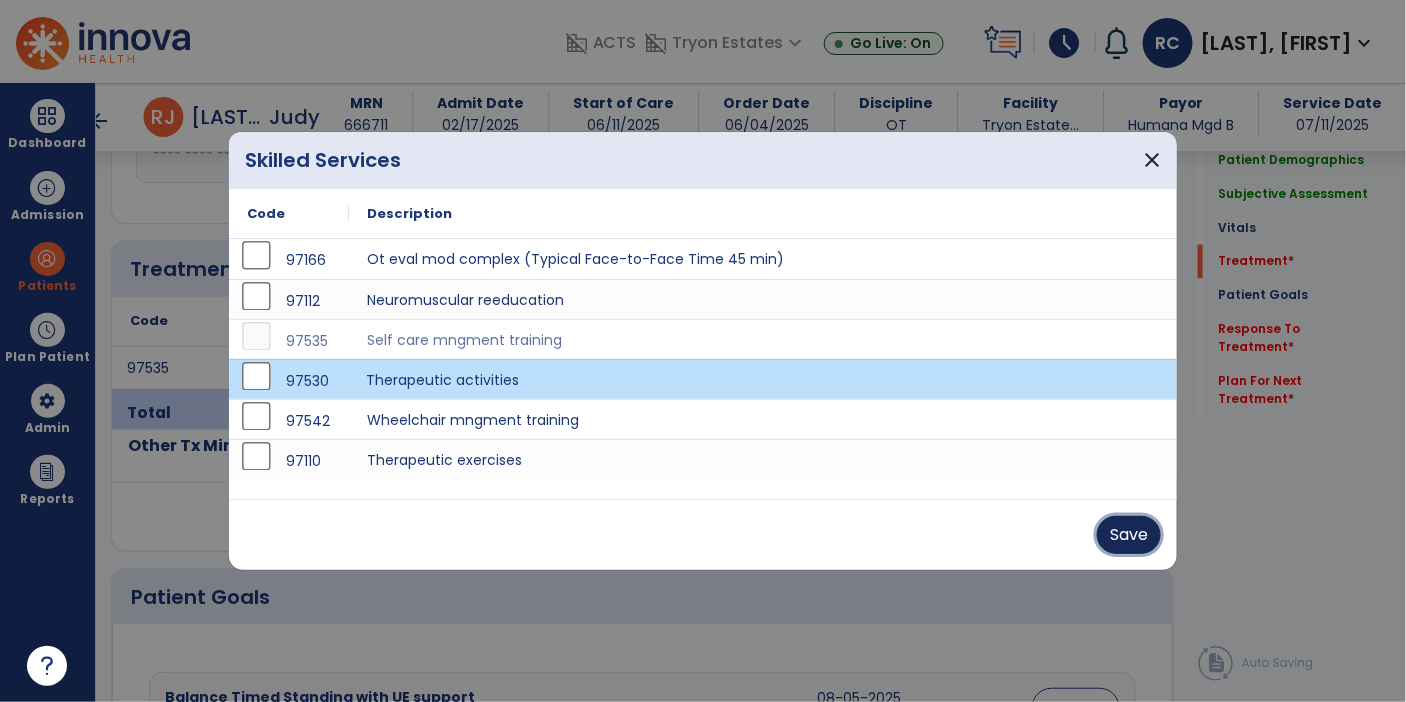 click on "Save" at bounding box center [1129, 535] 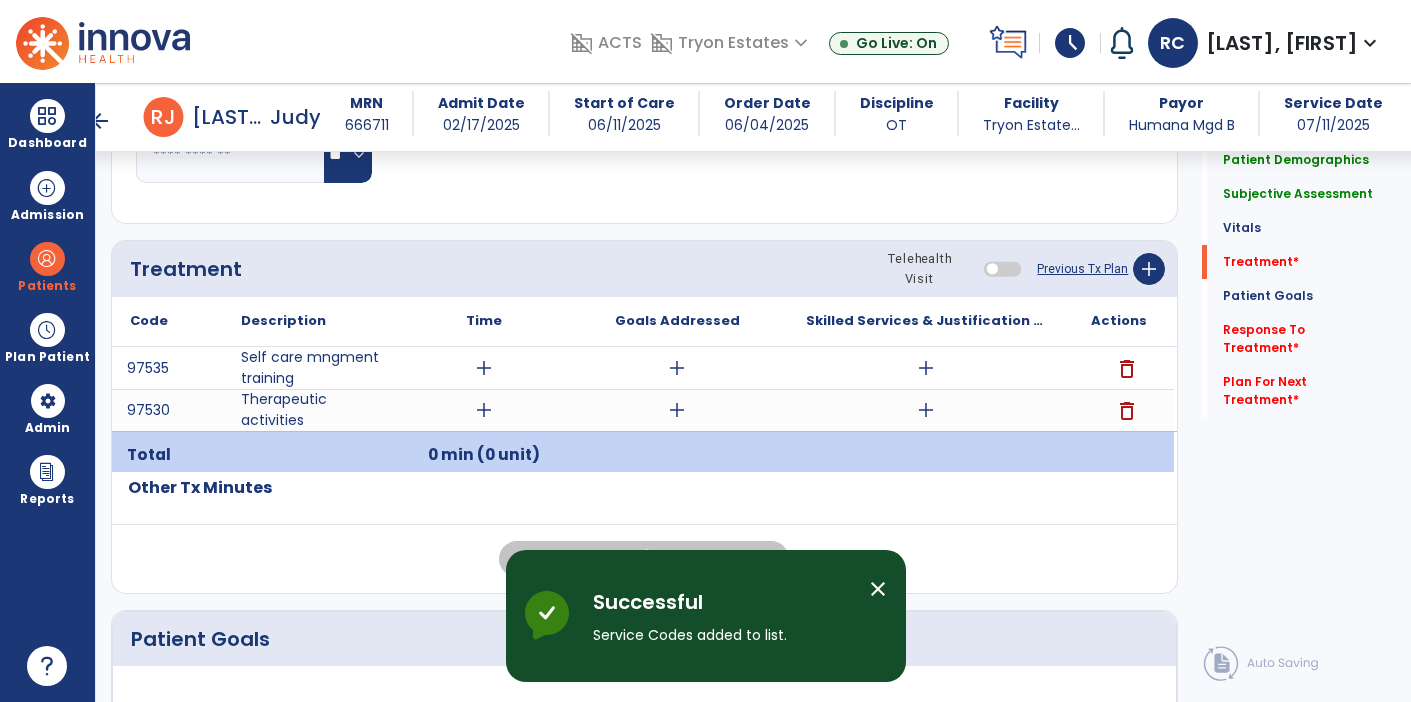 click on "add" at bounding box center (484, 368) 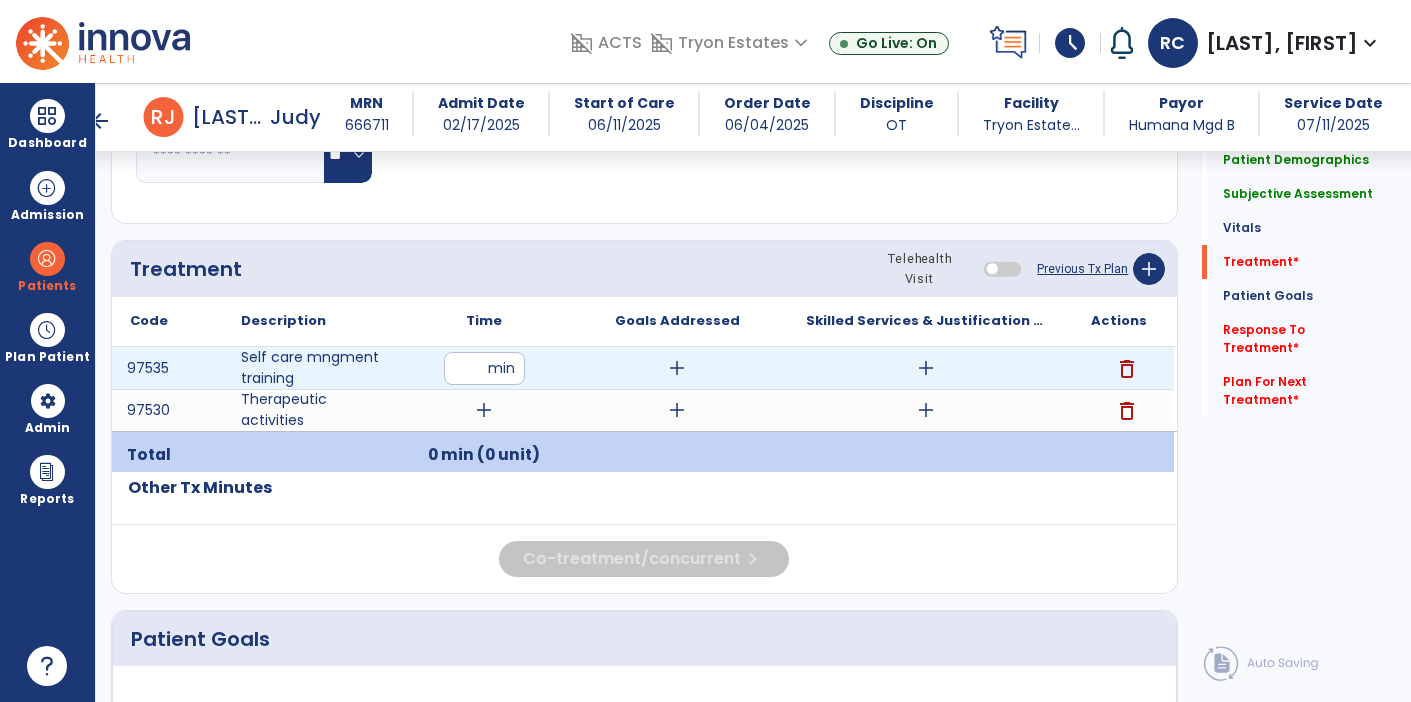 type on "**" 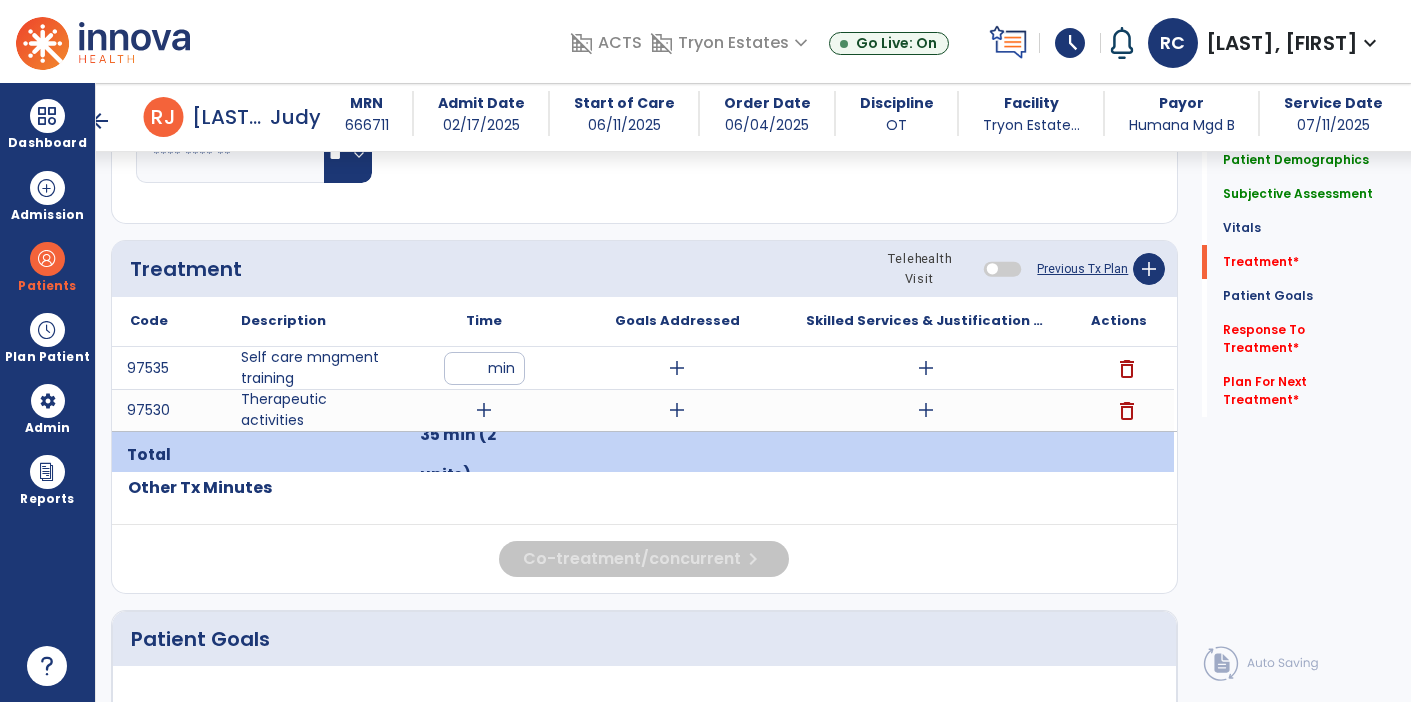 click on "add" at bounding box center [484, 410] 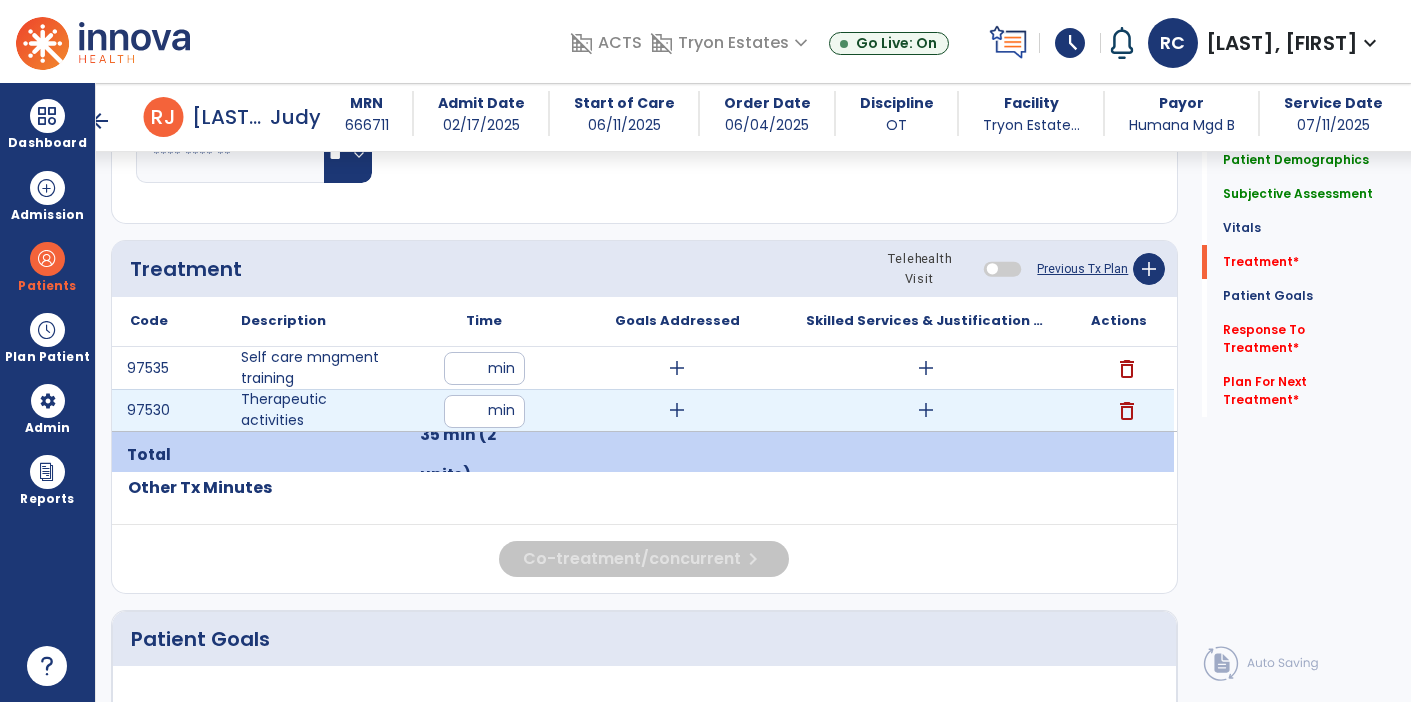 type on "**" 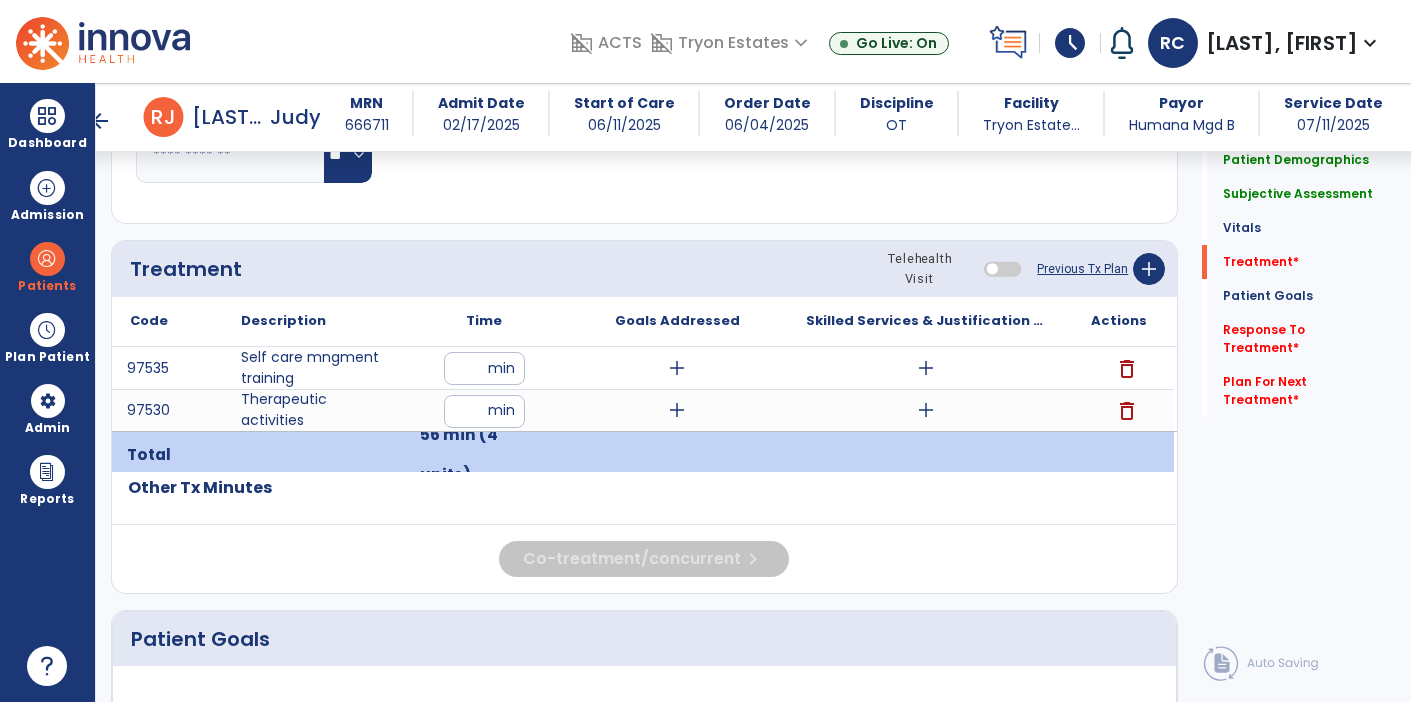 click on "add" at bounding box center (677, 368) 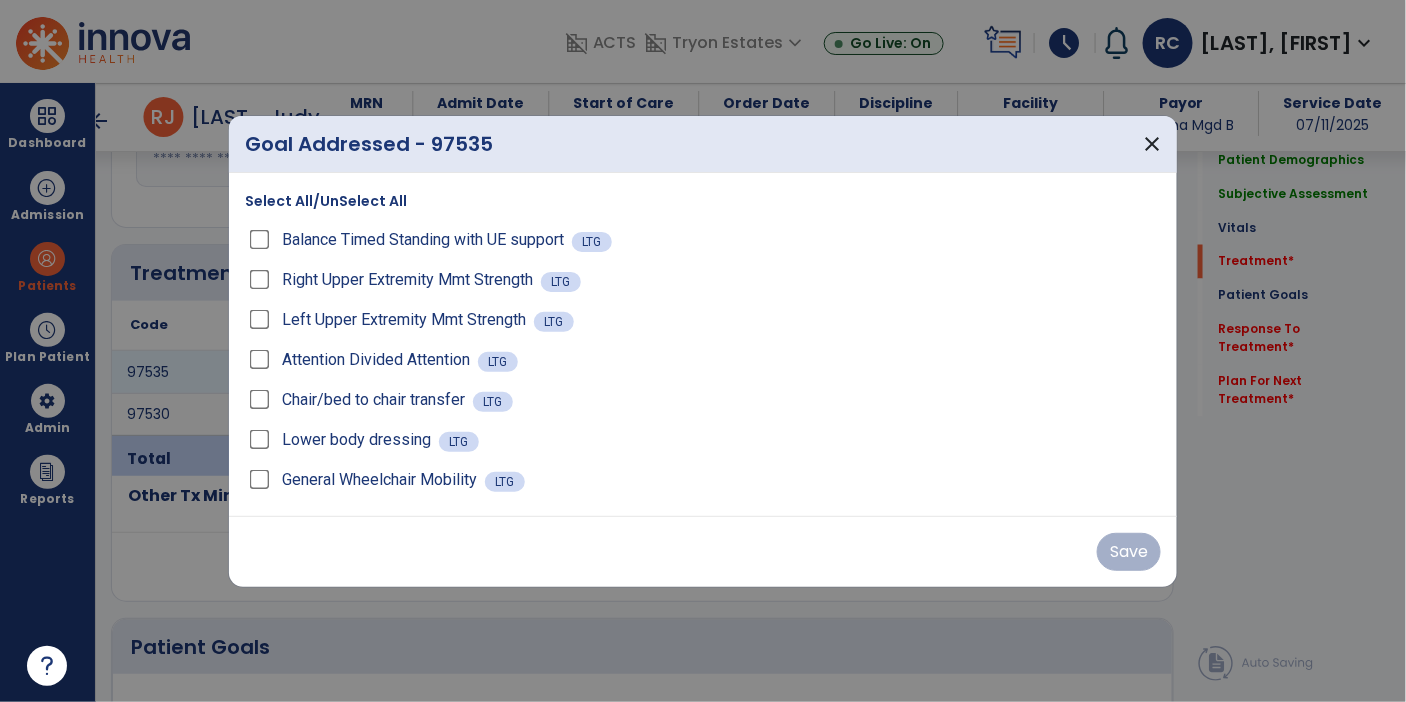 scroll, scrollTop: 1009, scrollLeft: 0, axis: vertical 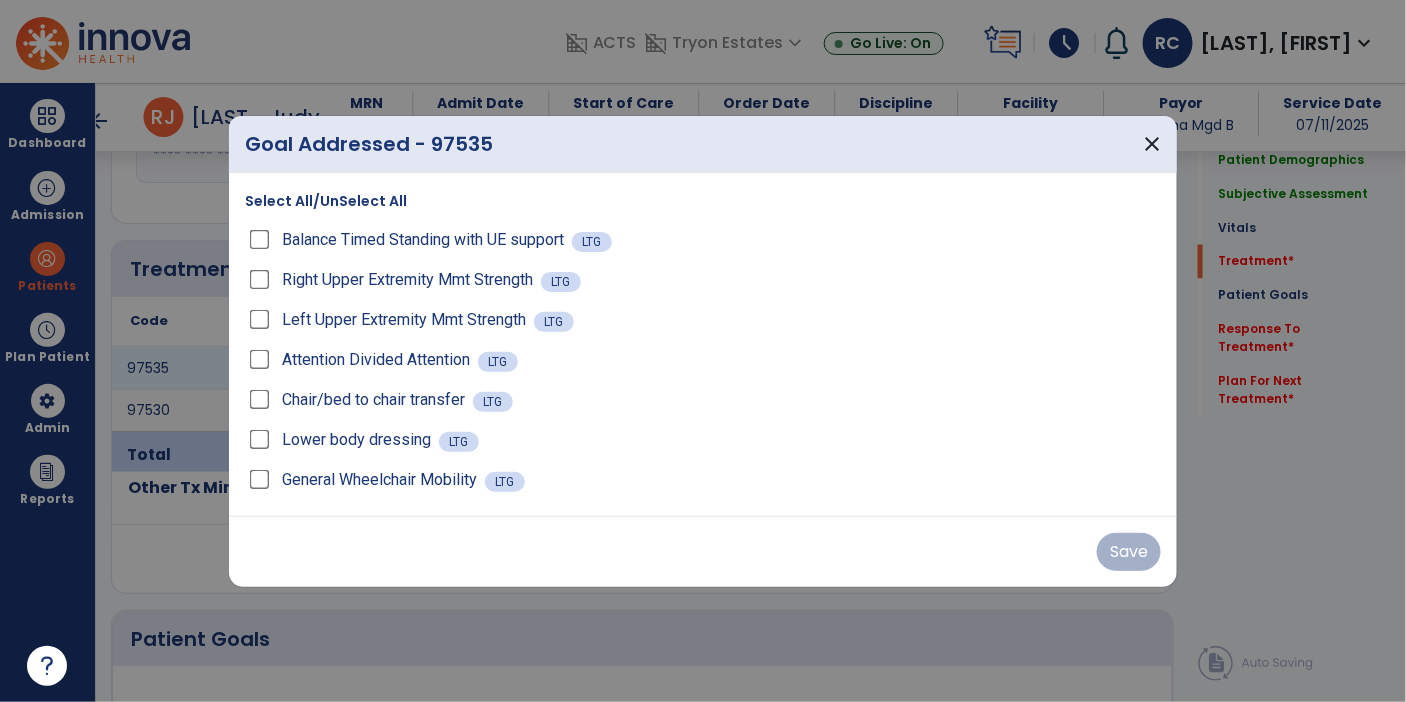click on "Select All/UnSelect All" at bounding box center [326, 201] 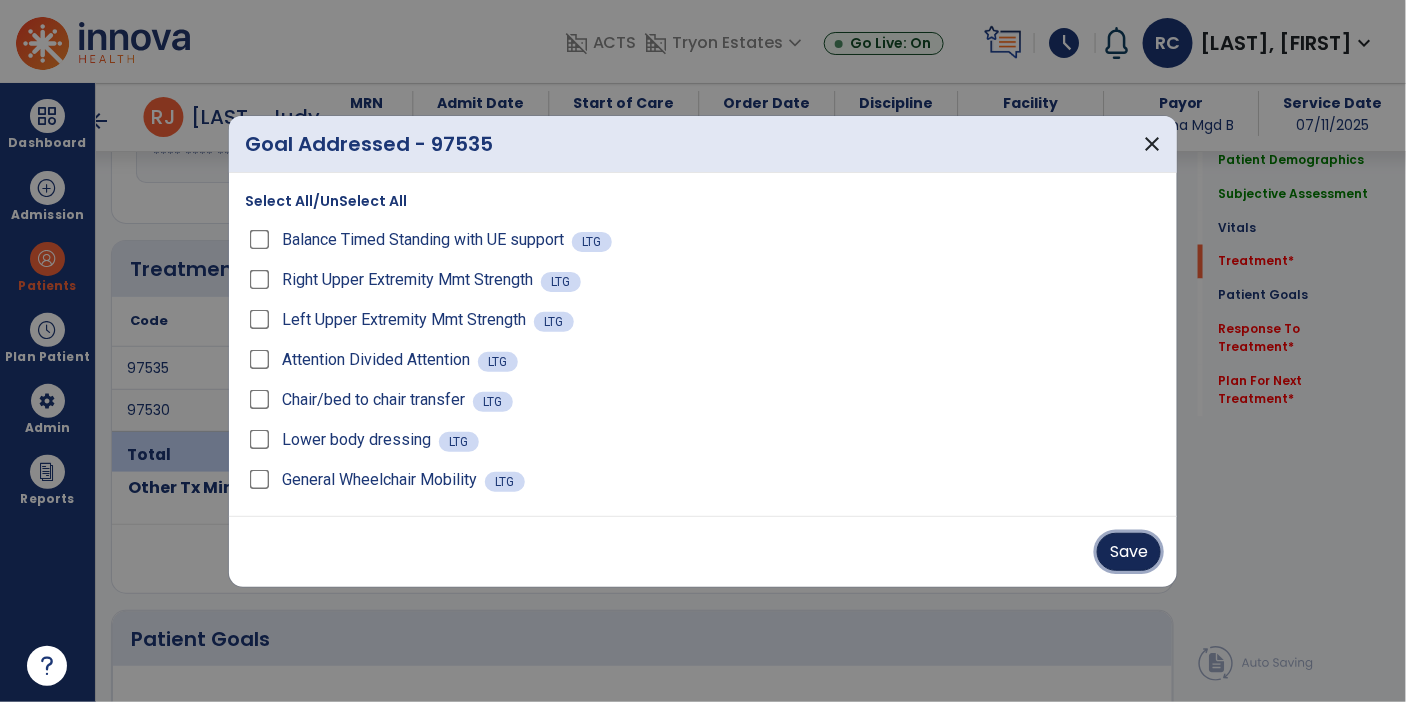 click on "Save" at bounding box center (1129, 552) 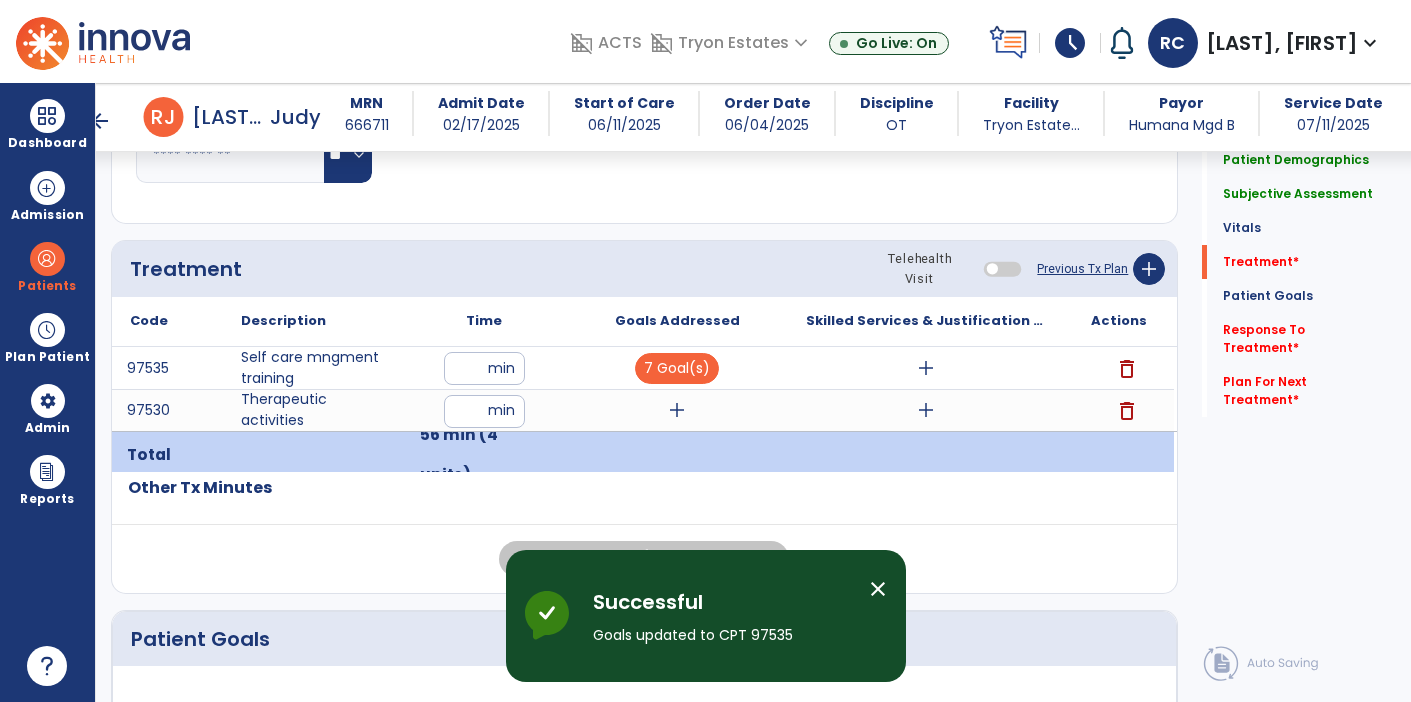 click on "add" at bounding box center (677, 410) 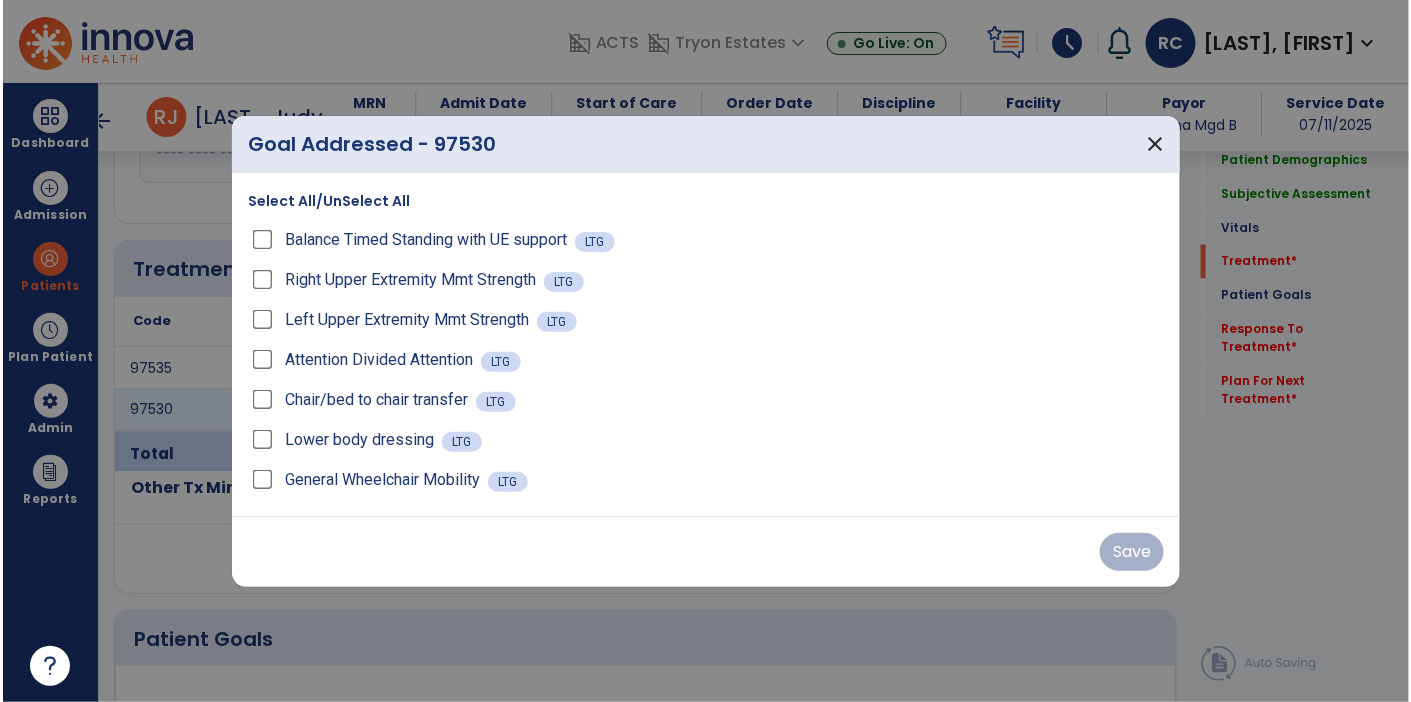 scroll, scrollTop: 1009, scrollLeft: 0, axis: vertical 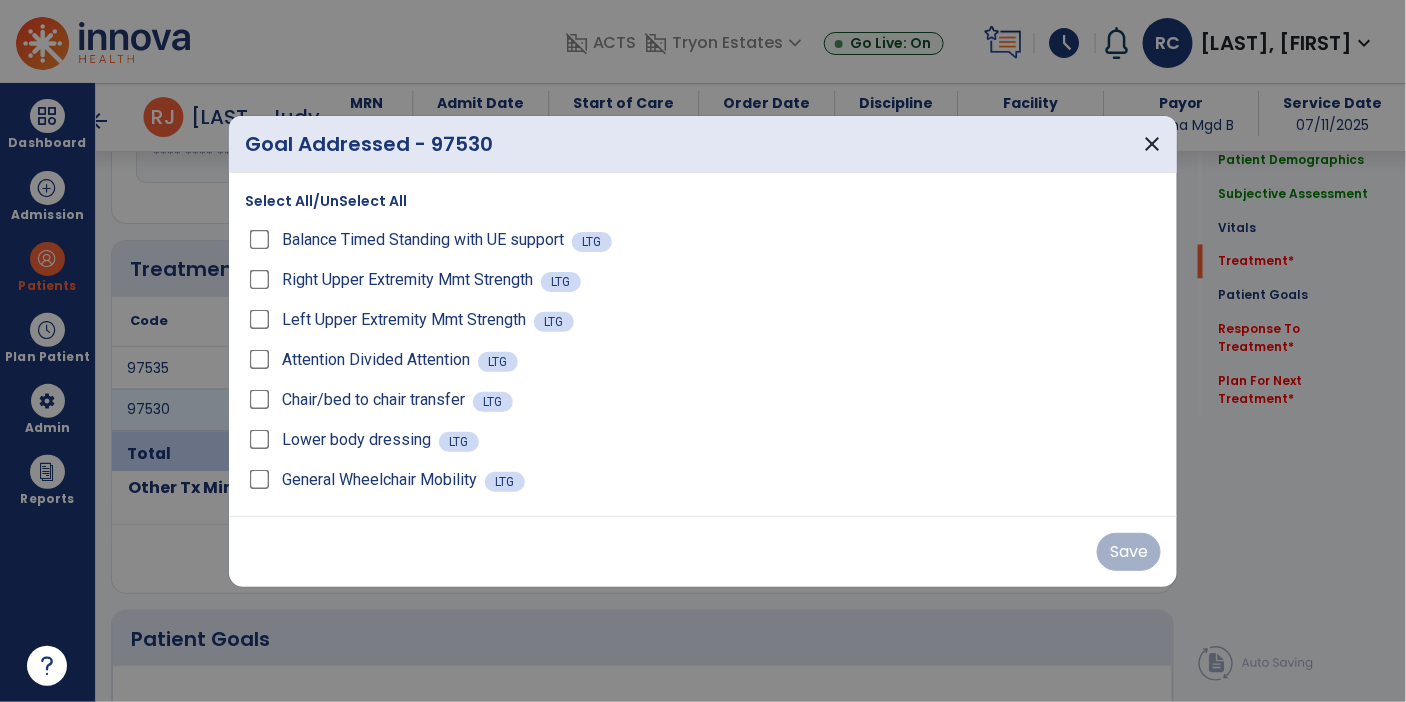 click on "Select All/UnSelect All" at bounding box center (326, 201) 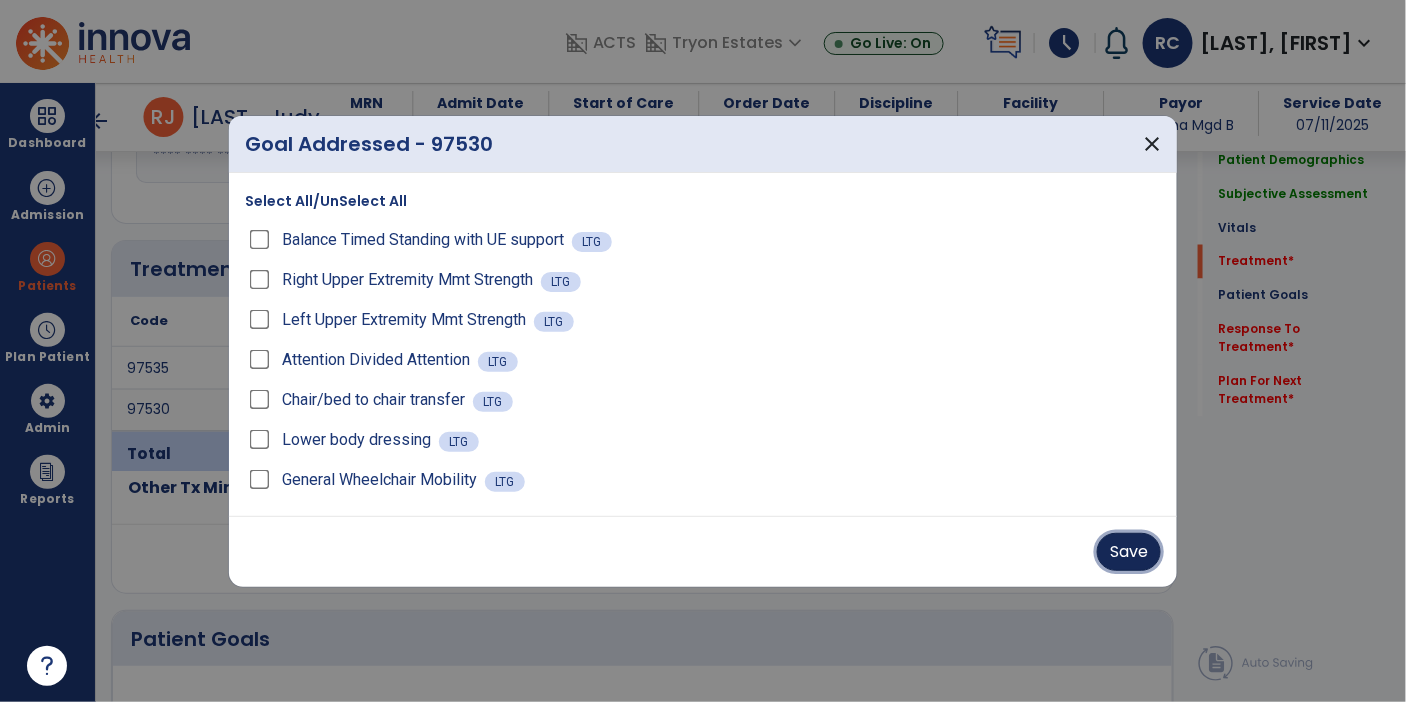 click on "Save" at bounding box center (1129, 552) 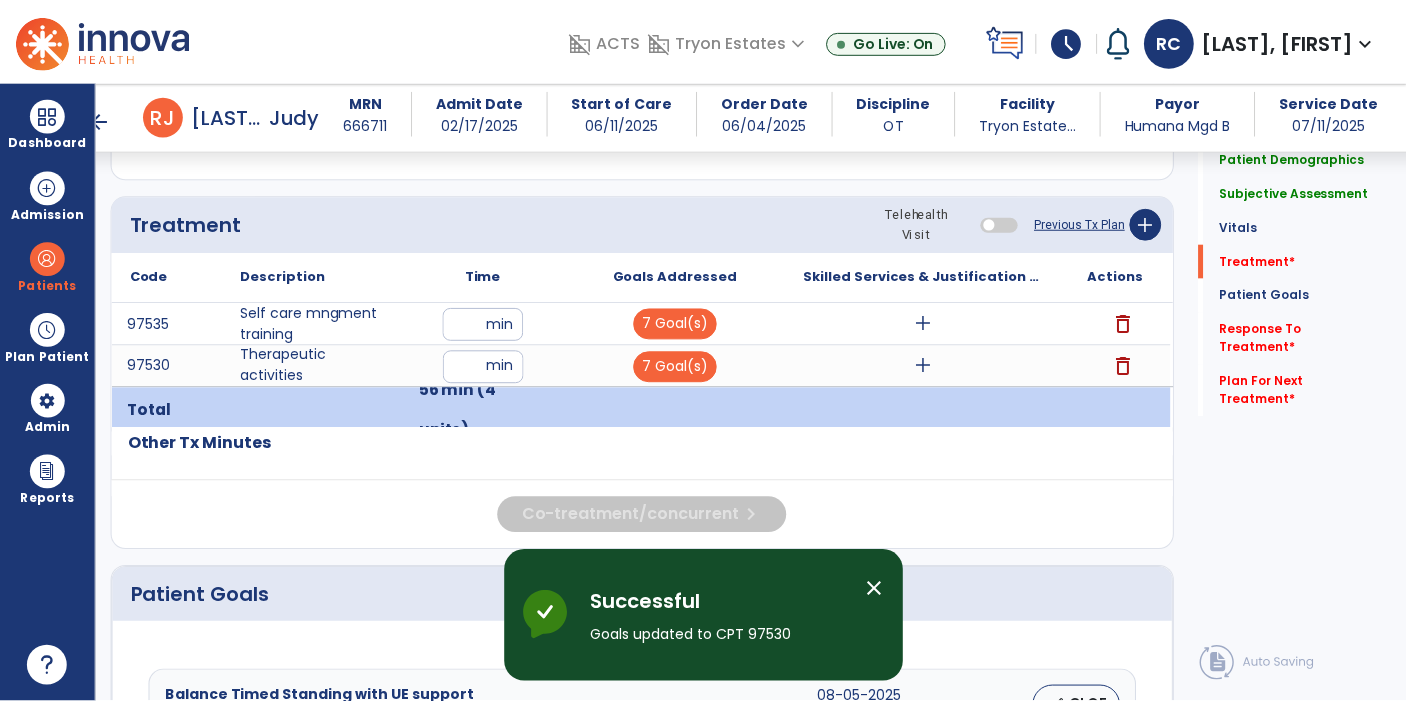 scroll, scrollTop: 1051, scrollLeft: 0, axis: vertical 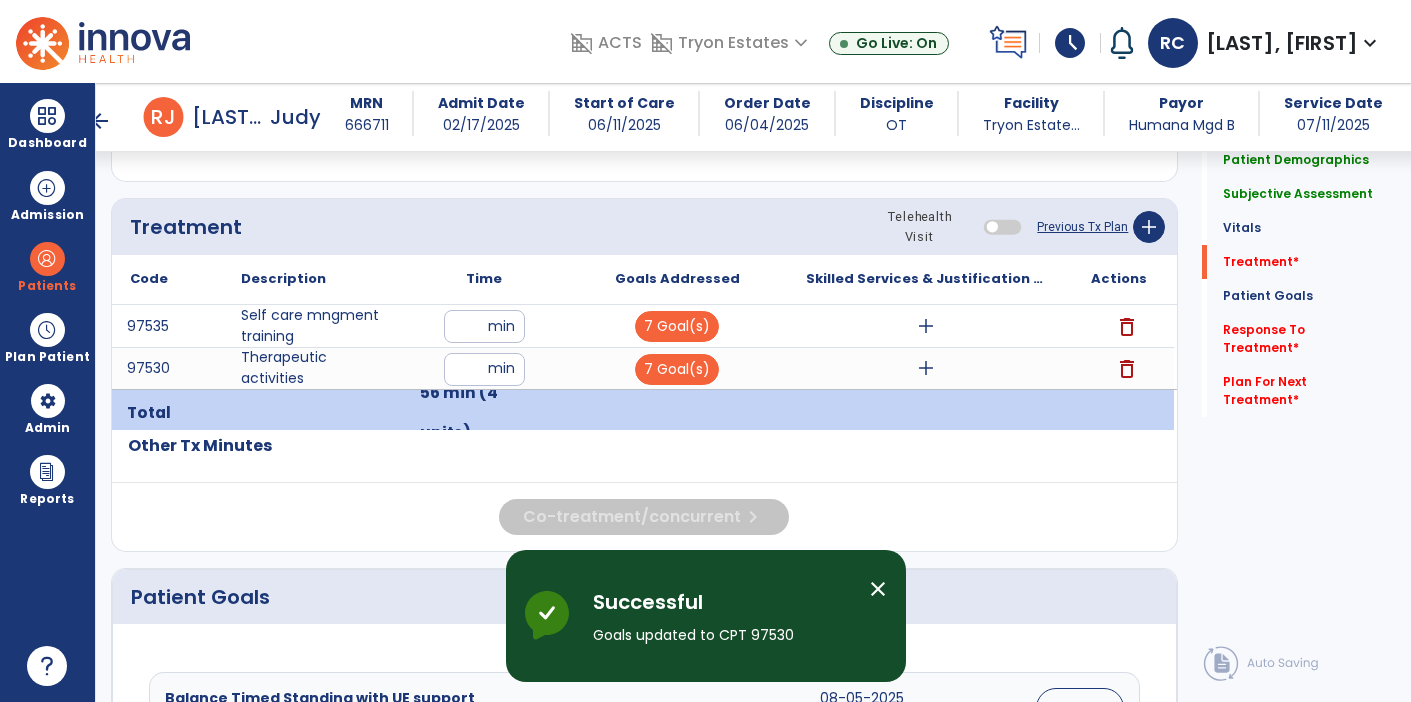 click on "add" at bounding box center [926, 326] 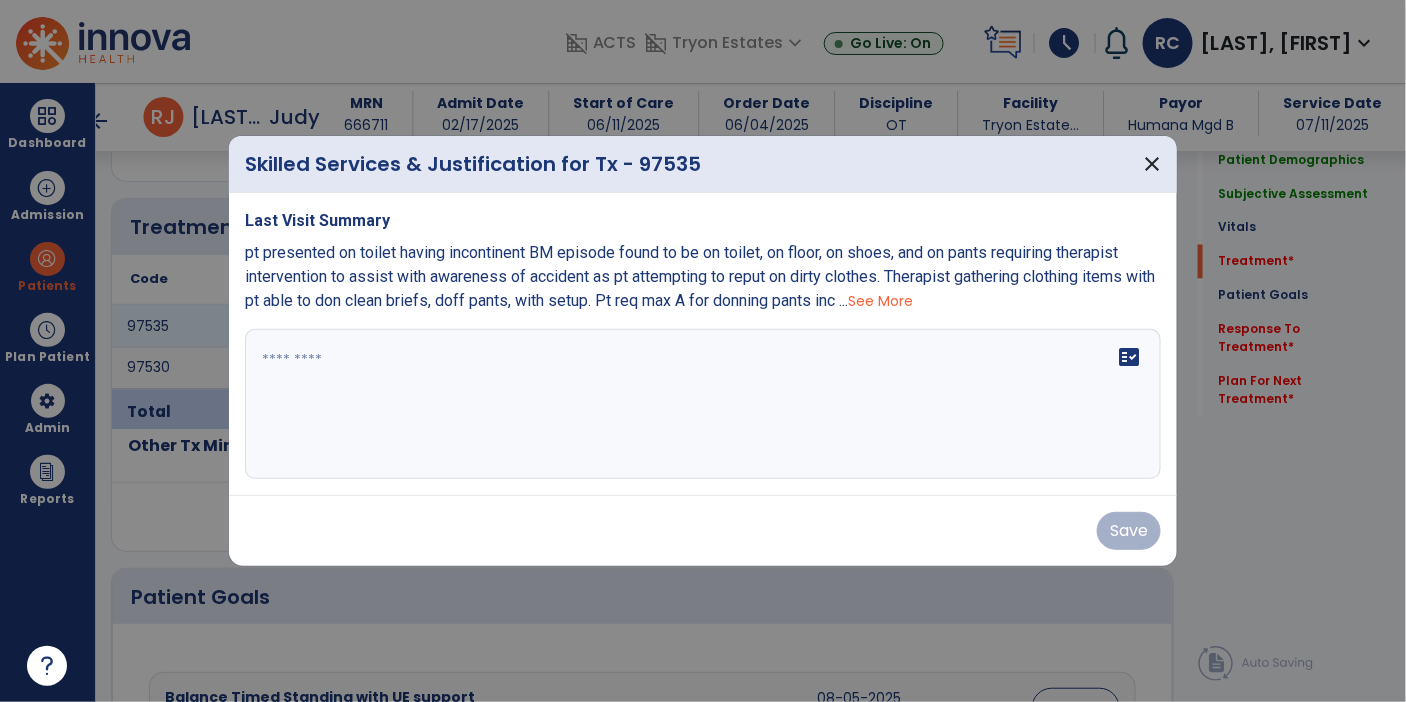 scroll, scrollTop: 1051, scrollLeft: 0, axis: vertical 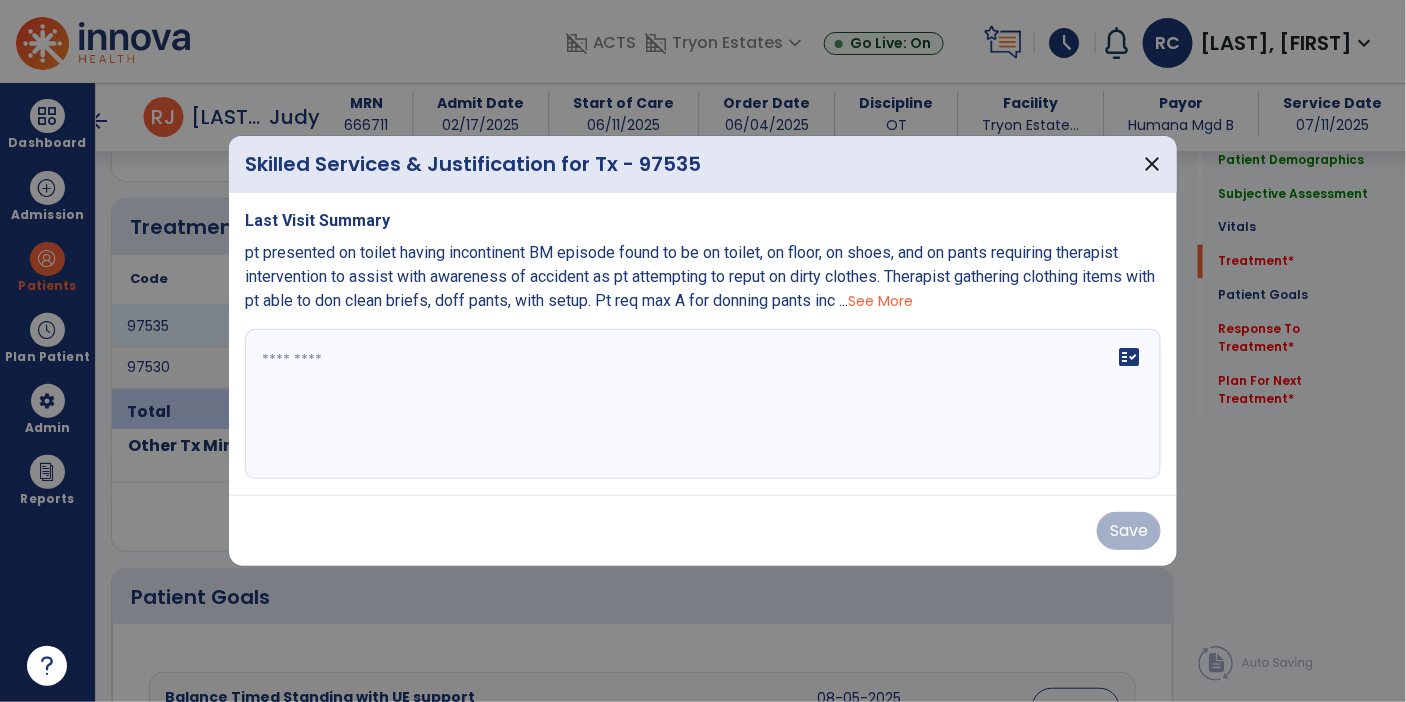 click on "See More" at bounding box center (880, 301) 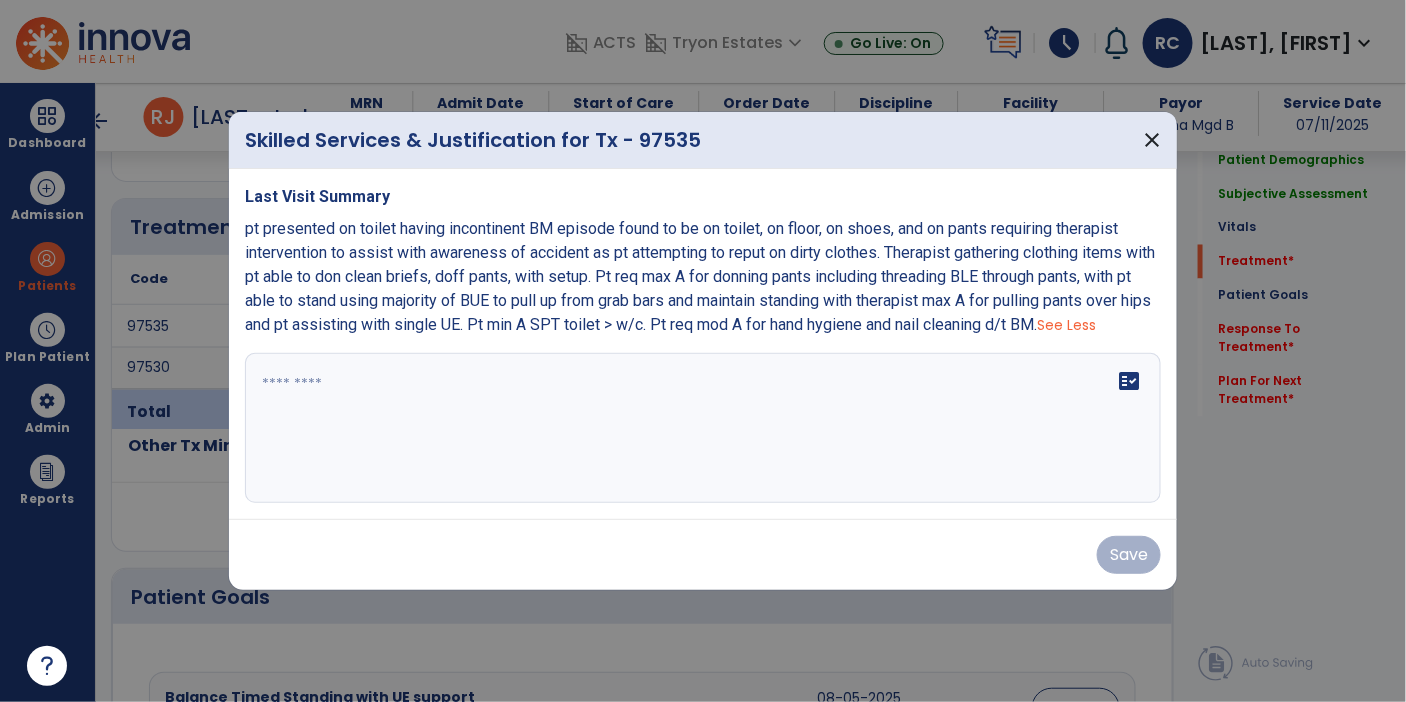 click at bounding box center (703, 428) 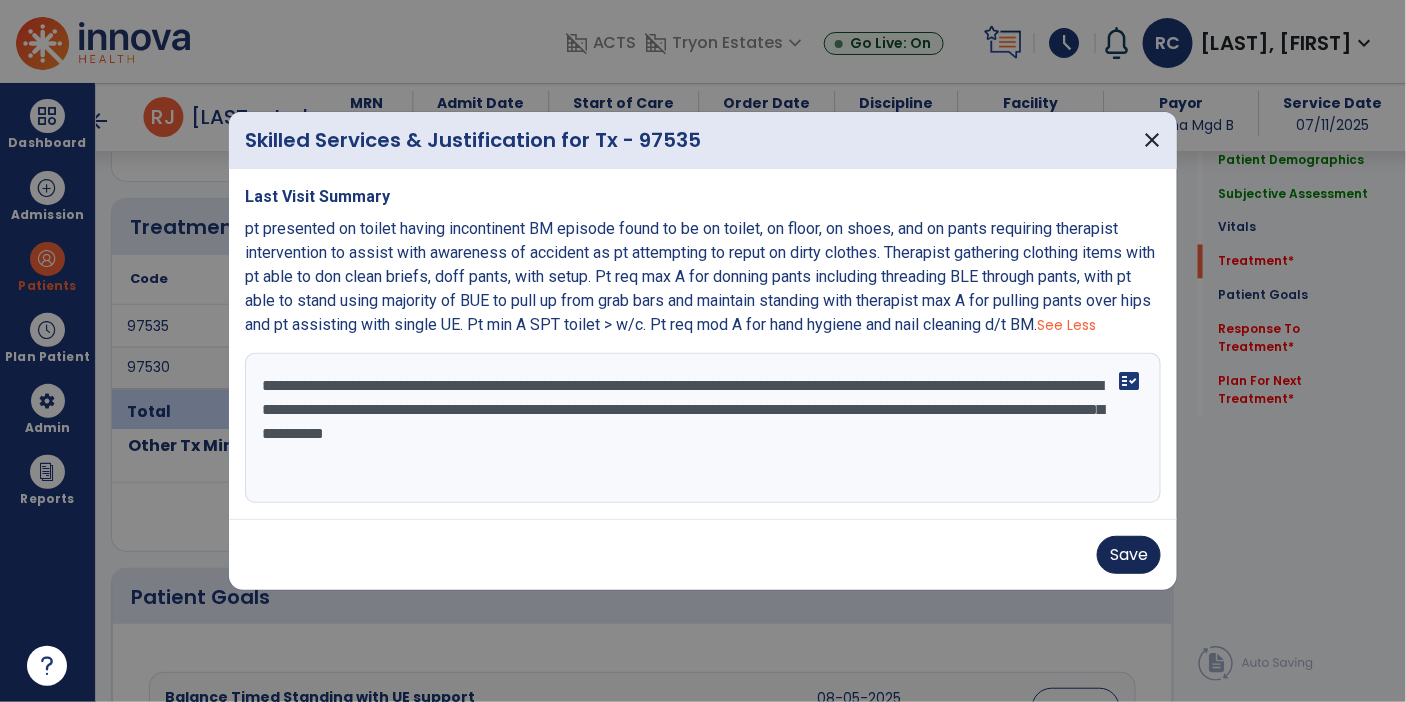 type on "**********" 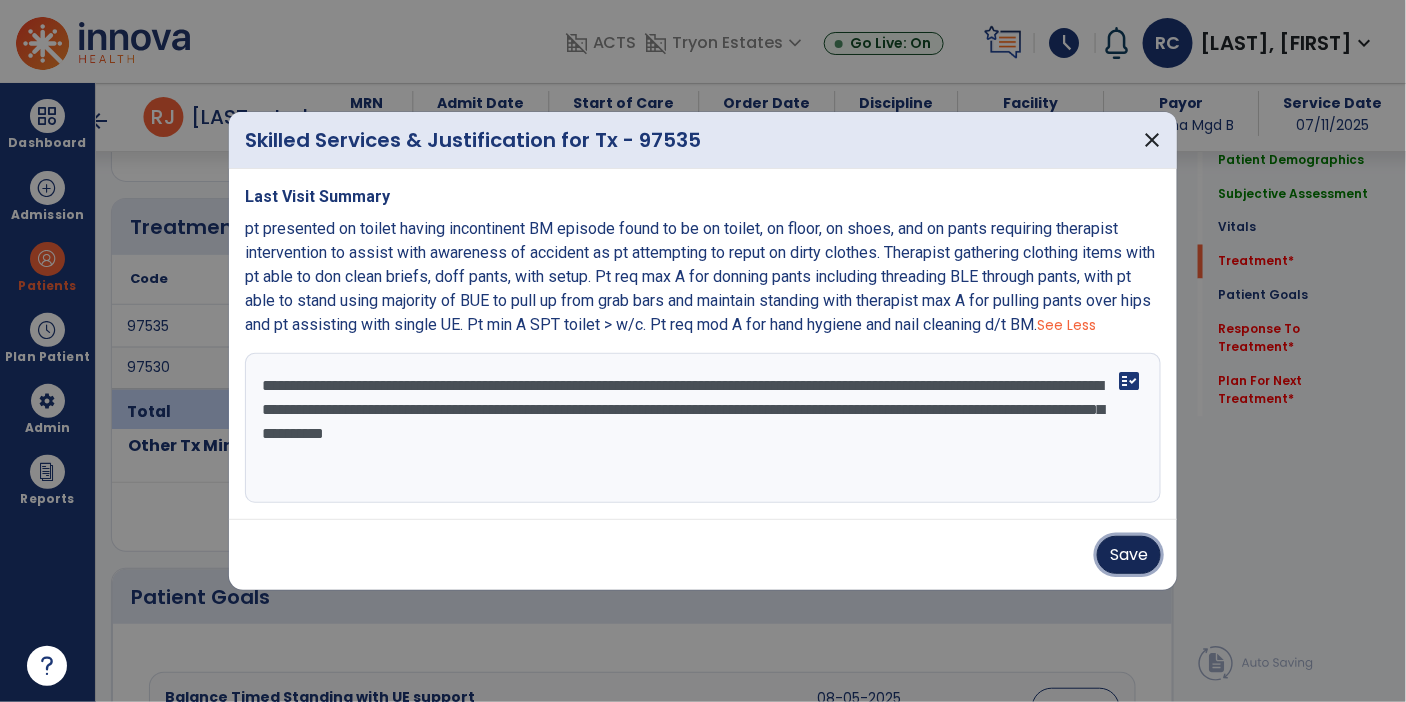 click on "Save" at bounding box center (1129, 555) 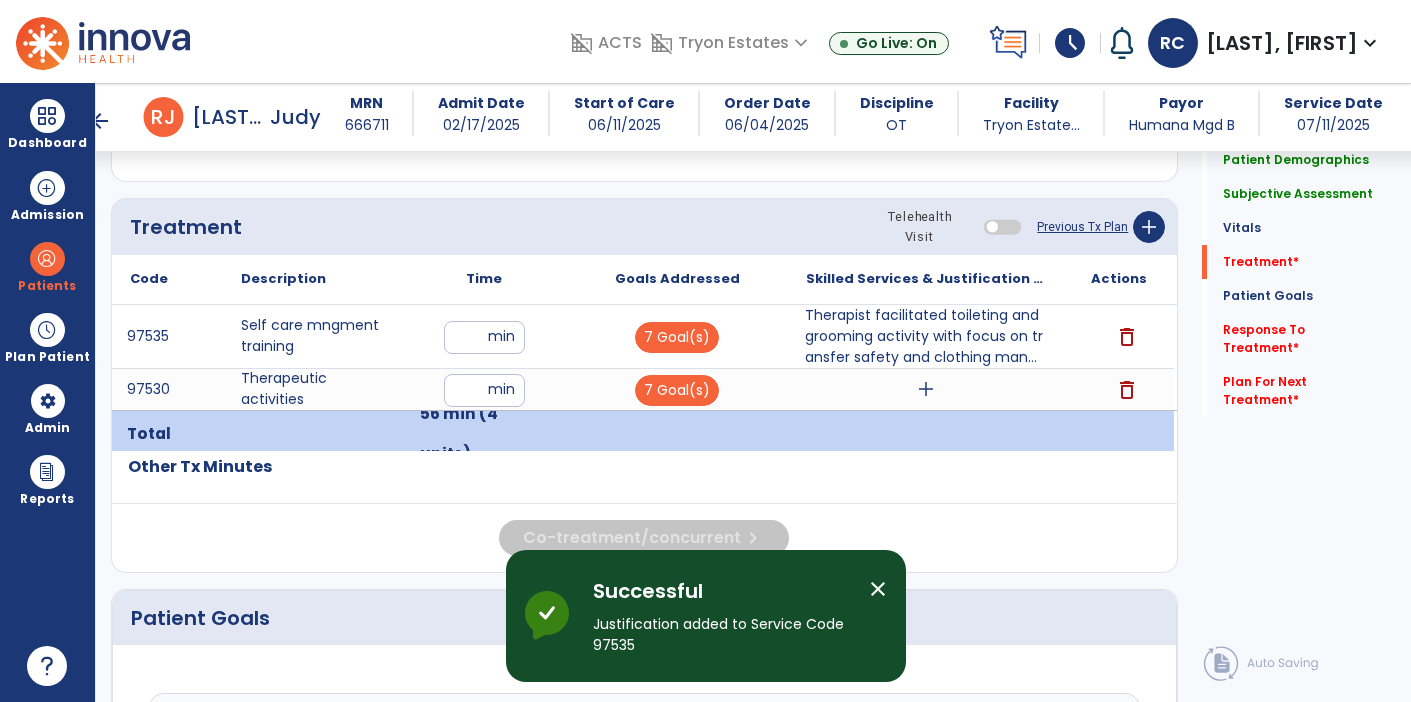 click on "add" at bounding box center [926, 389] 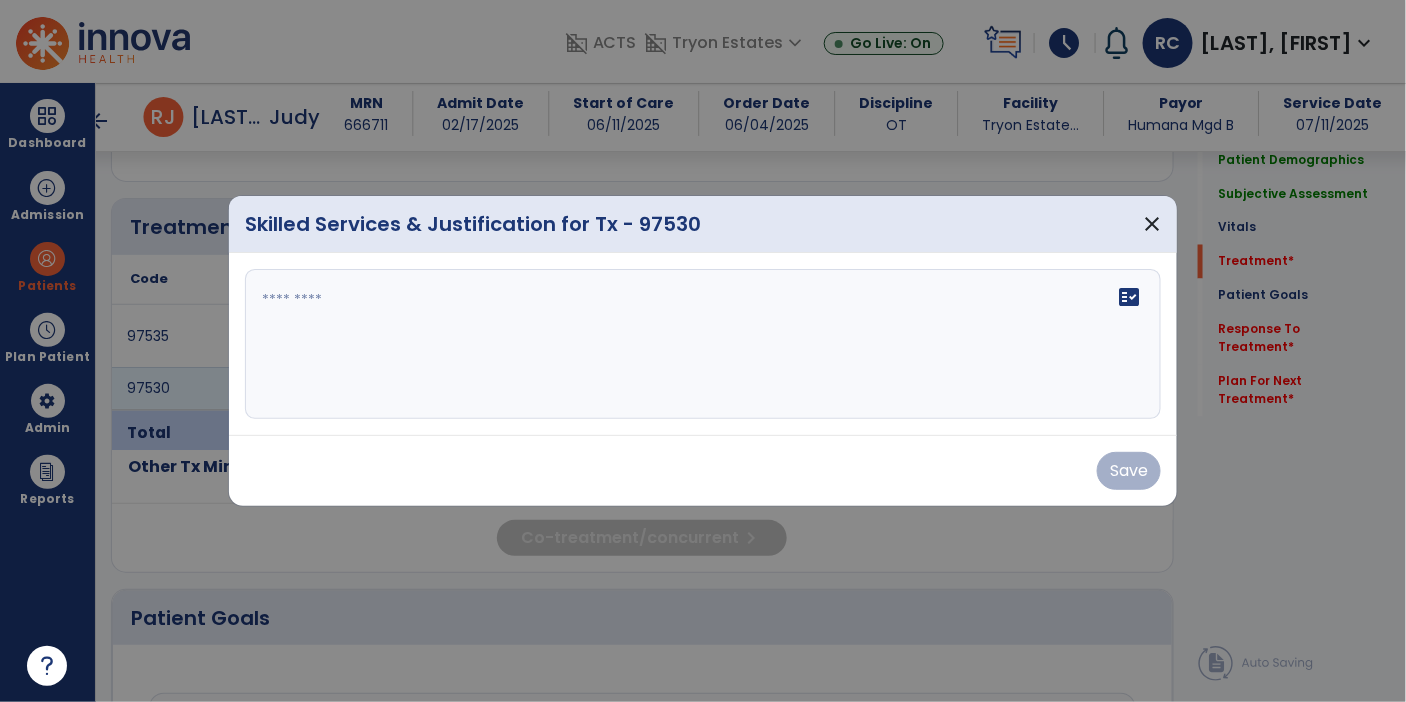 scroll, scrollTop: 1051, scrollLeft: 0, axis: vertical 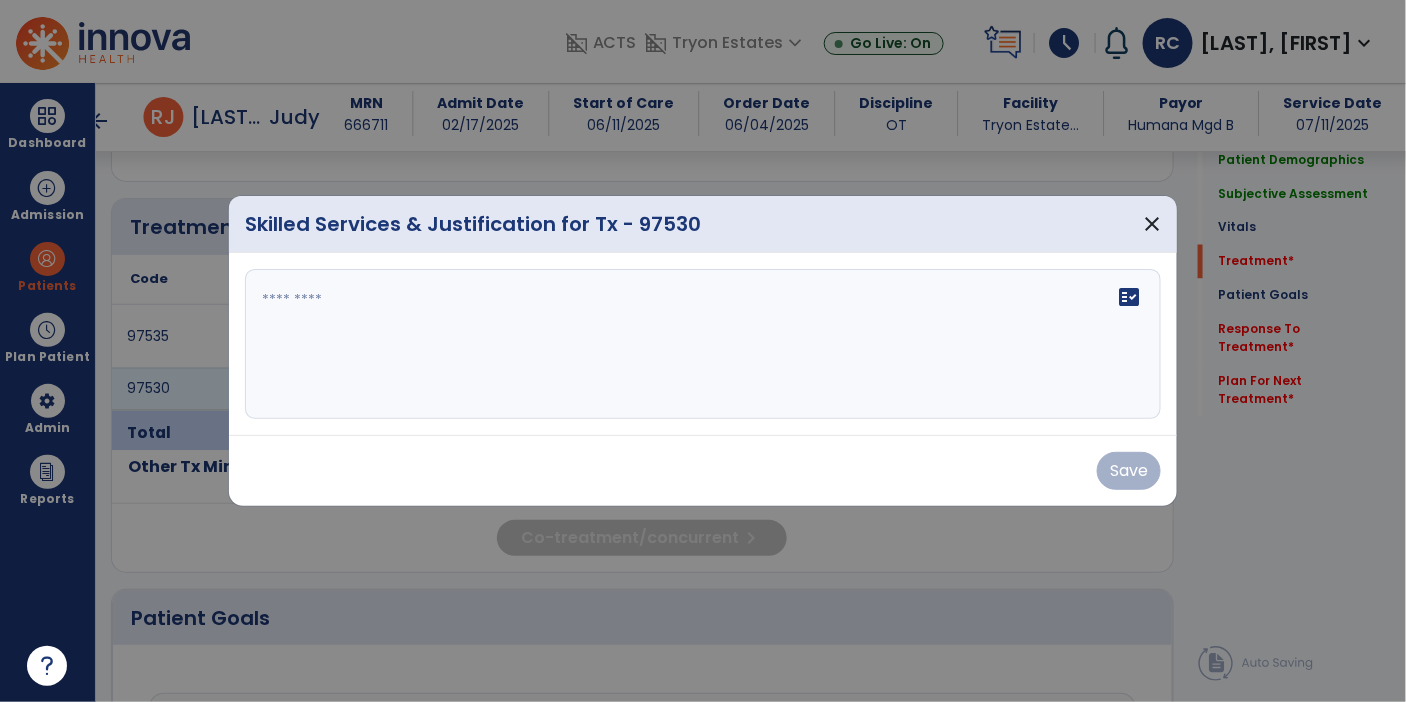 click 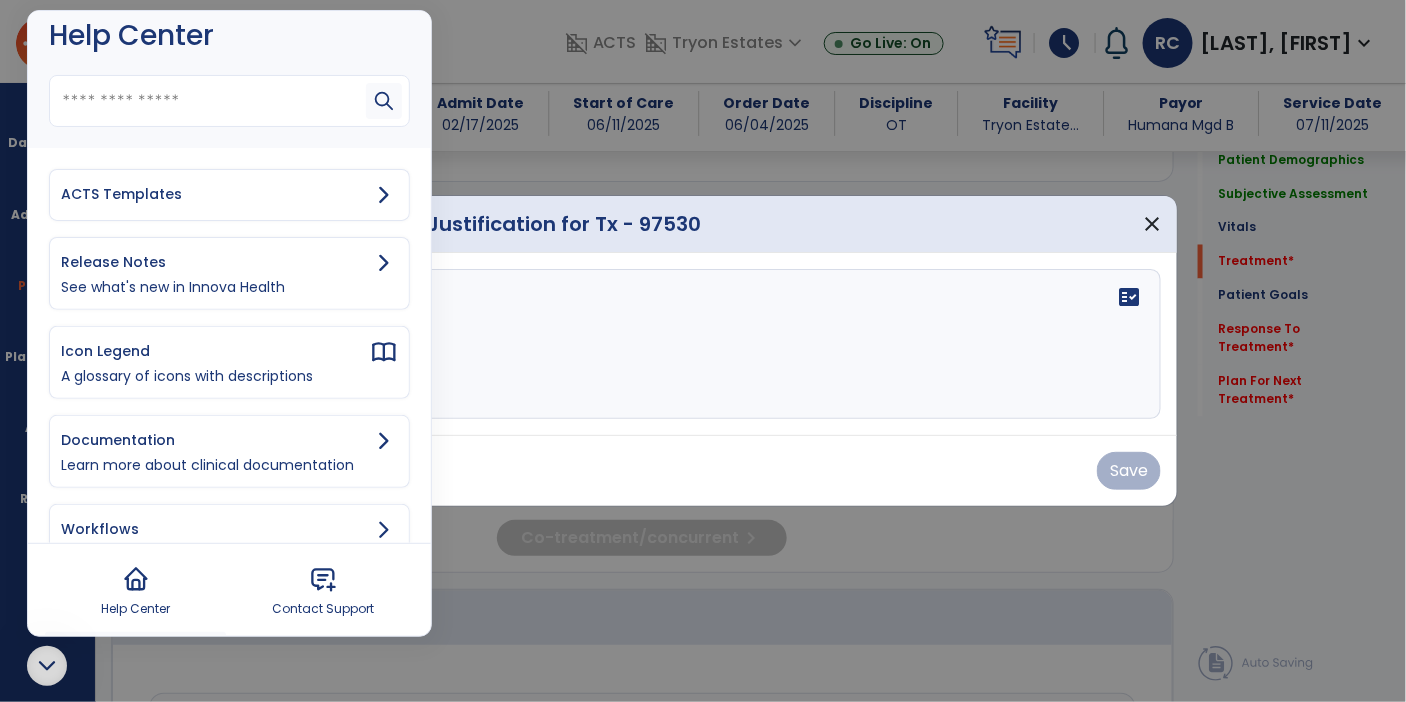 scroll, scrollTop: 13, scrollLeft: 0, axis: vertical 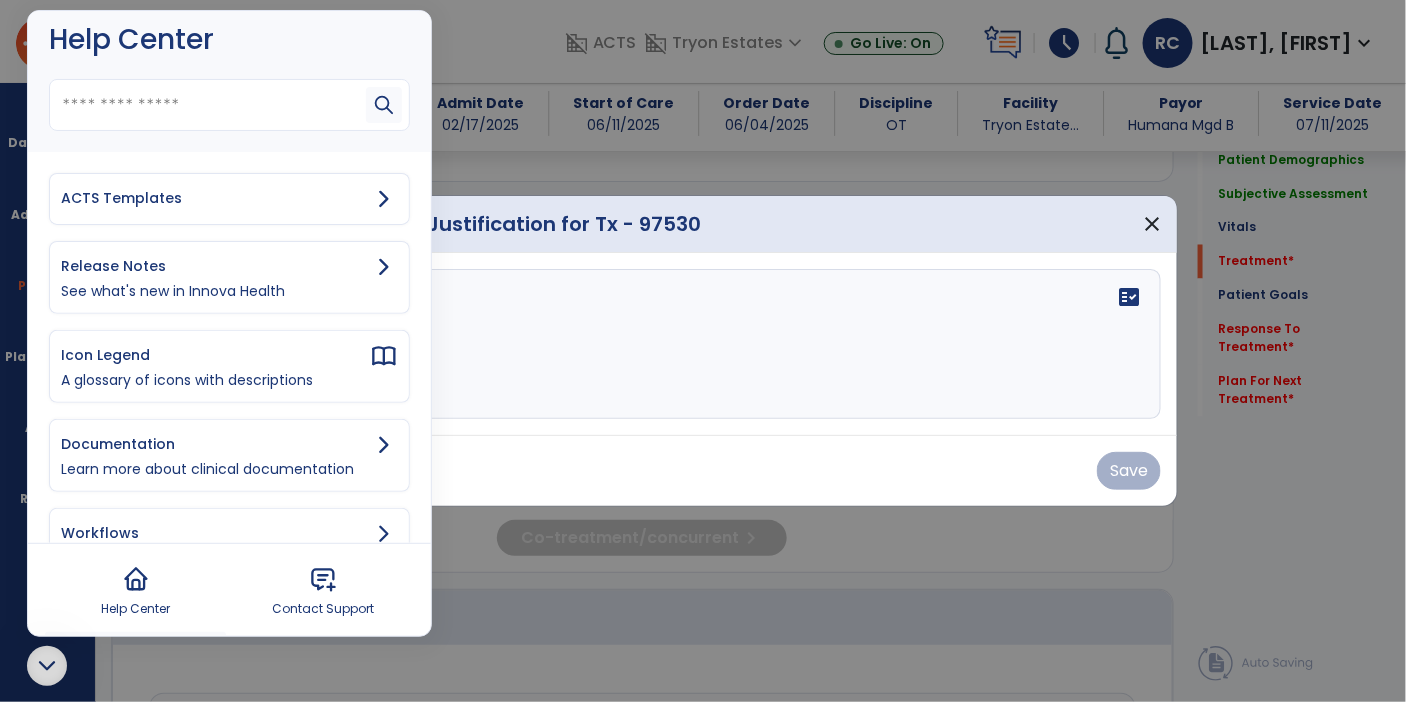 click on "ACTS Templates" at bounding box center (215, 198) 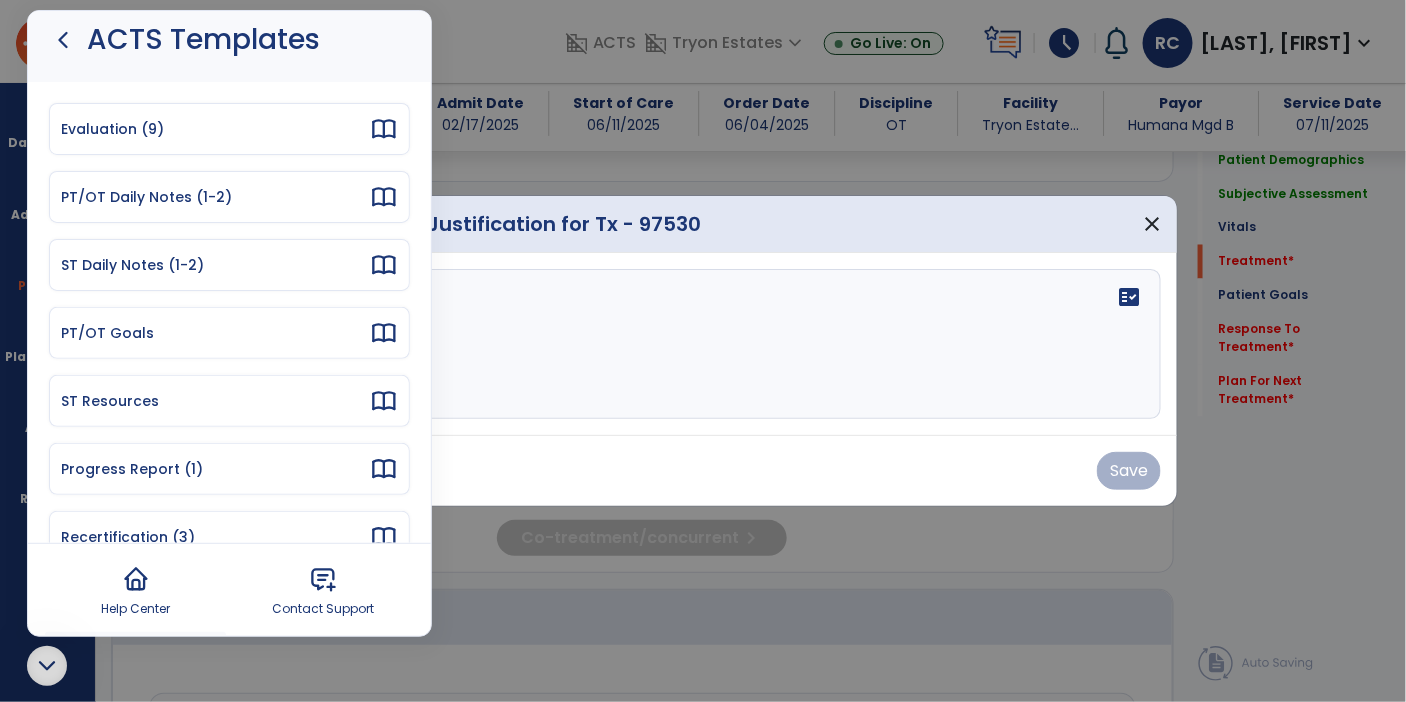 scroll, scrollTop: 0, scrollLeft: 0, axis: both 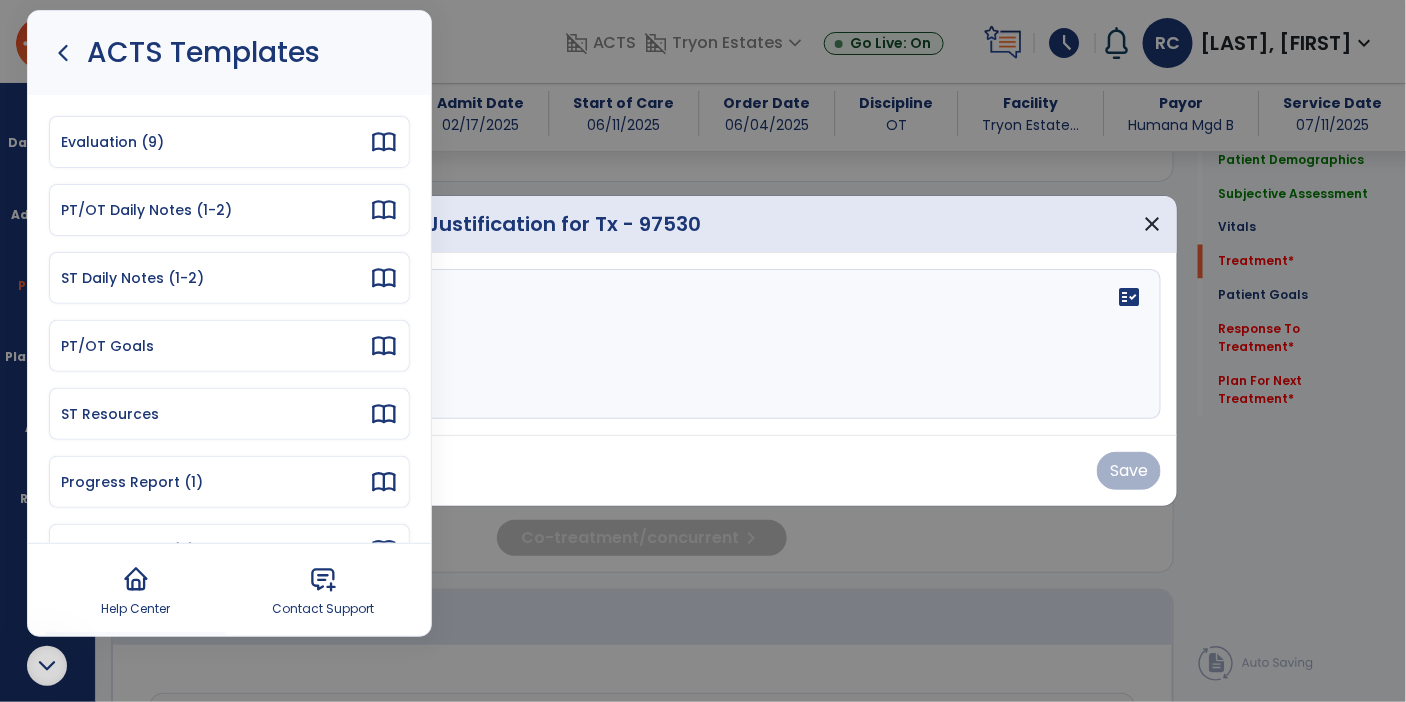 click 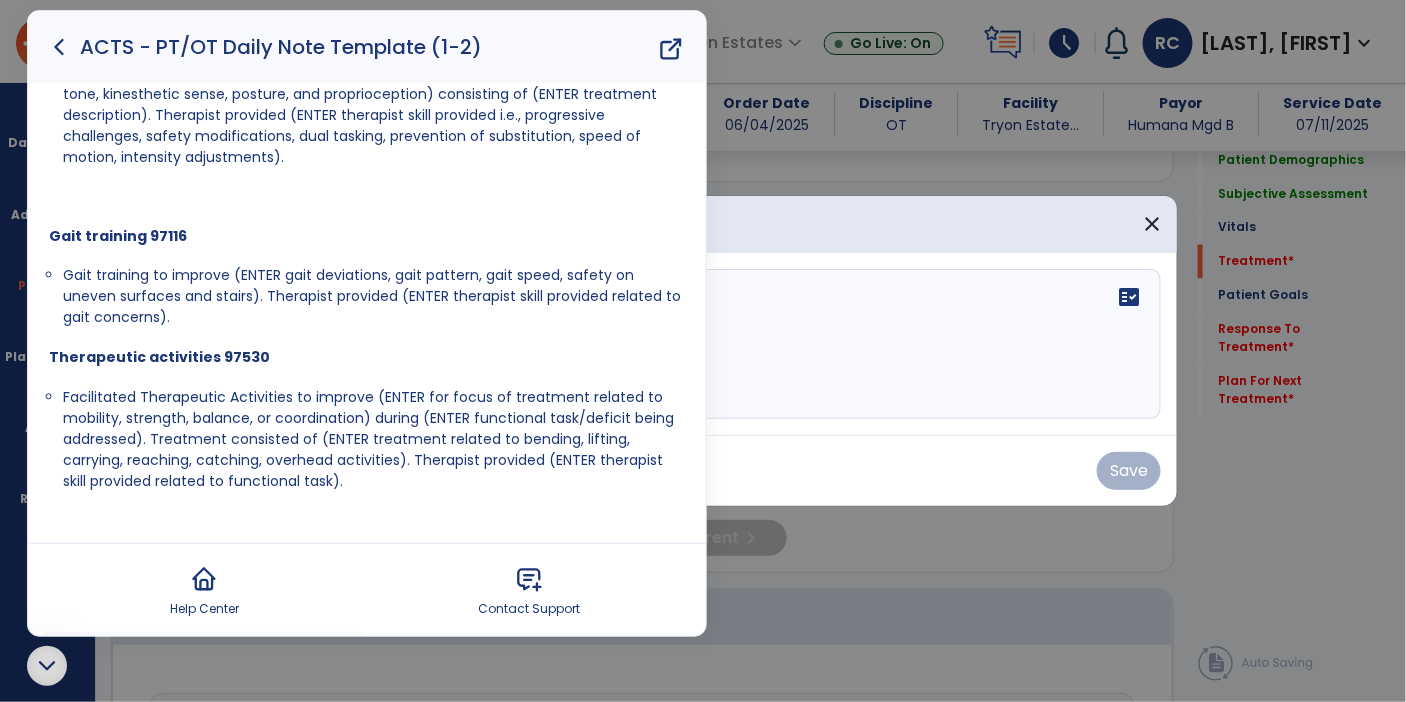 scroll, scrollTop: 507, scrollLeft: 0, axis: vertical 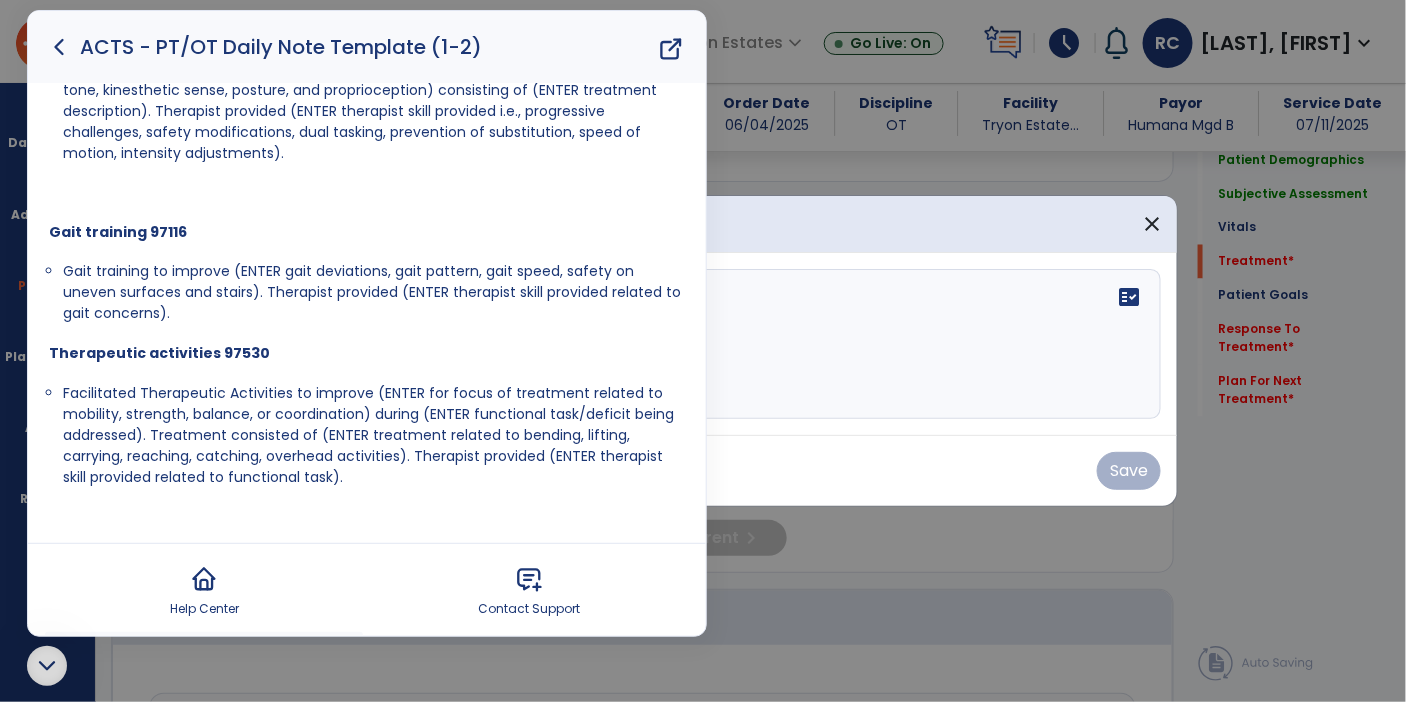 click on "Help Center" at bounding box center [204, 590] 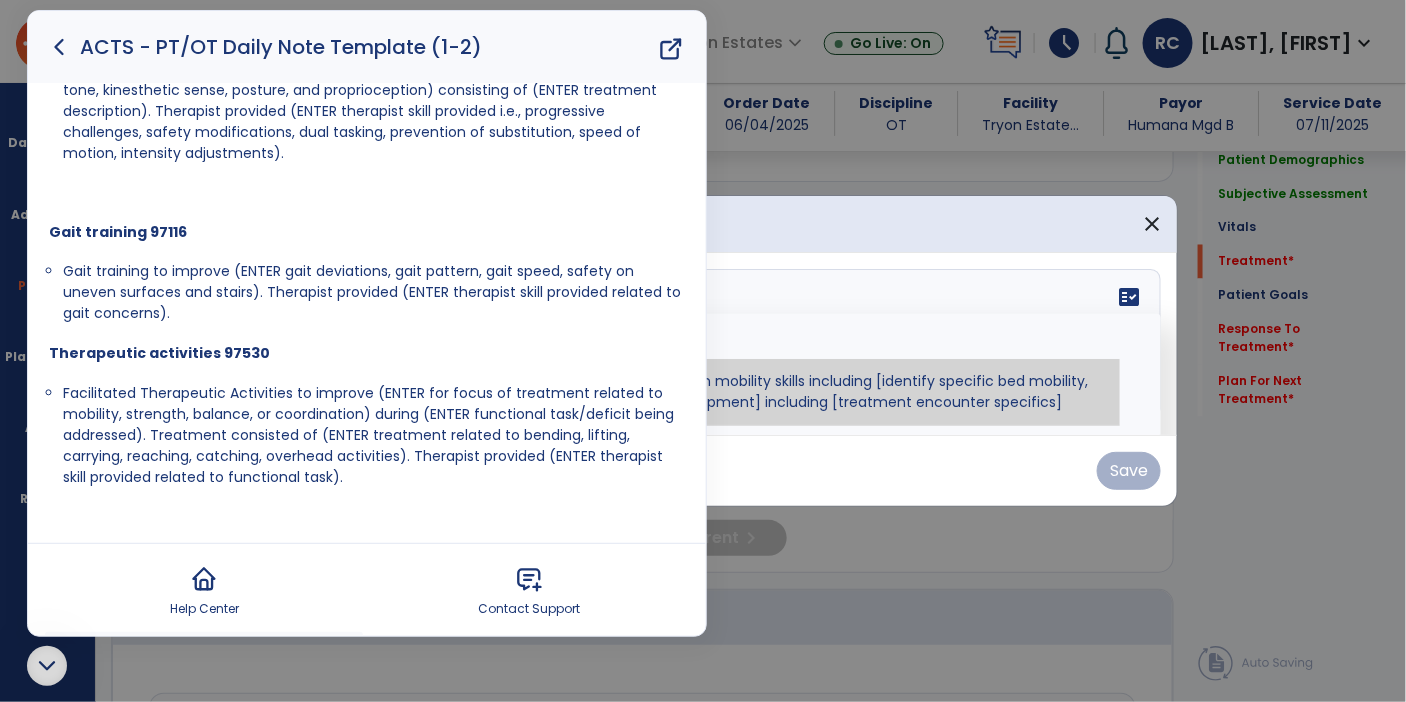 click at bounding box center (703, 351) 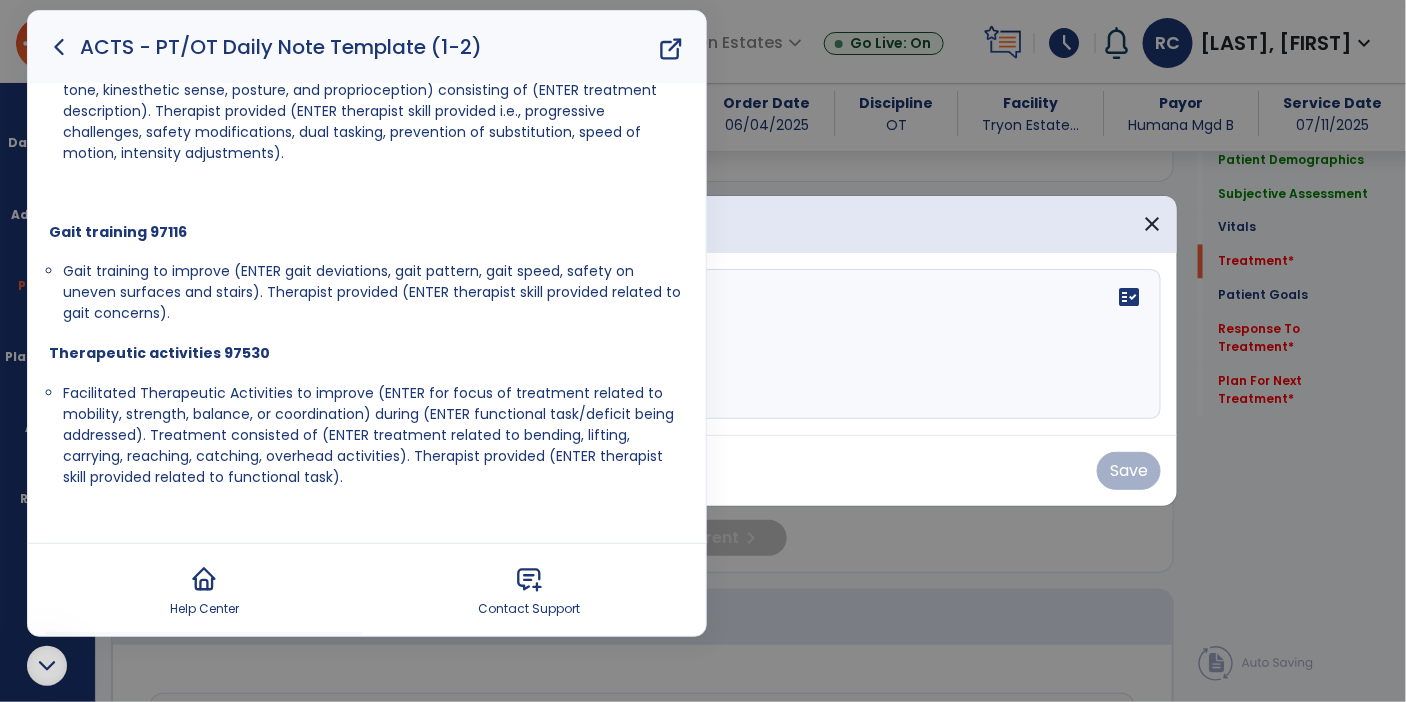 click at bounding box center [703, 351] 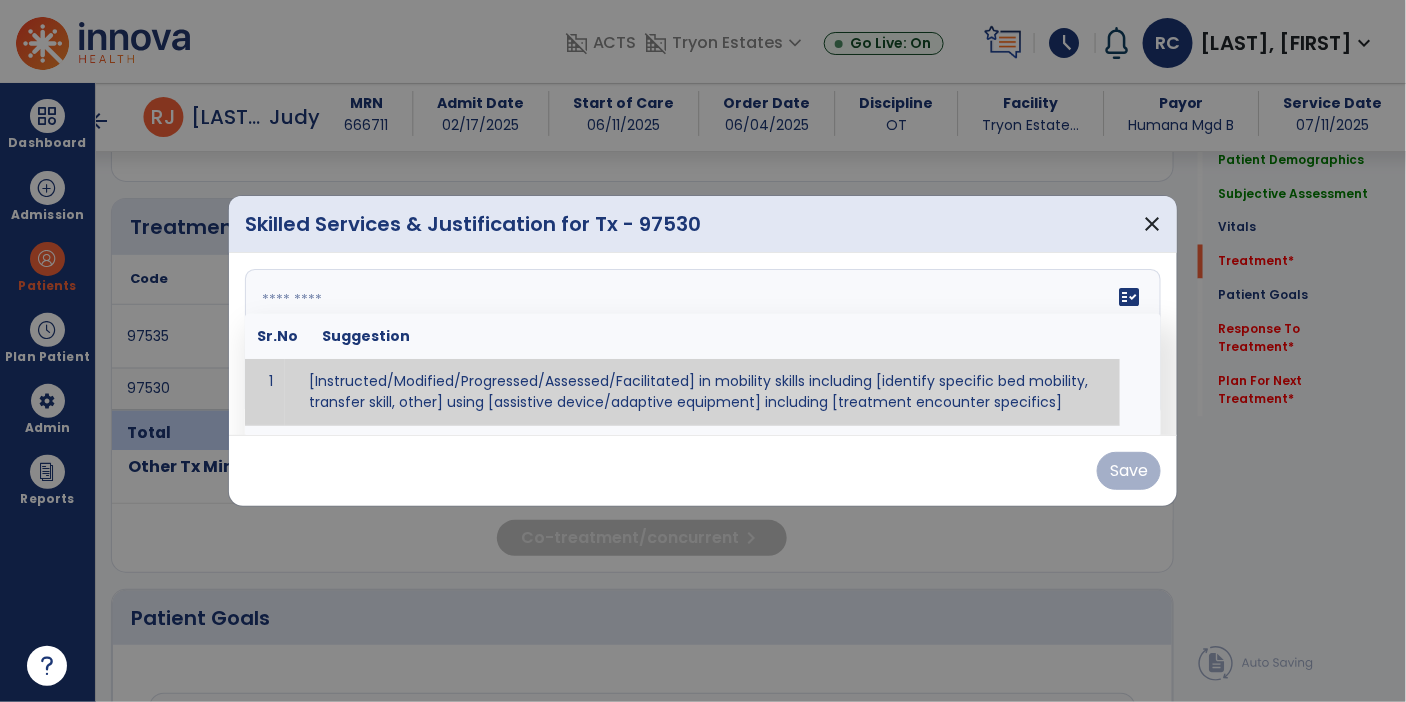 paste on "**********" 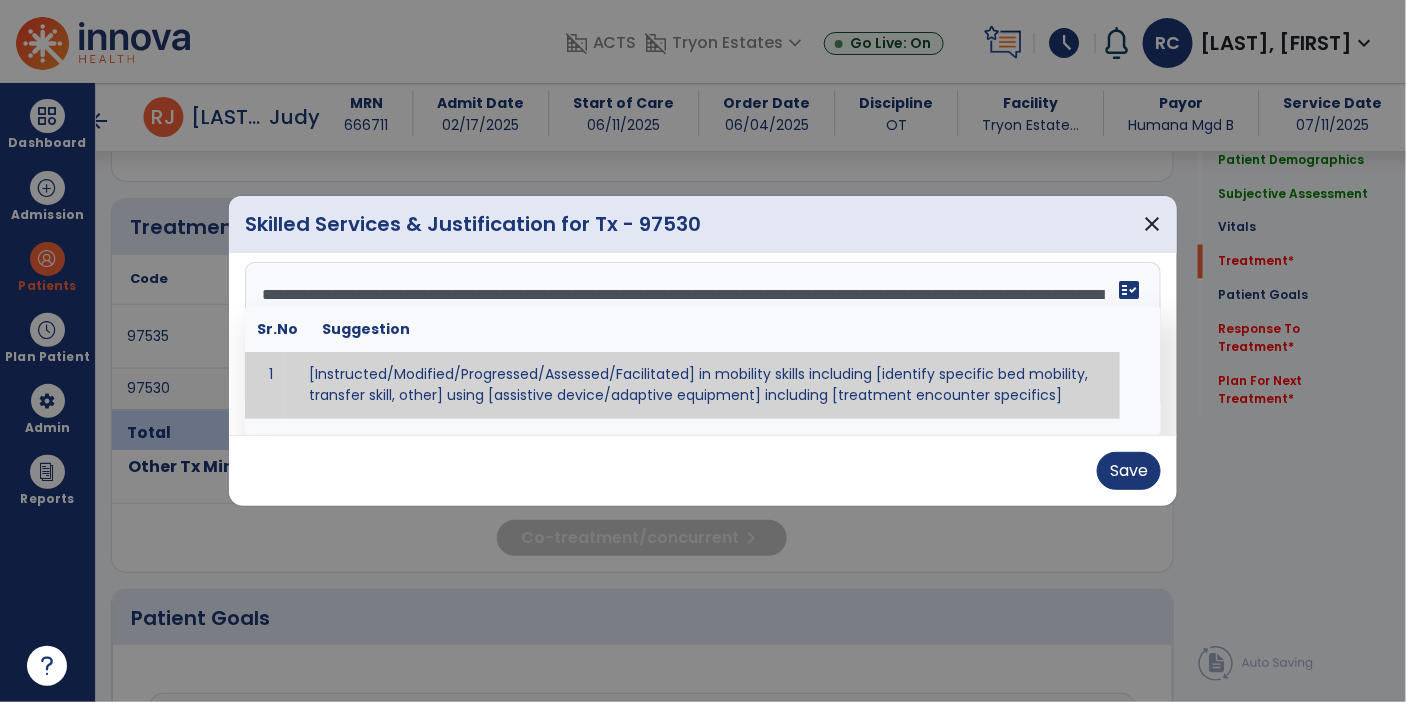 scroll, scrollTop: 6, scrollLeft: 0, axis: vertical 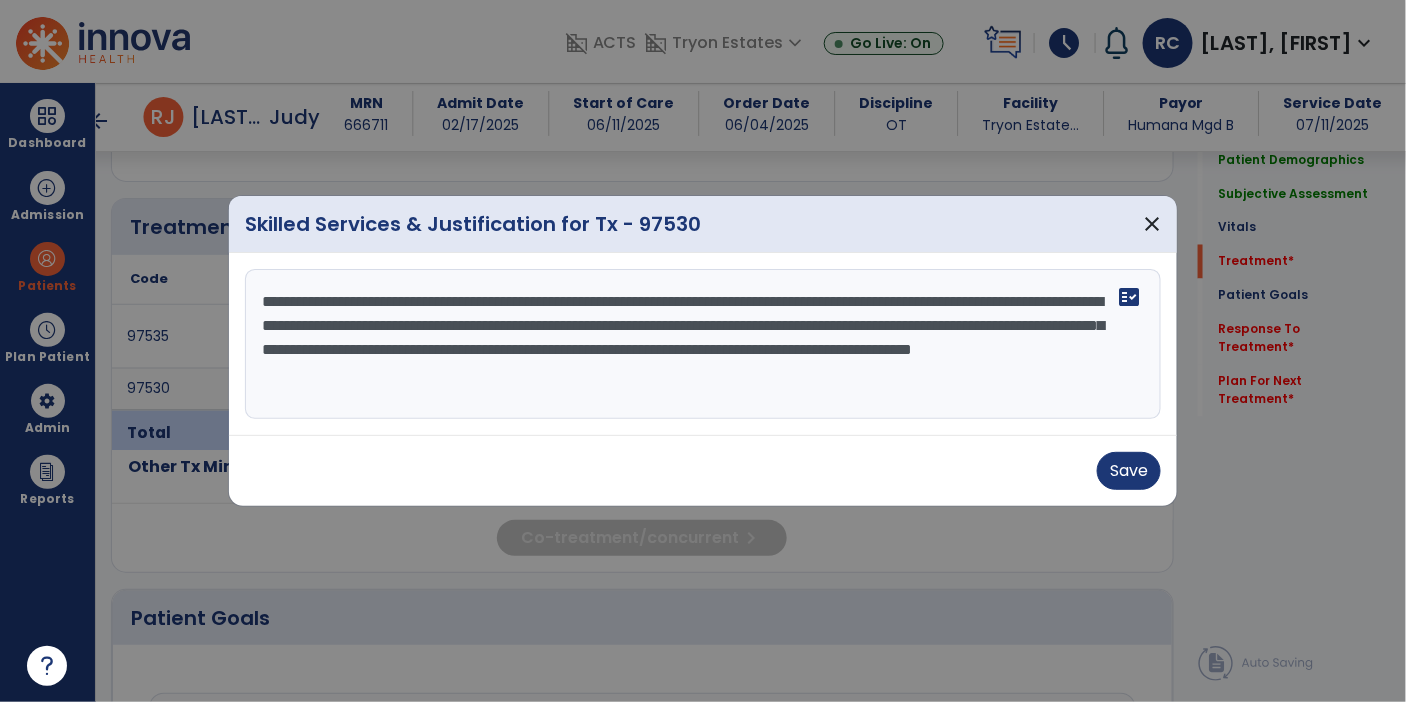 click on "**********" at bounding box center [703, 344] 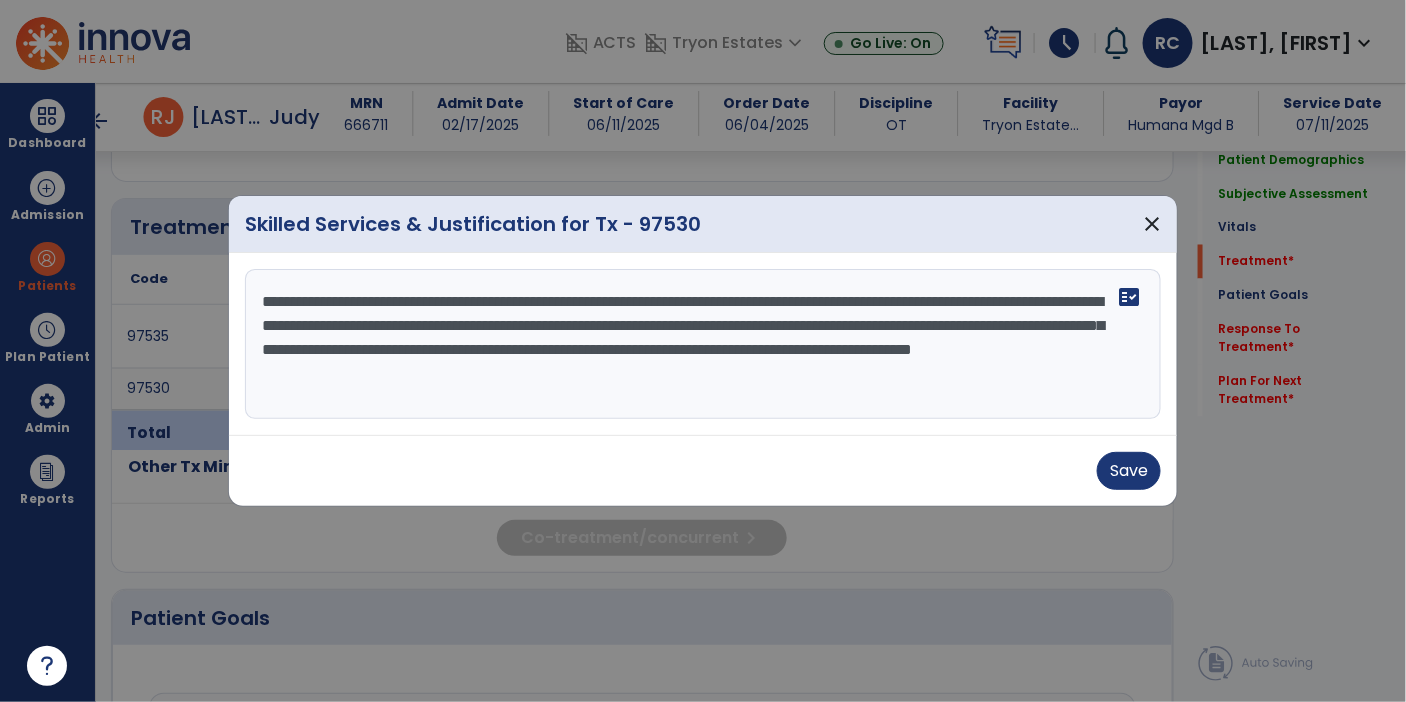 click on "**********" at bounding box center (703, 344) 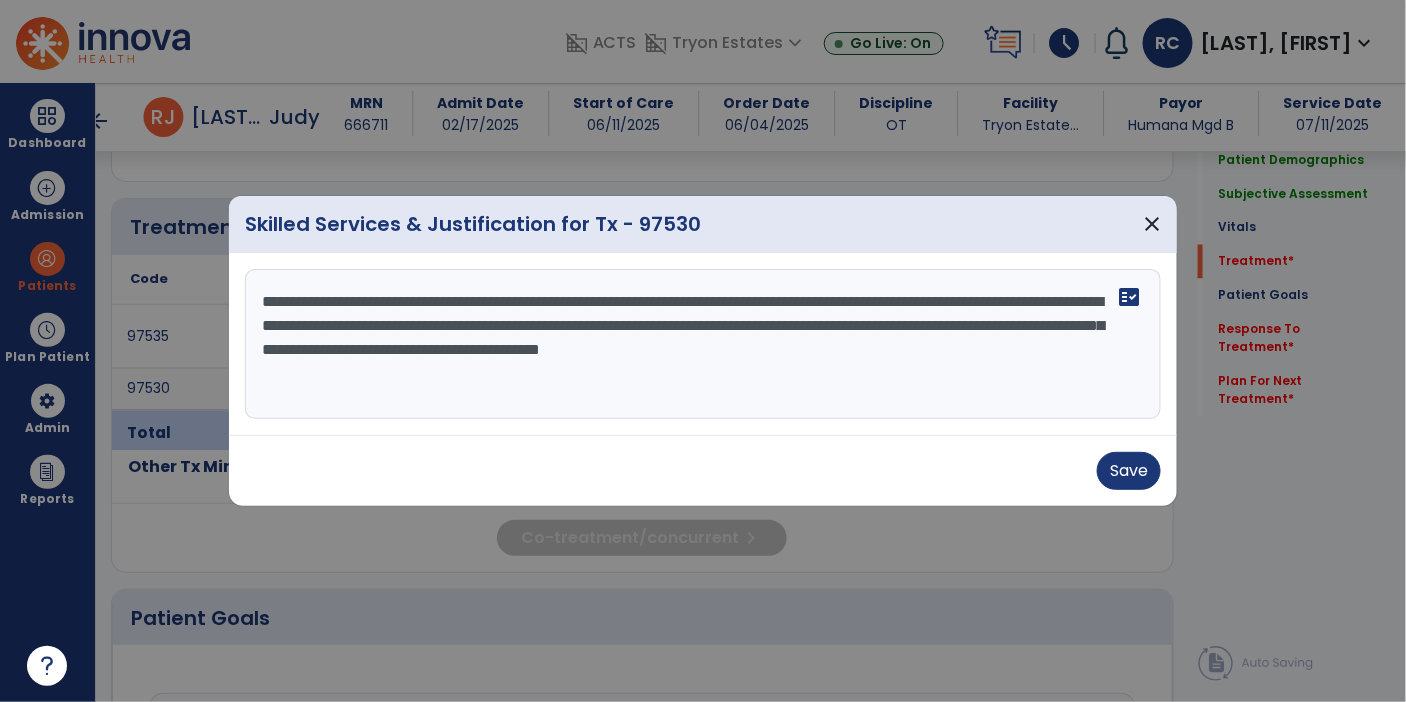click on "**********" at bounding box center (703, 344) 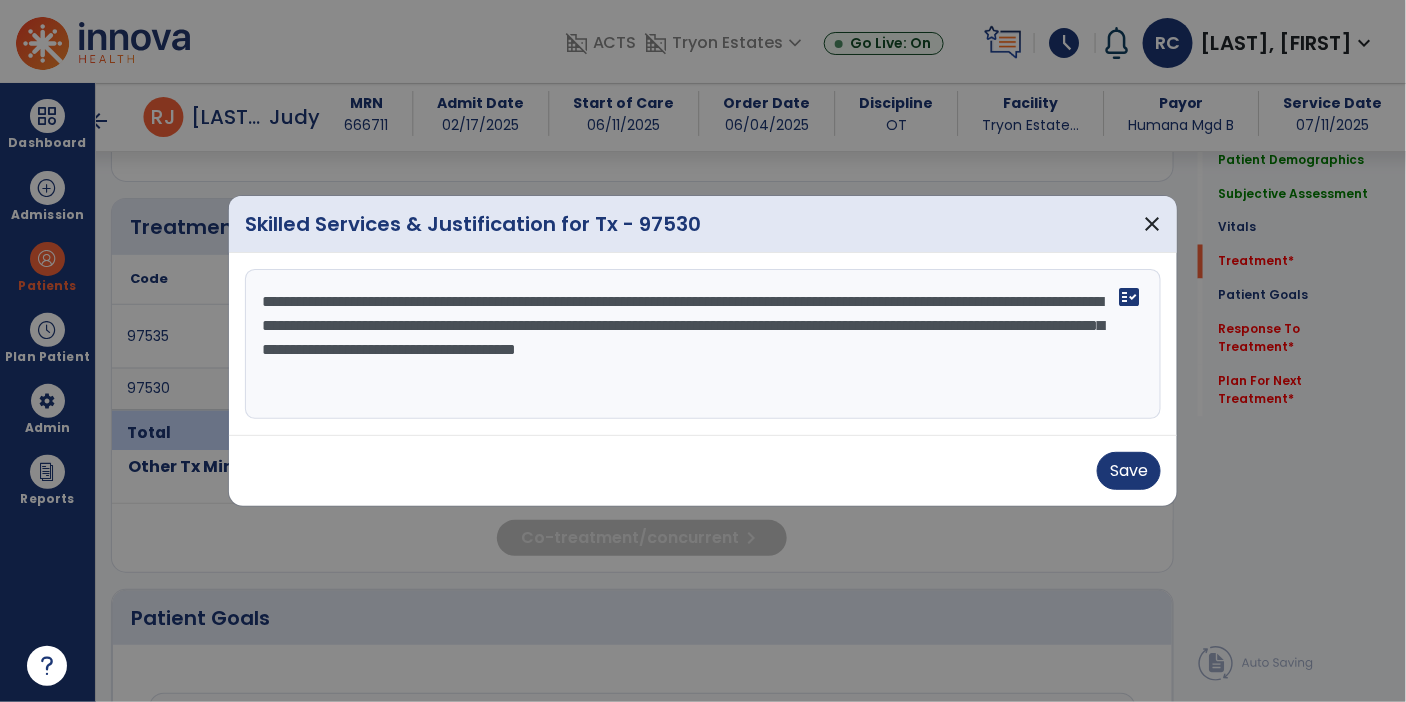 click on "**********" at bounding box center (703, 344) 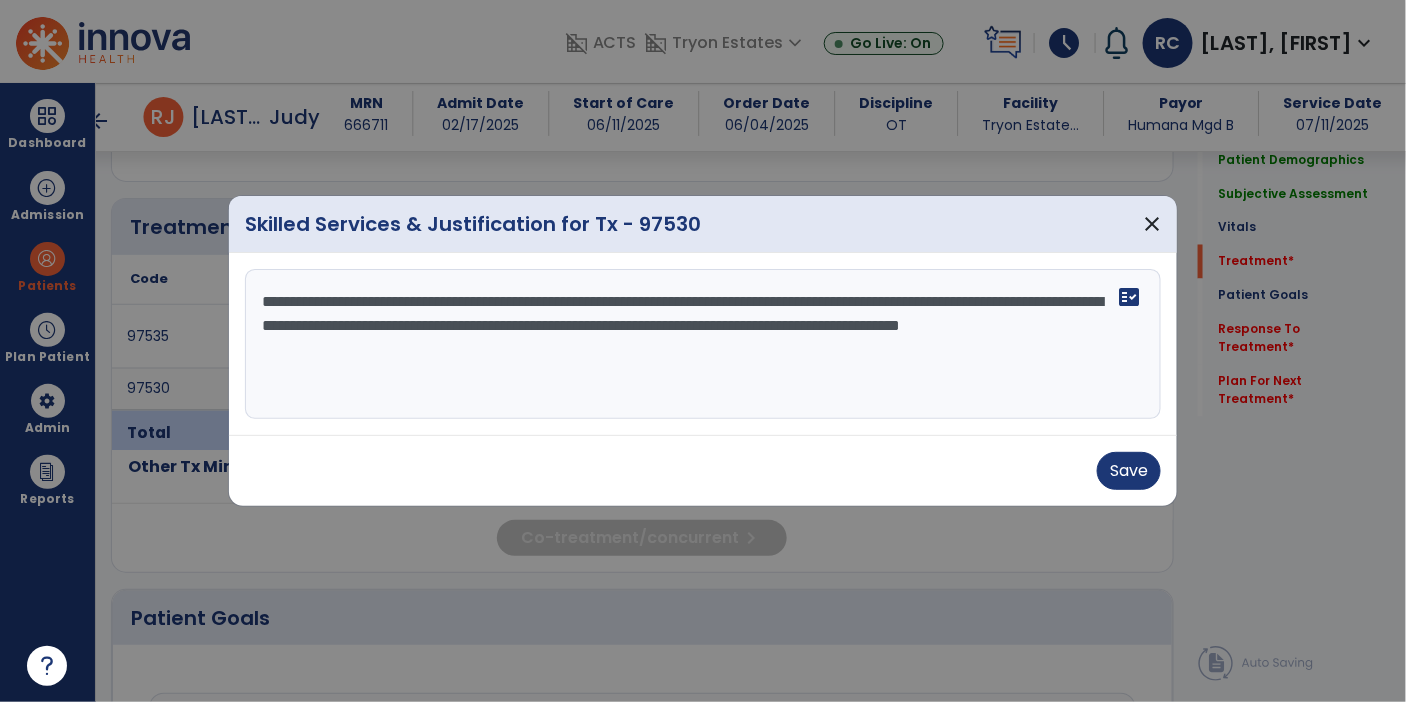 click on "**********" at bounding box center (703, 344) 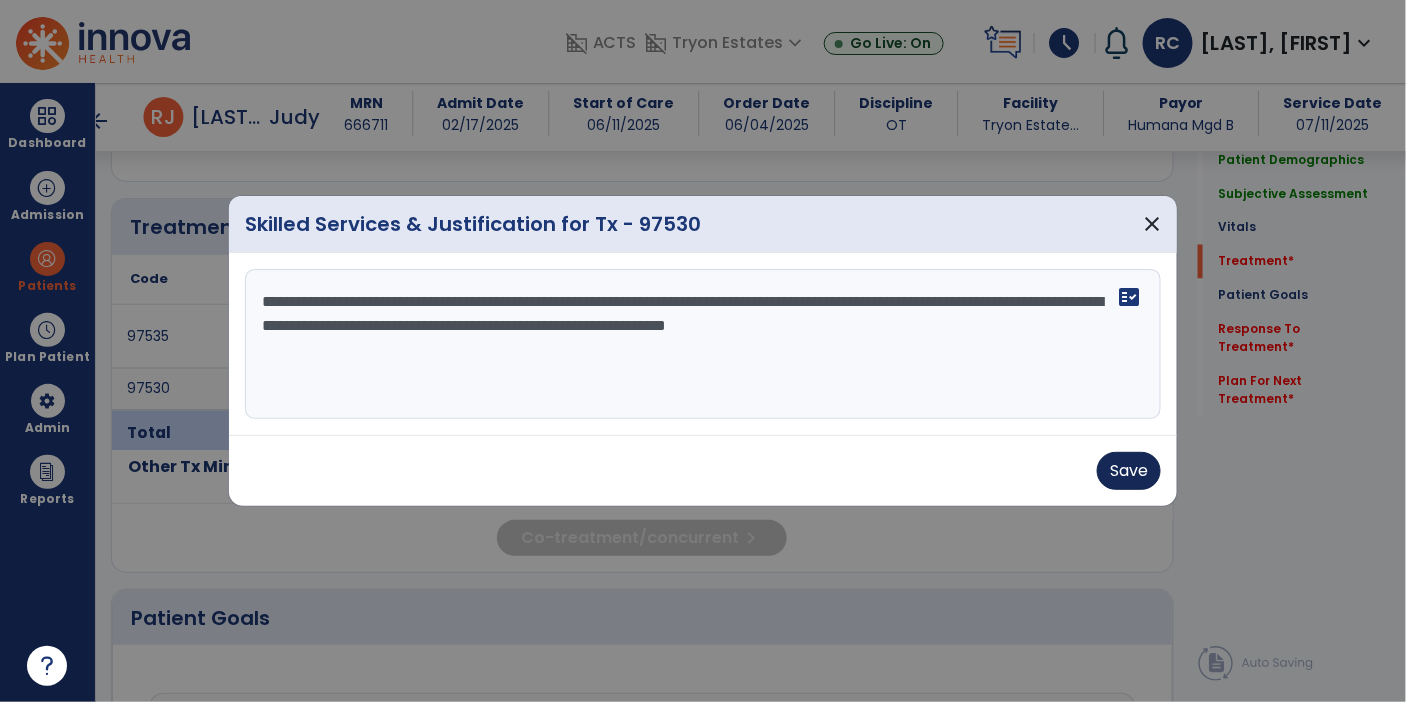 type on "**********" 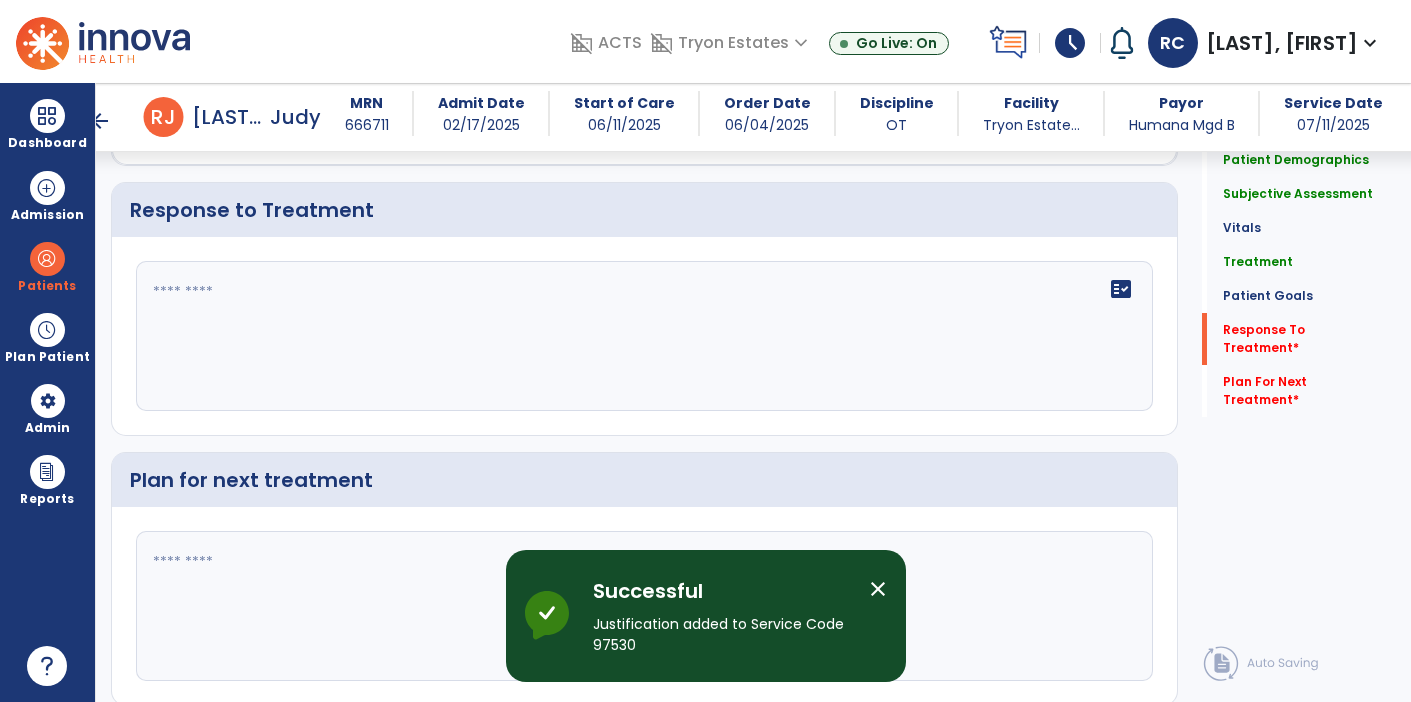 scroll, scrollTop: 3070, scrollLeft: 0, axis: vertical 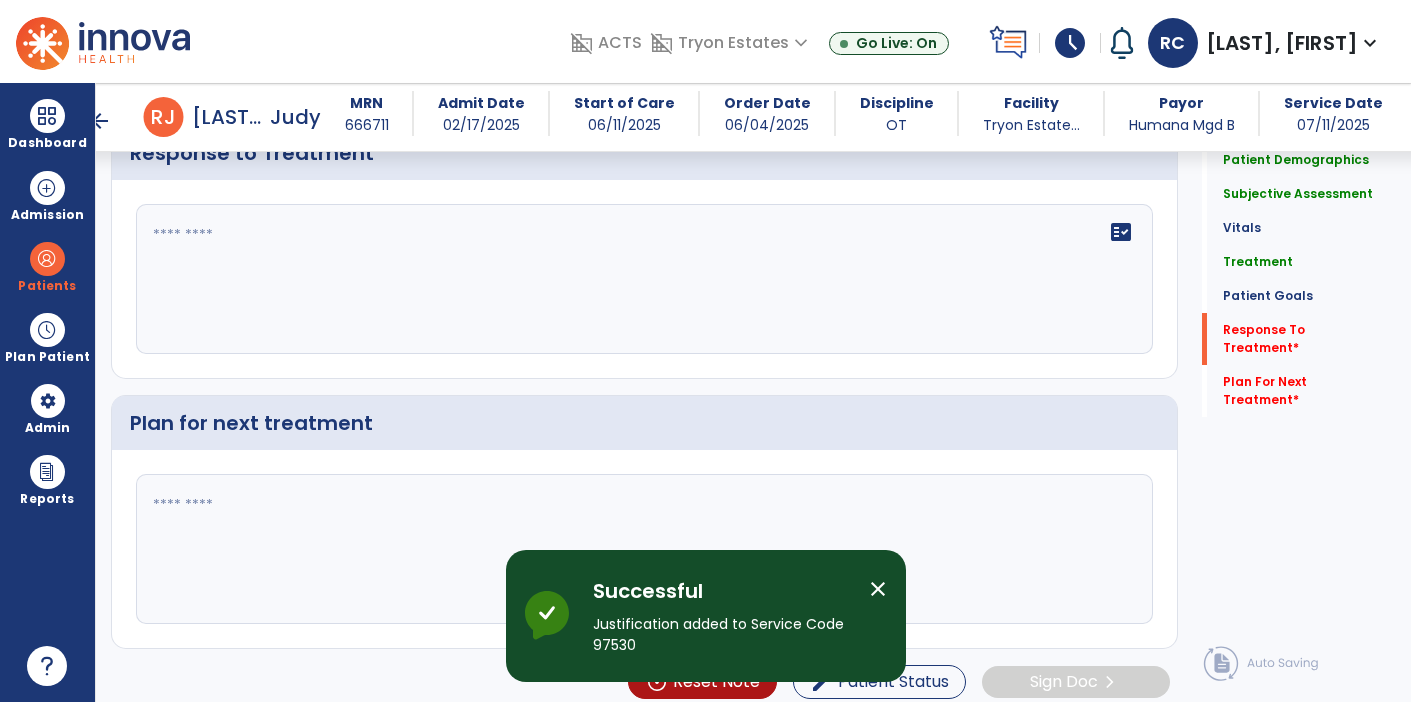 click 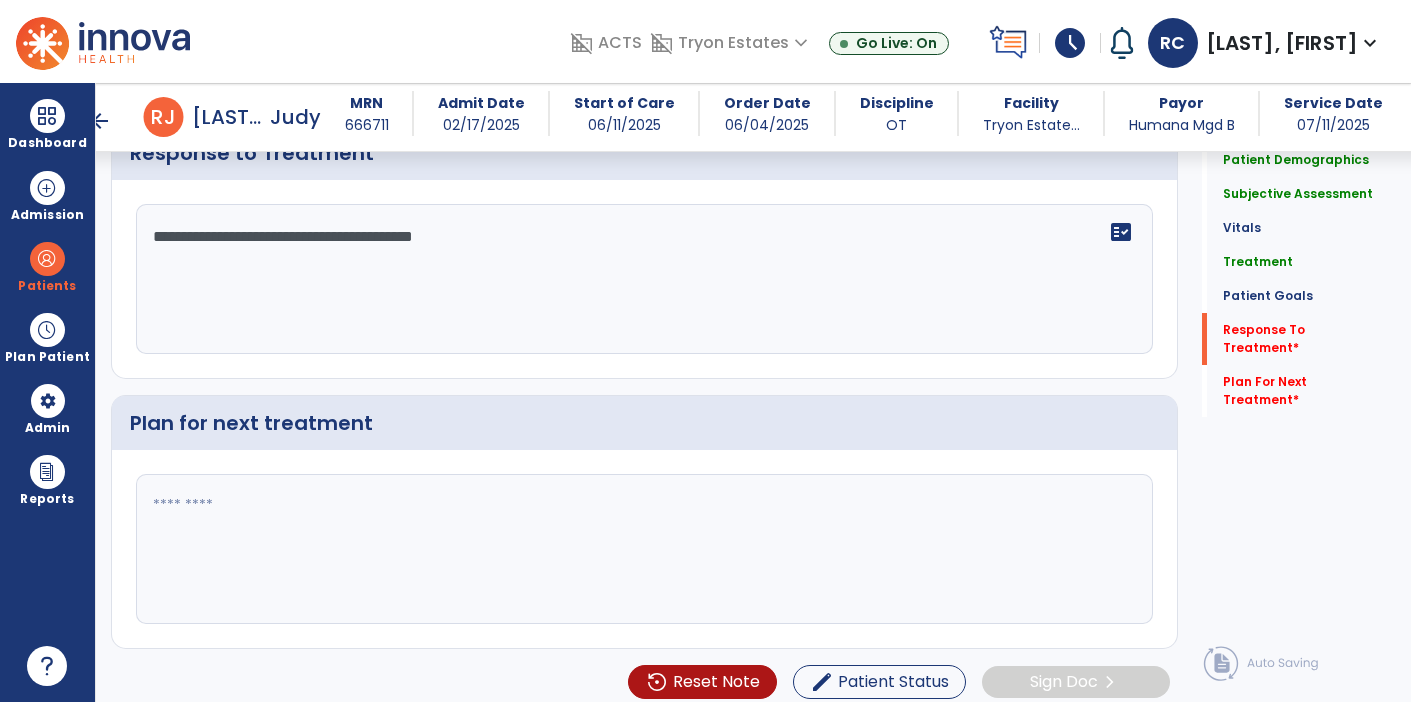 type on "**********" 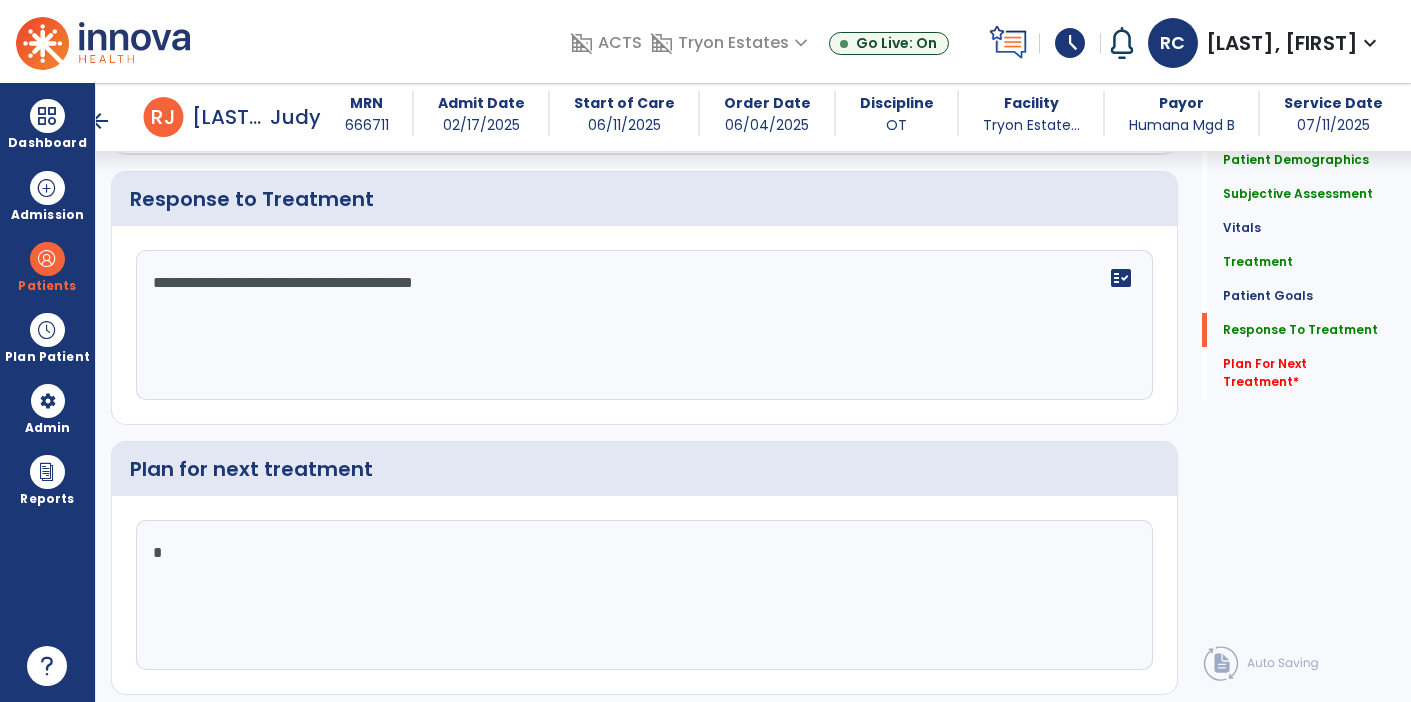 scroll, scrollTop: 3070, scrollLeft: 0, axis: vertical 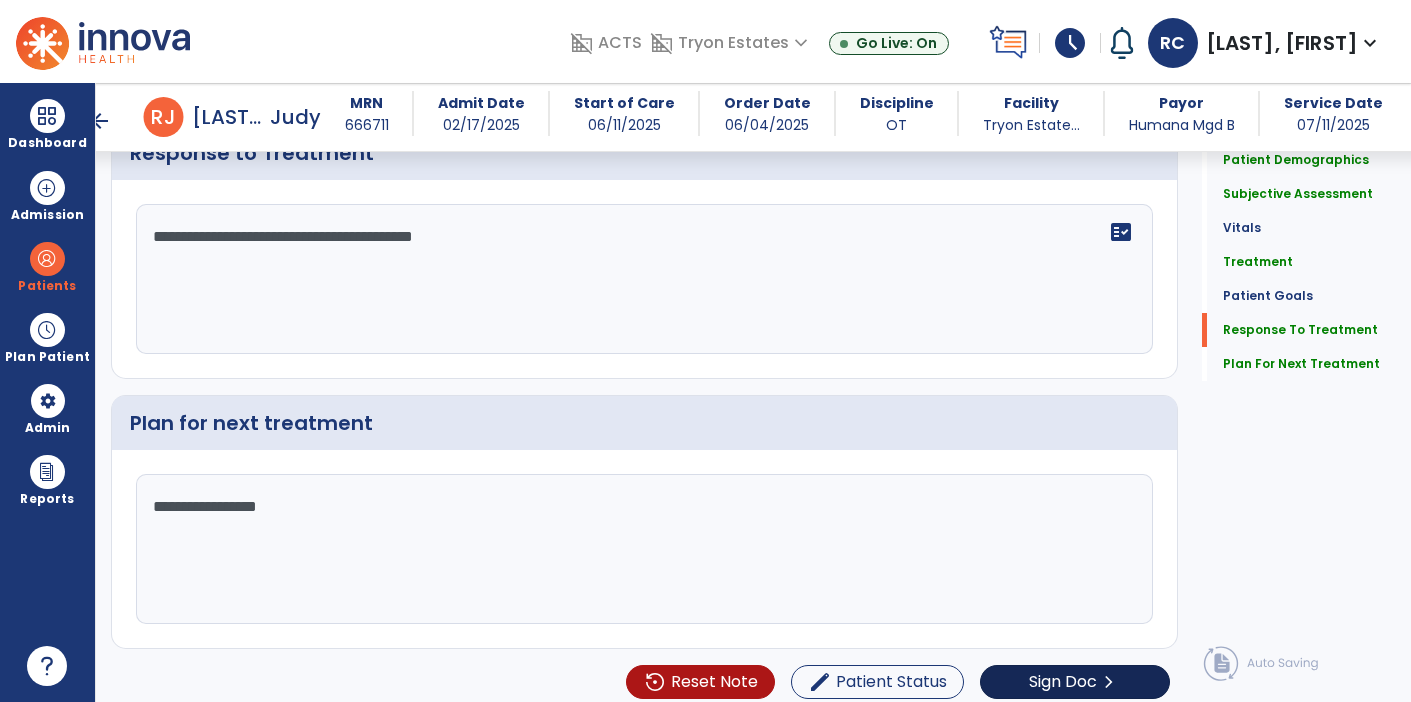 type on "**********" 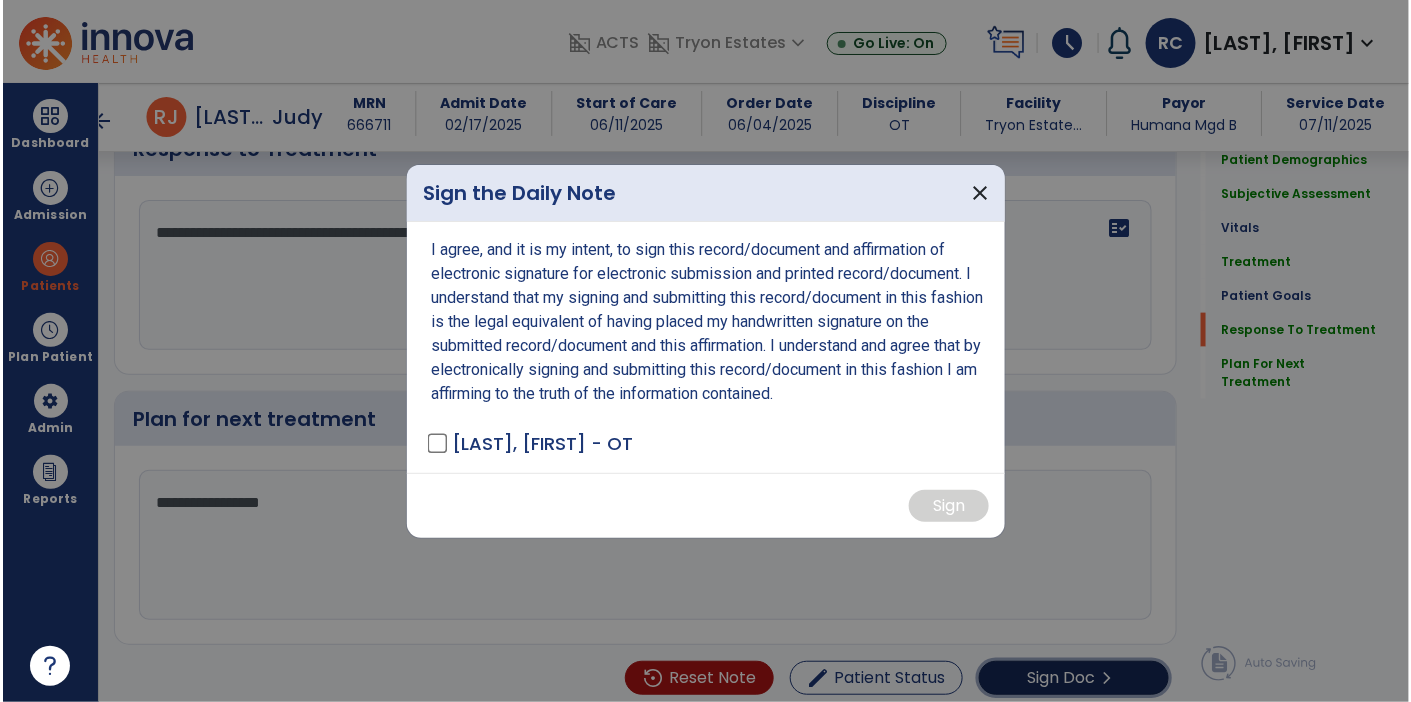 scroll, scrollTop: 3070, scrollLeft: 0, axis: vertical 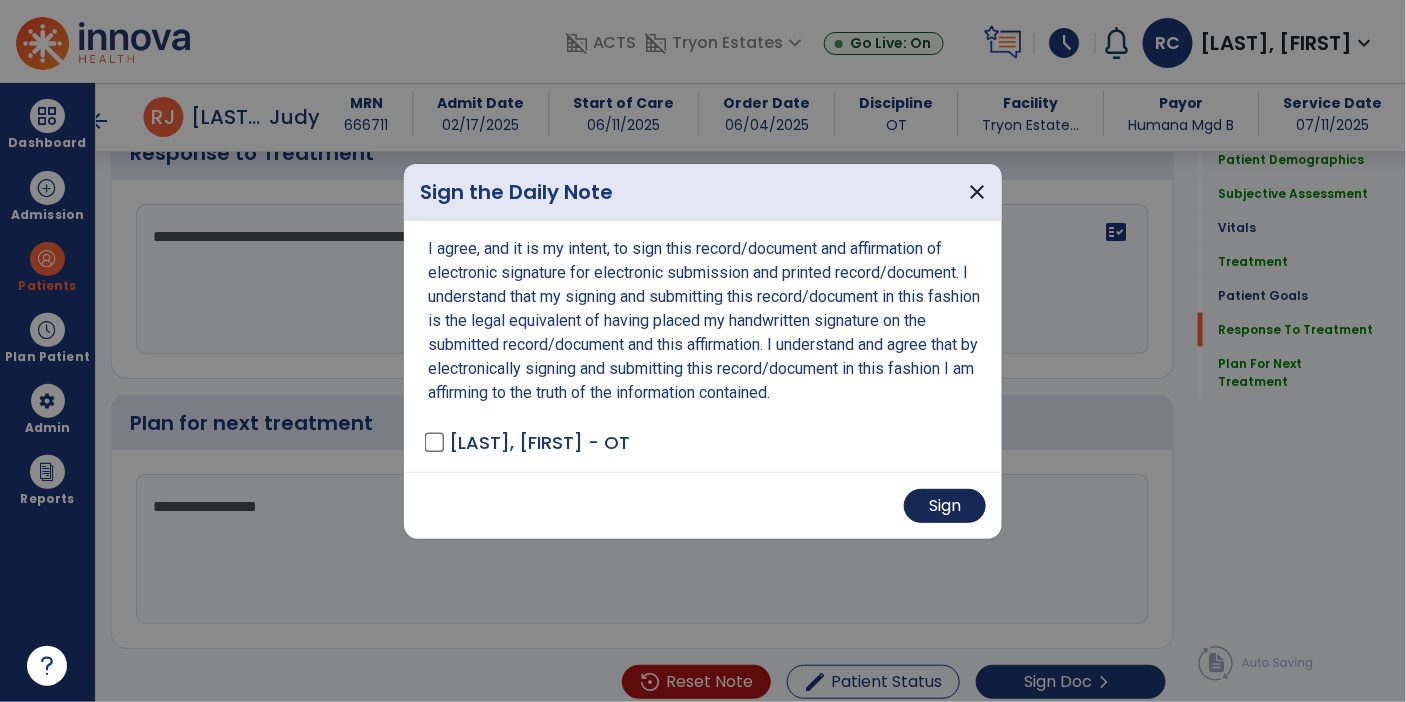 click on "Sign" at bounding box center [945, 506] 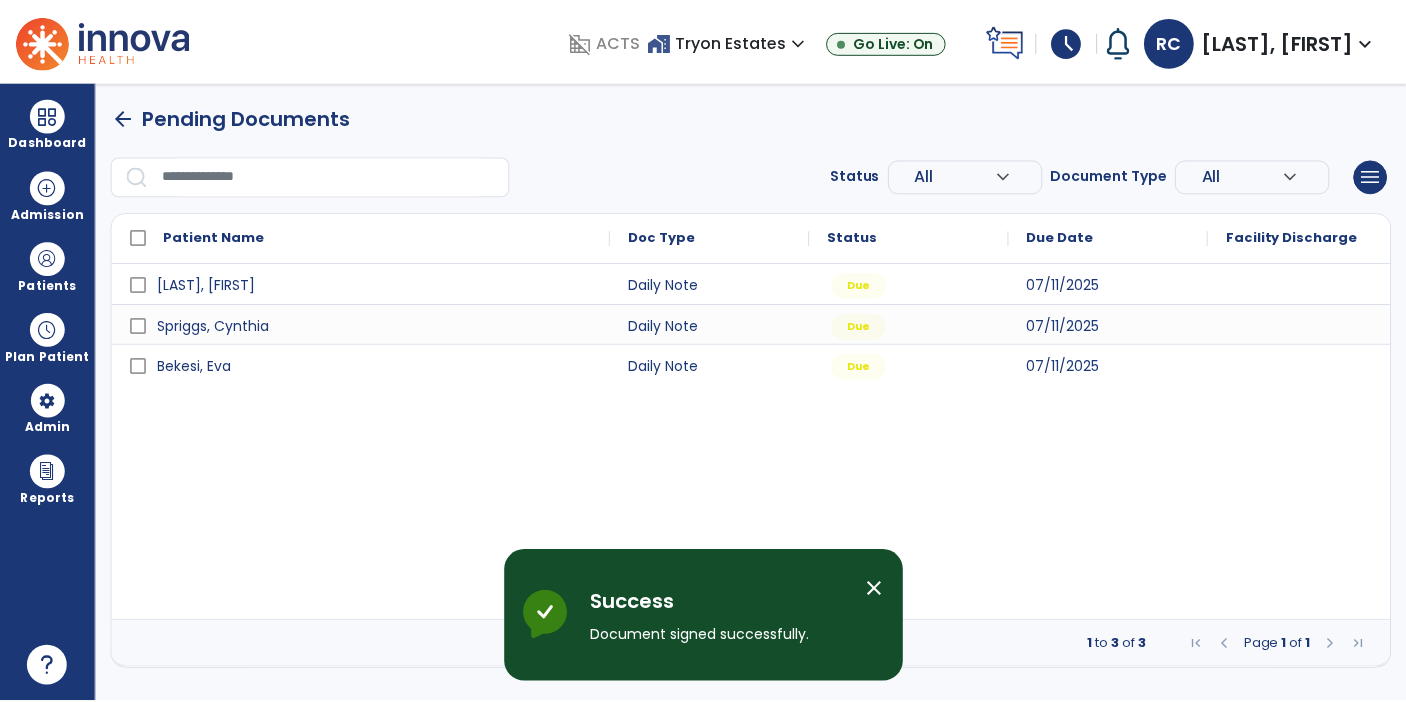 scroll, scrollTop: 0, scrollLeft: 0, axis: both 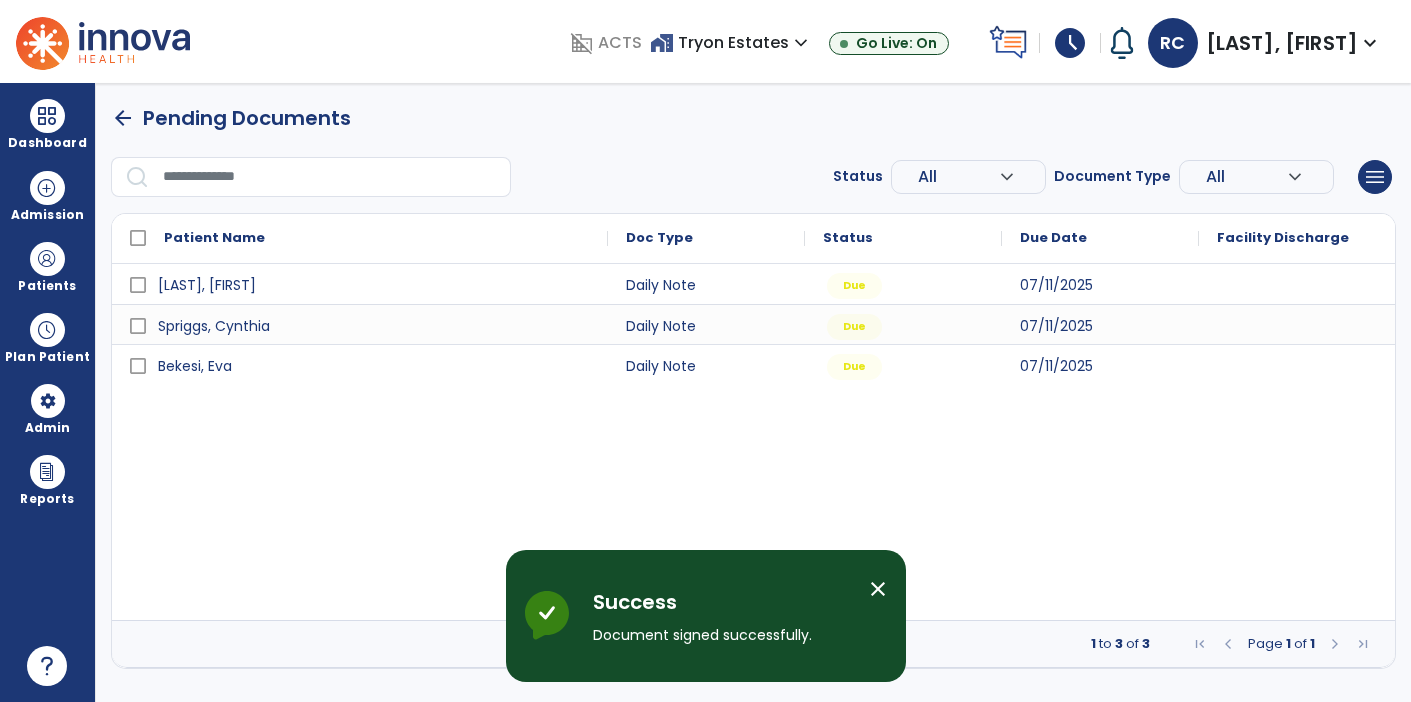 click on "schedule" at bounding box center (1070, 43) 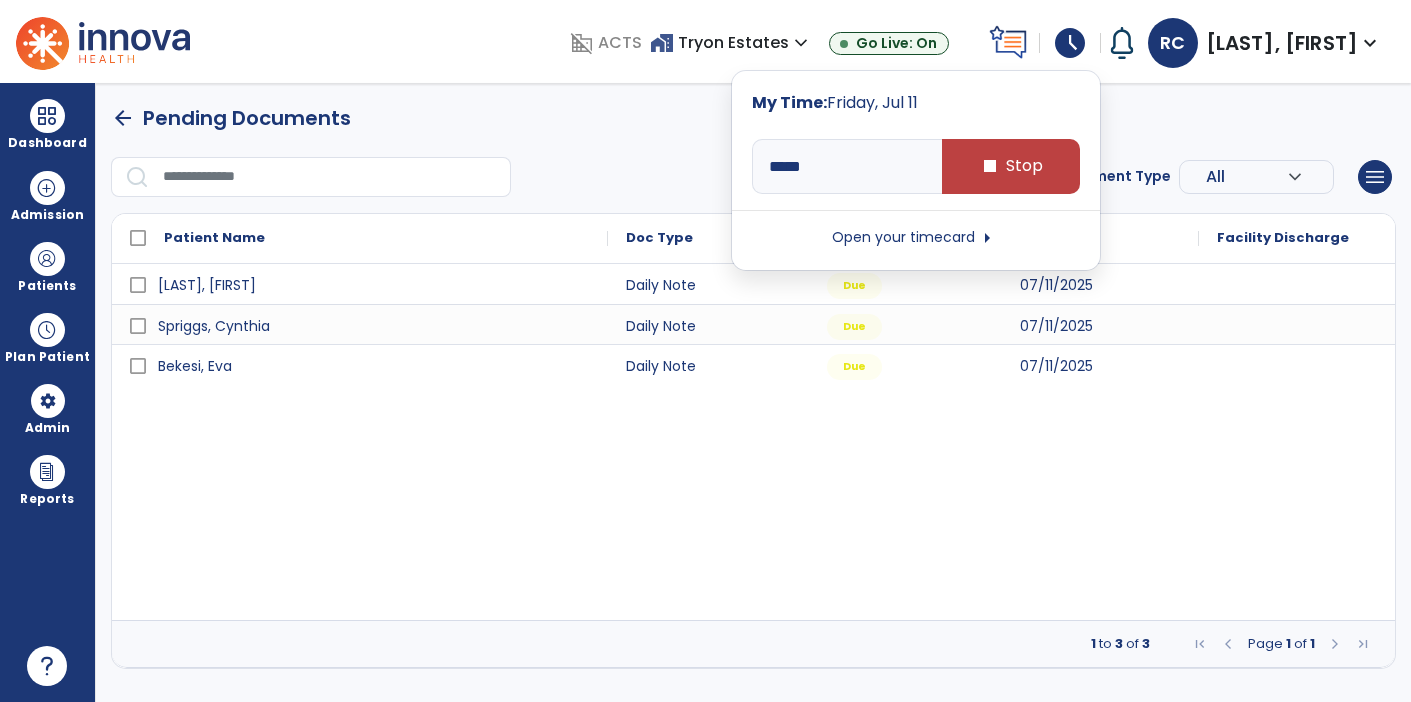 click on "Open your timecard  arrow_right" at bounding box center [916, 238] 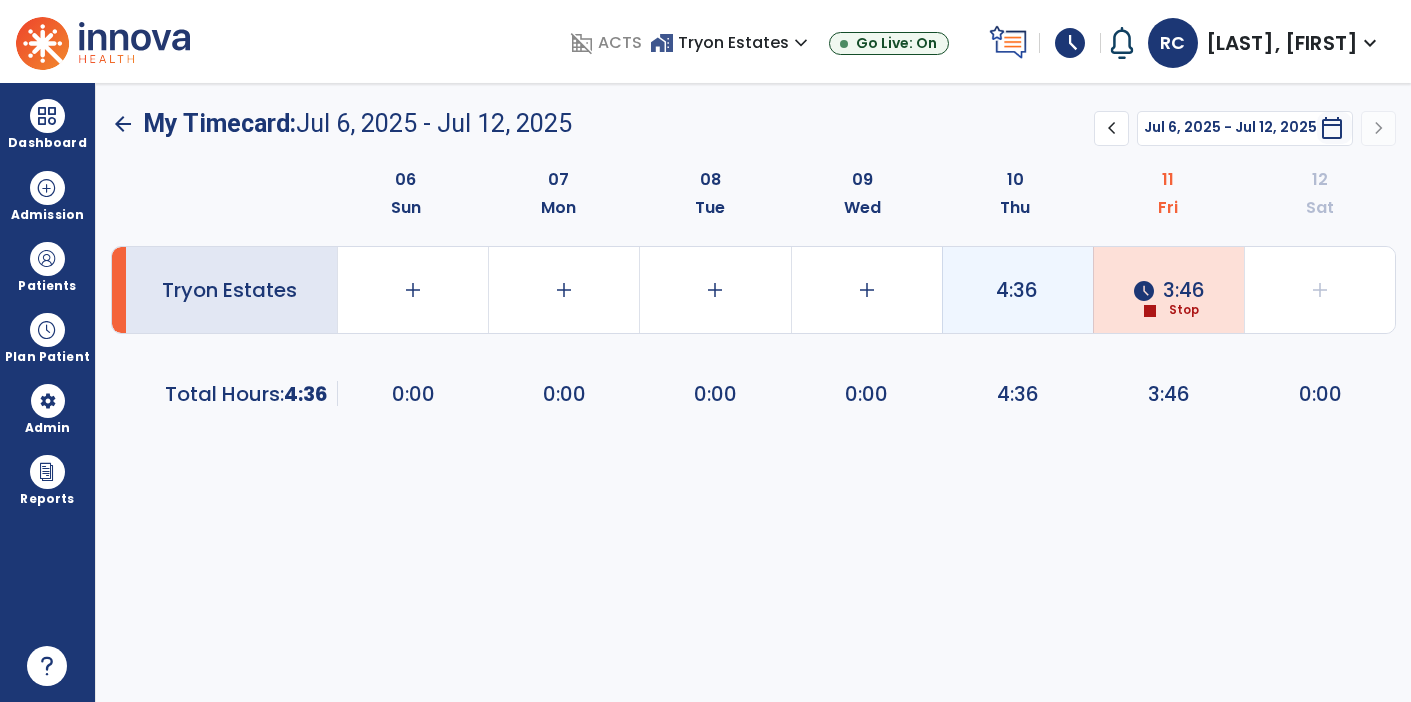 click on "4:36" 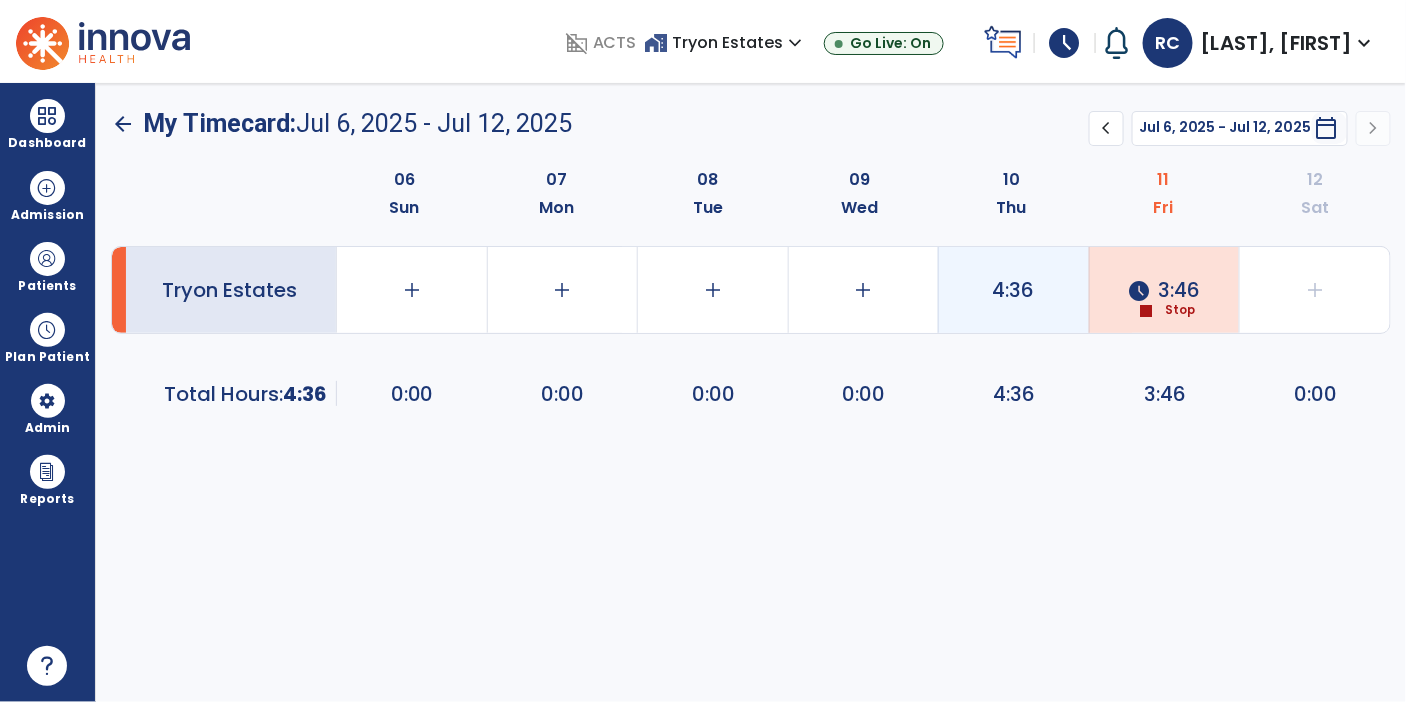 select on "**********" 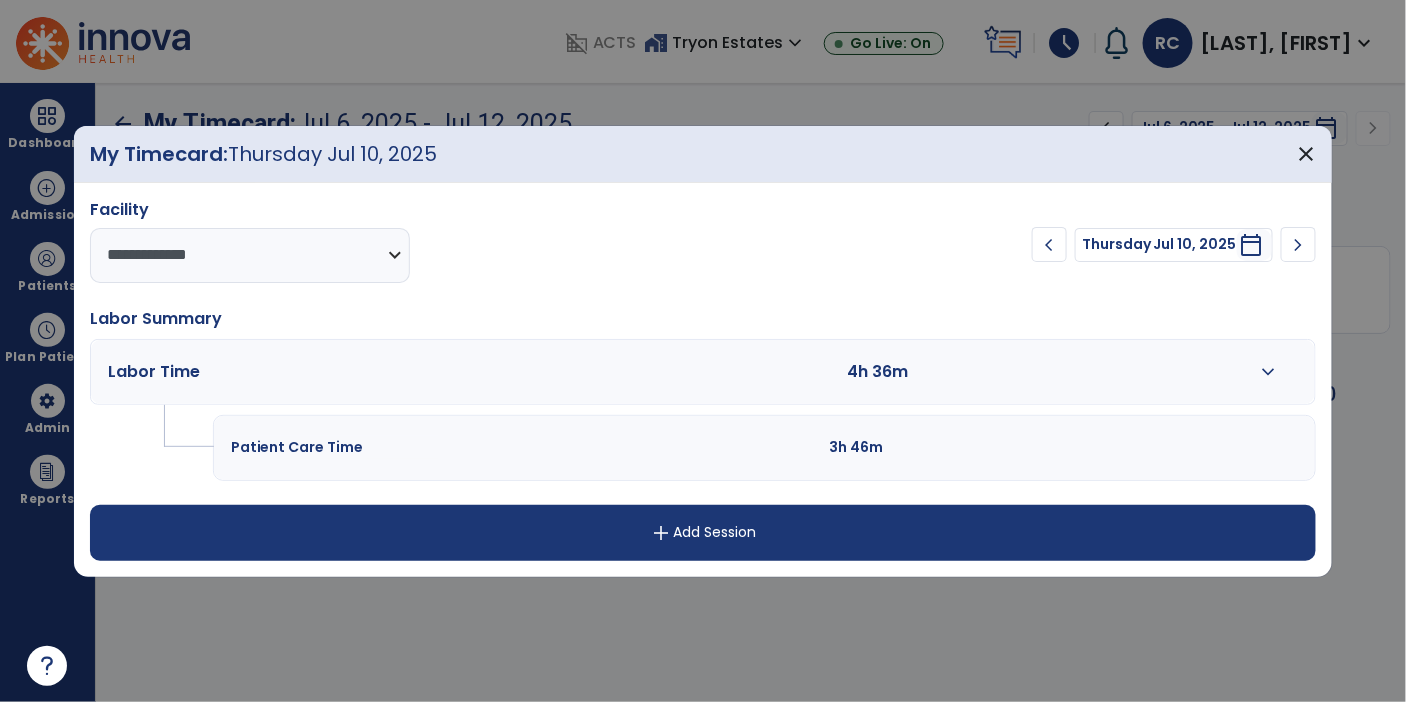 click on "expand_more" at bounding box center (1269, 372) 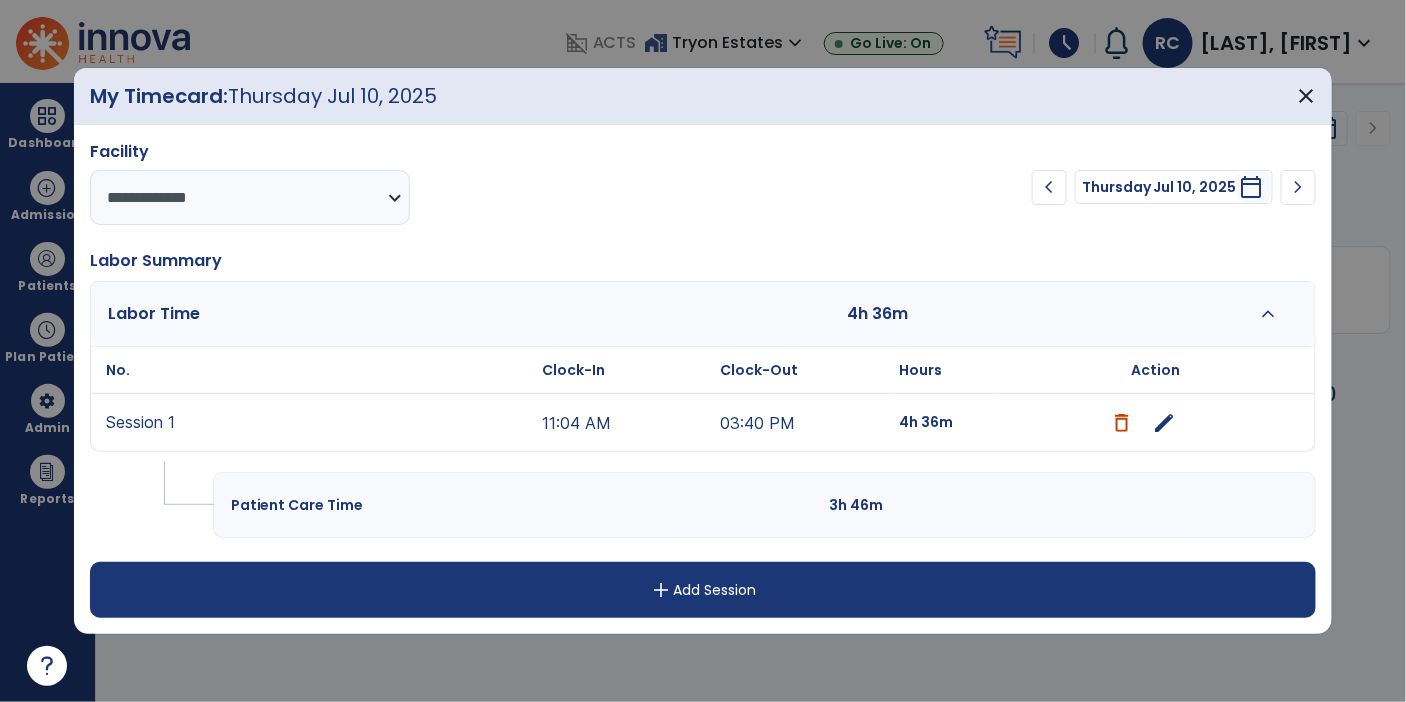click on "add  Add Session" at bounding box center [703, 590] 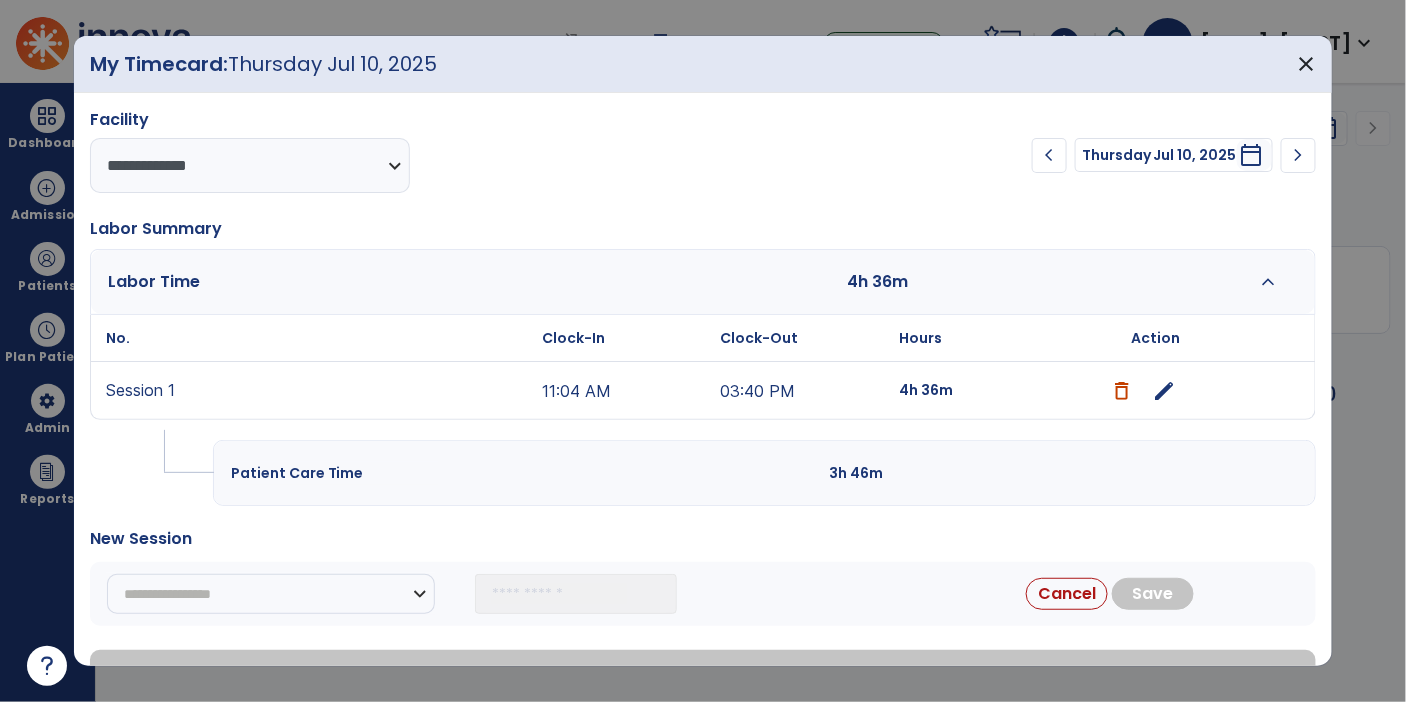 scroll, scrollTop: 53, scrollLeft: 0, axis: vertical 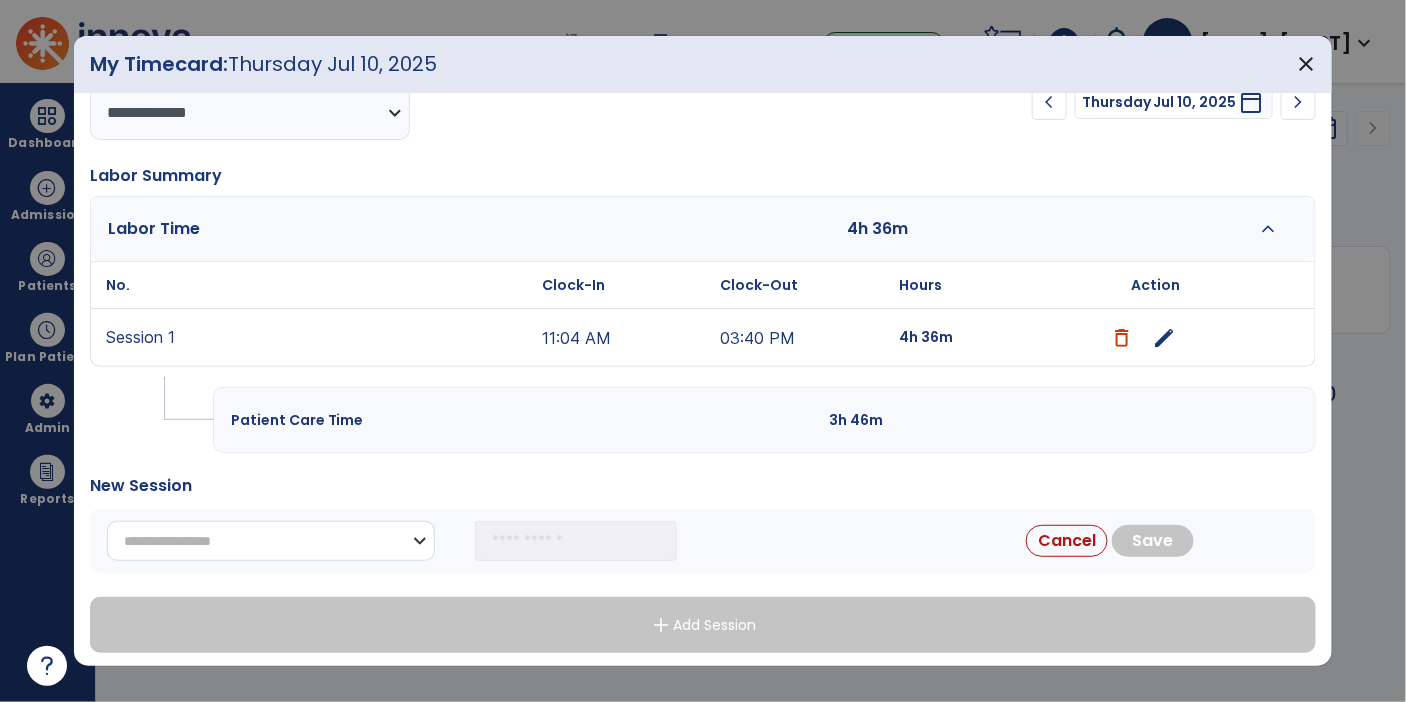 click on "**********" at bounding box center [271, 541] 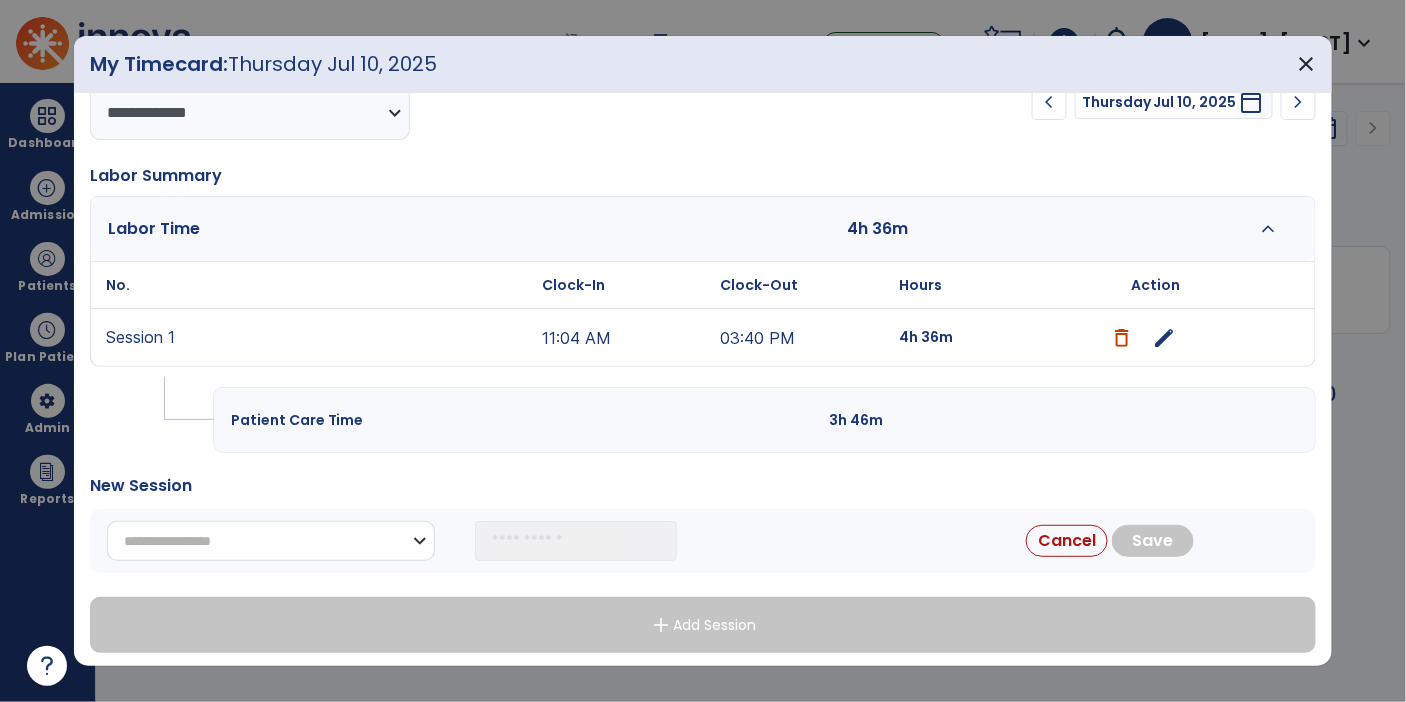 select on "**********" 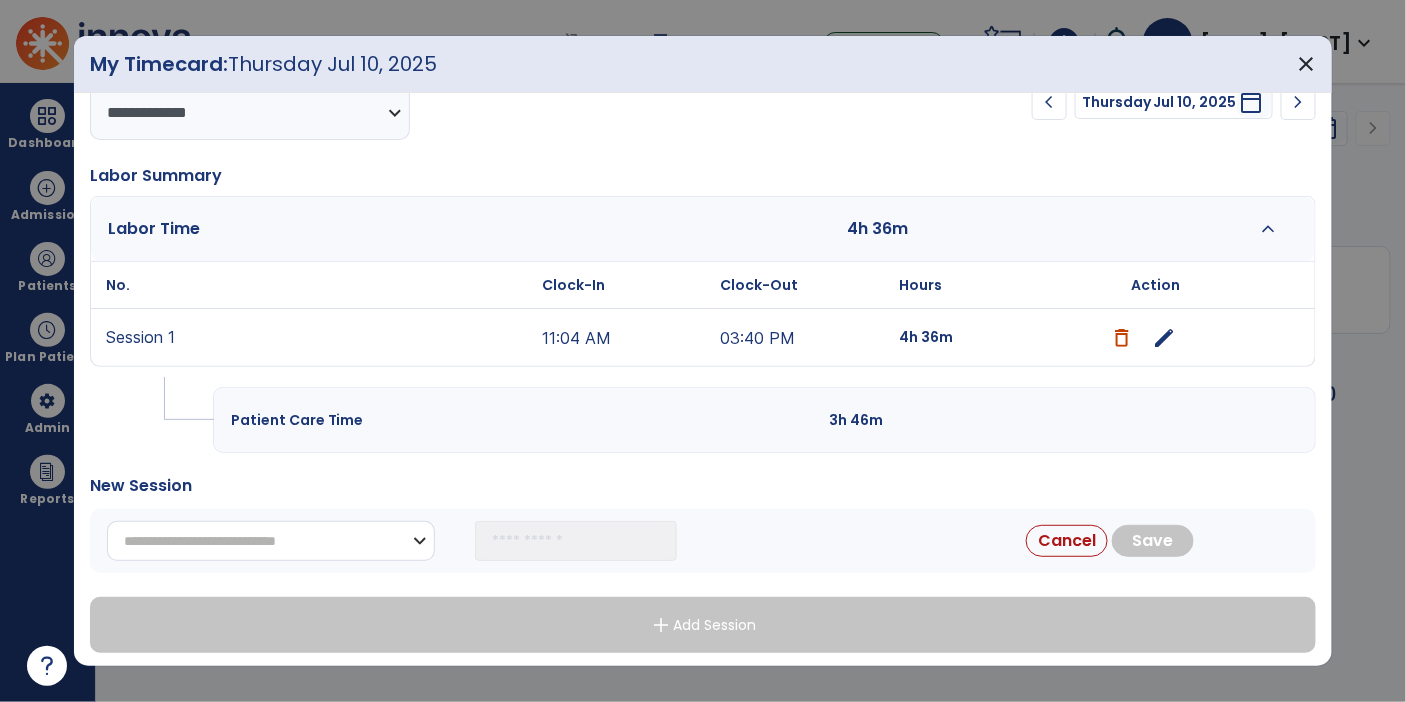 click on "**********" at bounding box center (271, 541) 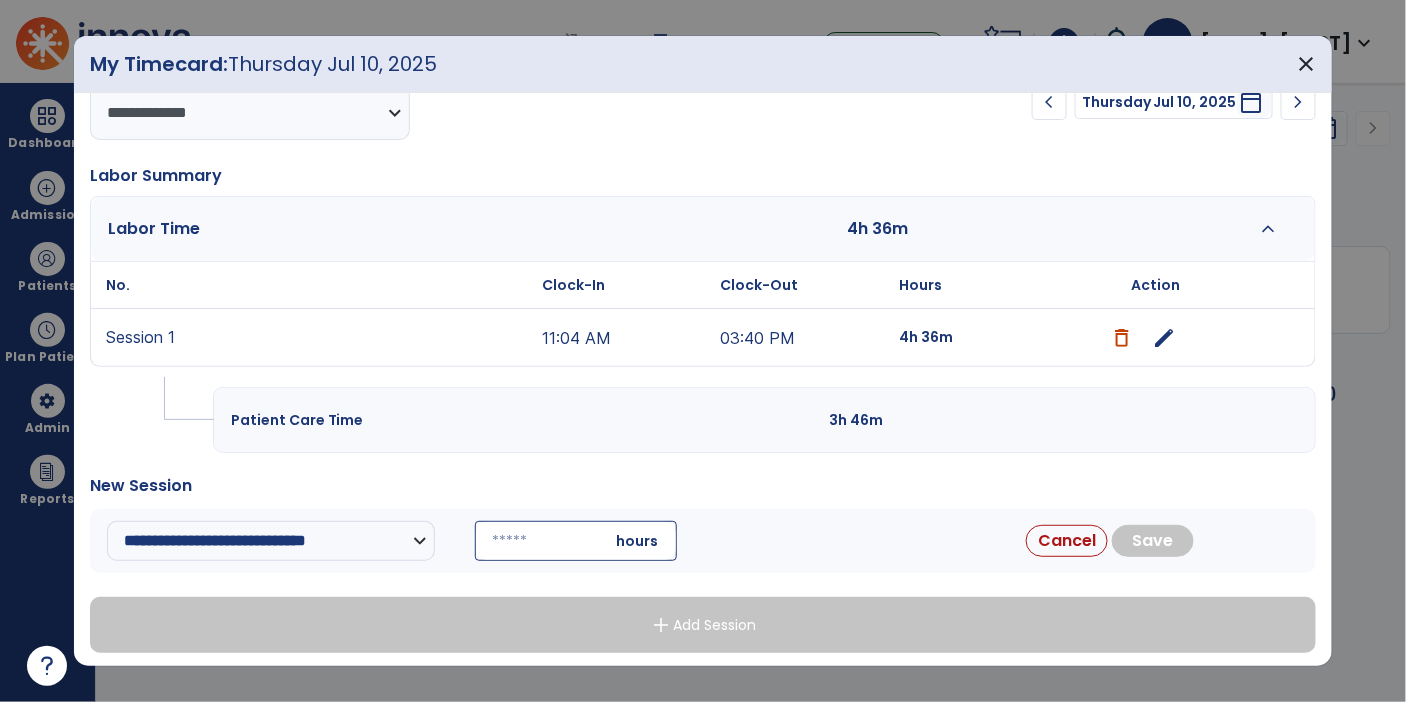 click at bounding box center (576, 541) 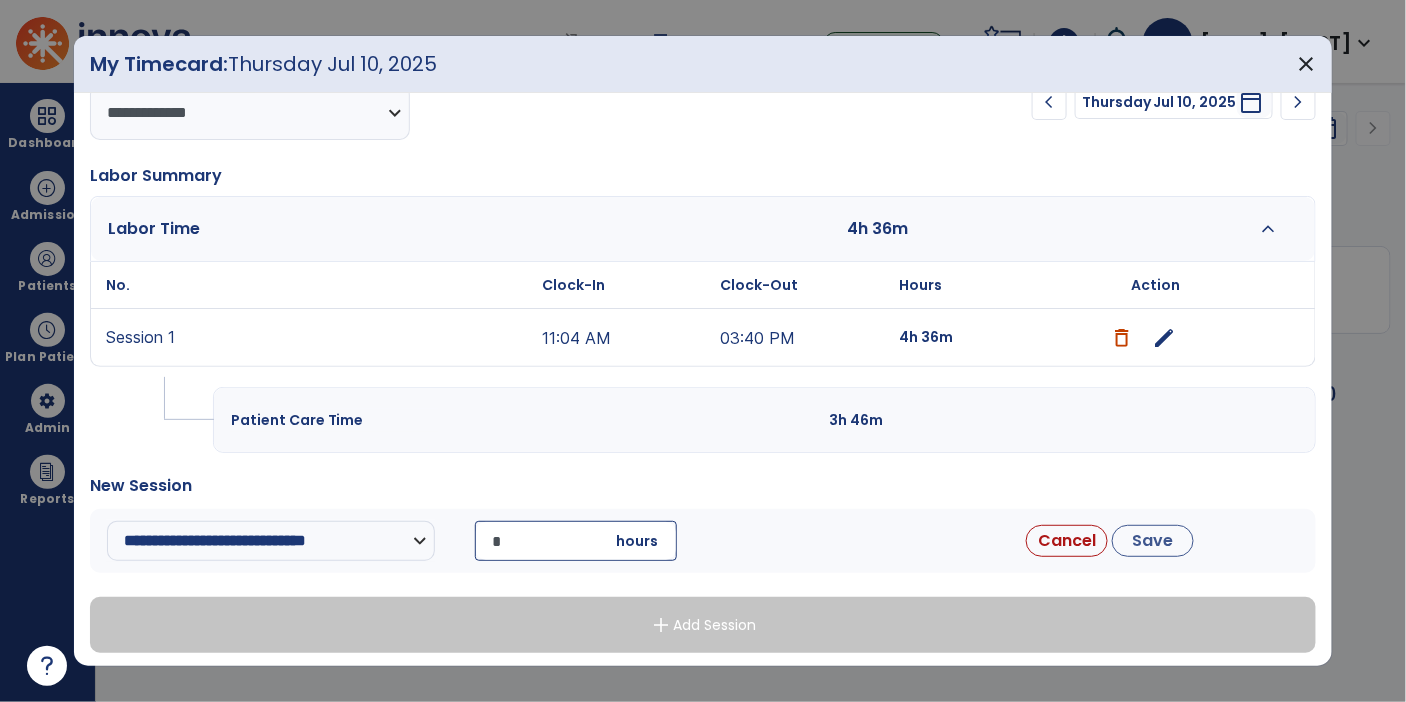 click on "Save" at bounding box center (1153, 541) 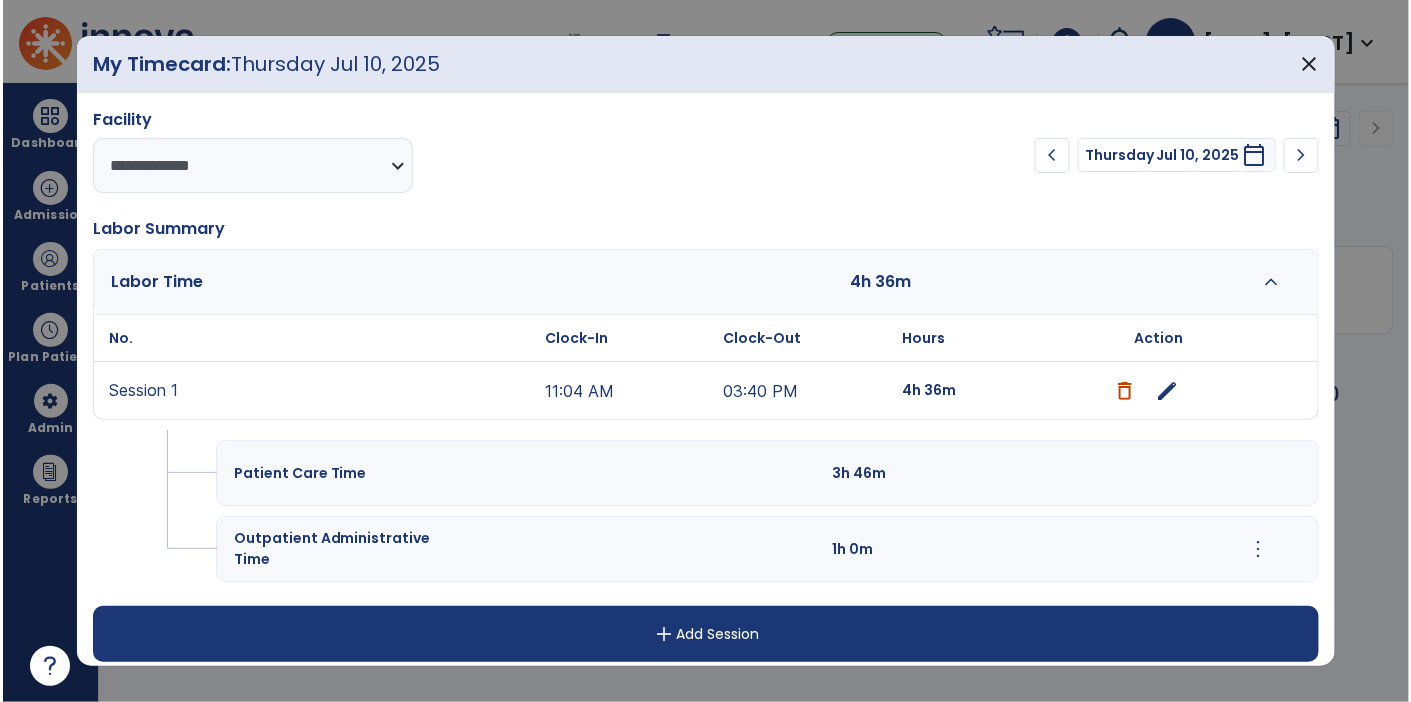 scroll, scrollTop: 8, scrollLeft: 0, axis: vertical 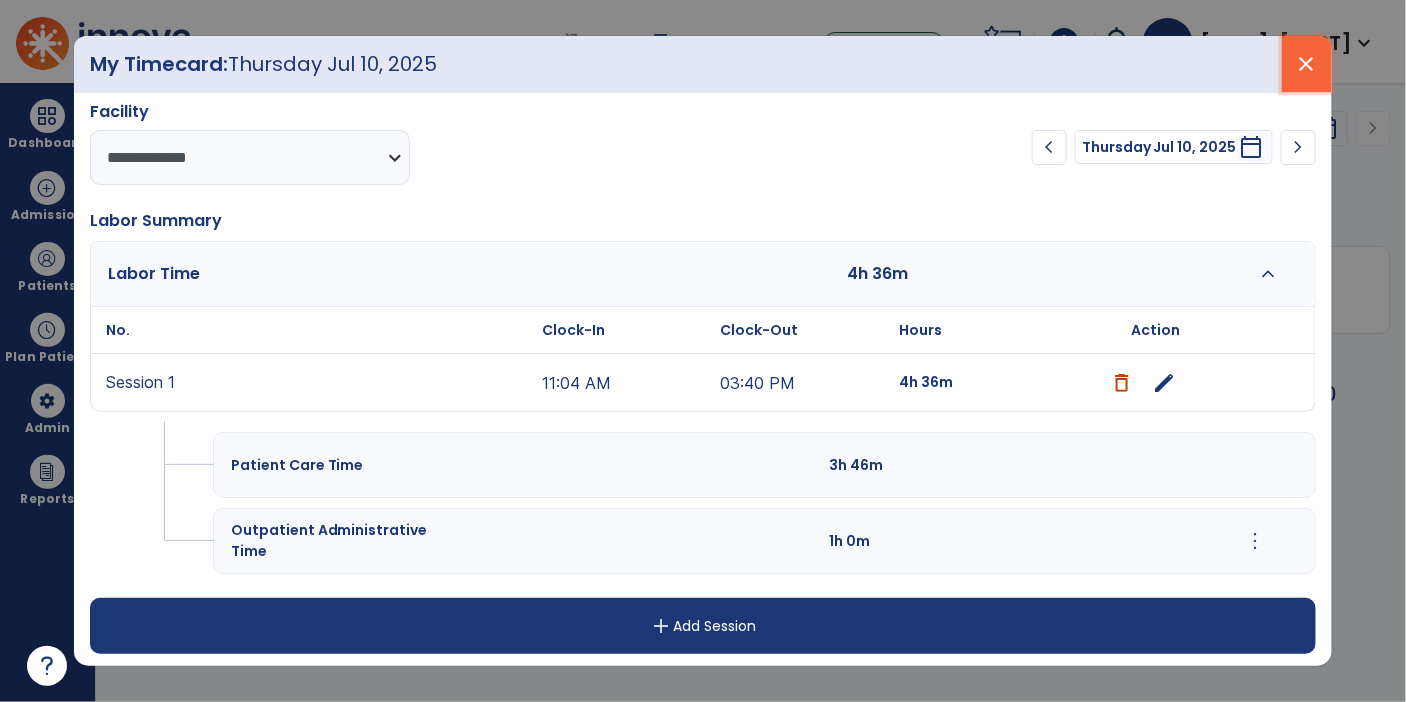 click on "close" at bounding box center (1307, 64) 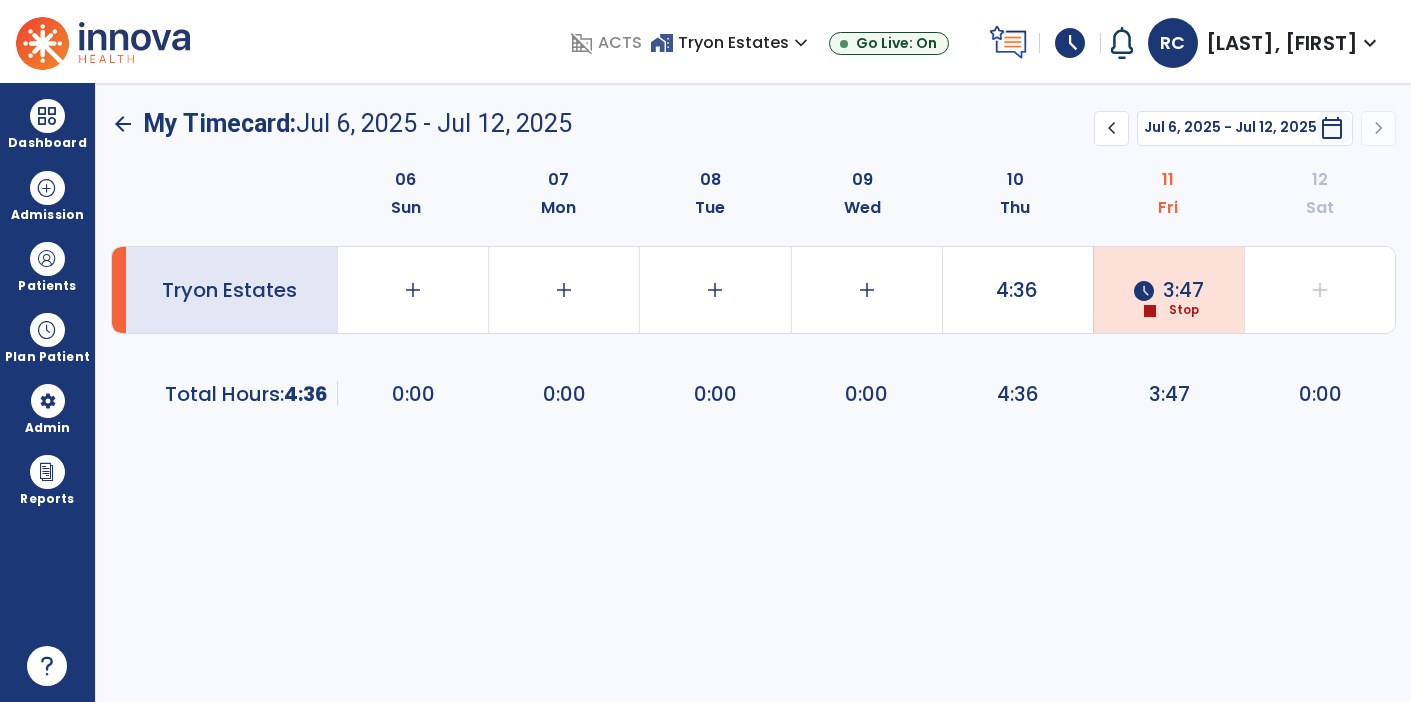 click on "arrow_back" 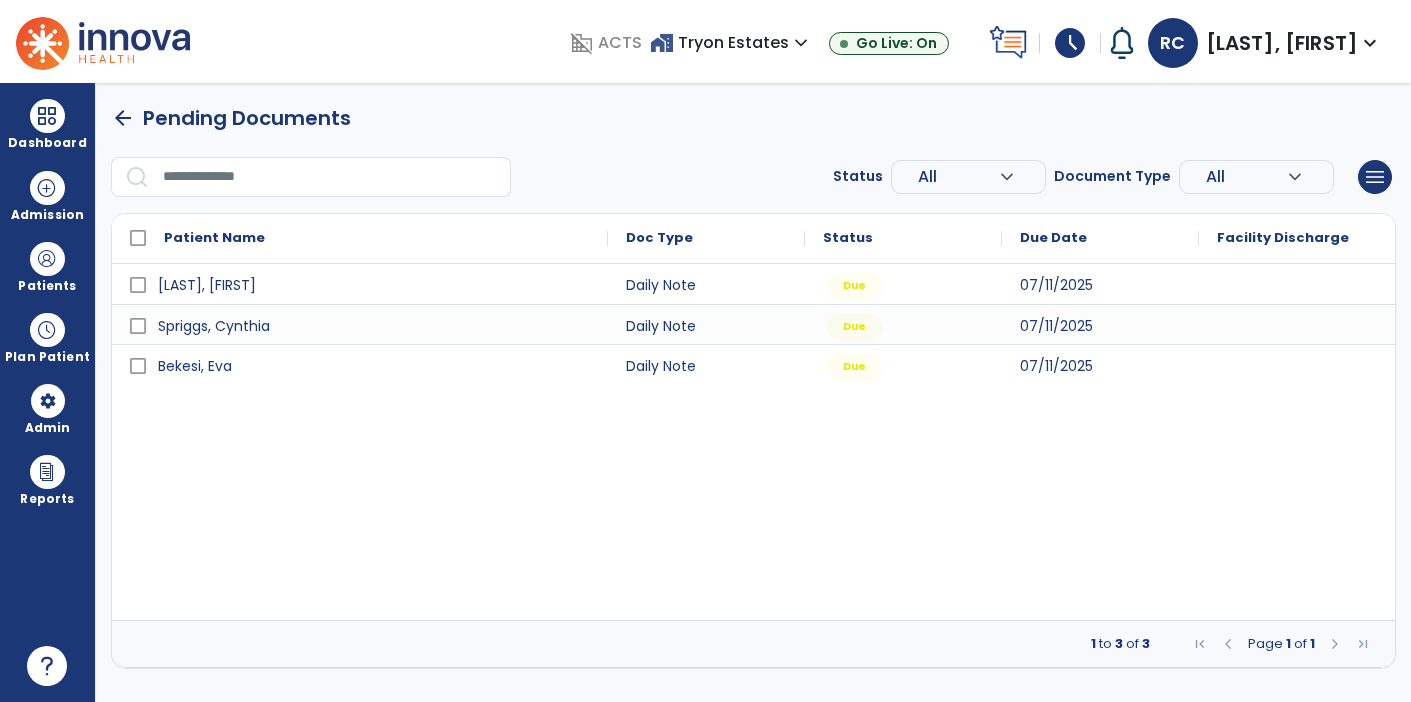 click on "schedule" at bounding box center [1070, 43] 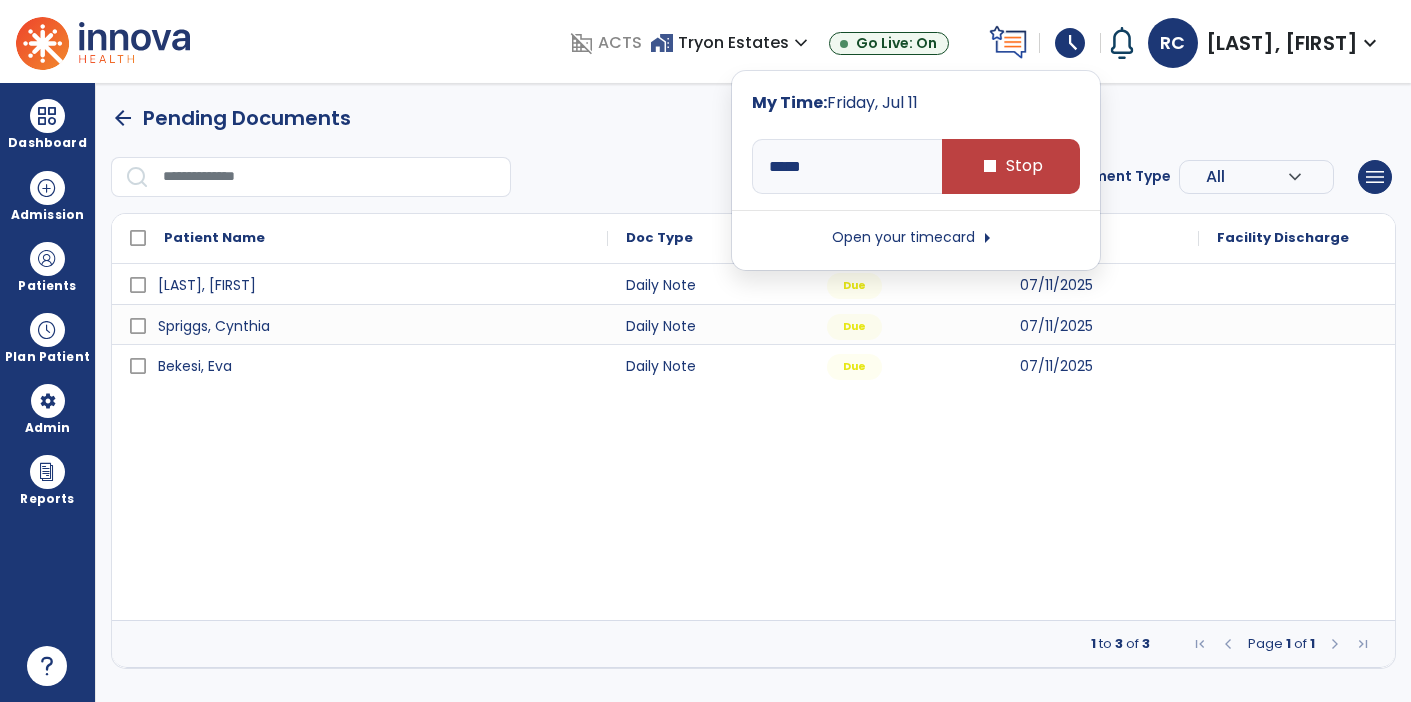 click on "Whitehead, Janet Daily Note Due 07/11/2025
Spriggs, Cynthia Daily Note Due 07/11/2025
Bekesi, Eva Daily Note Due 07/11/2025" at bounding box center (753, 442) 